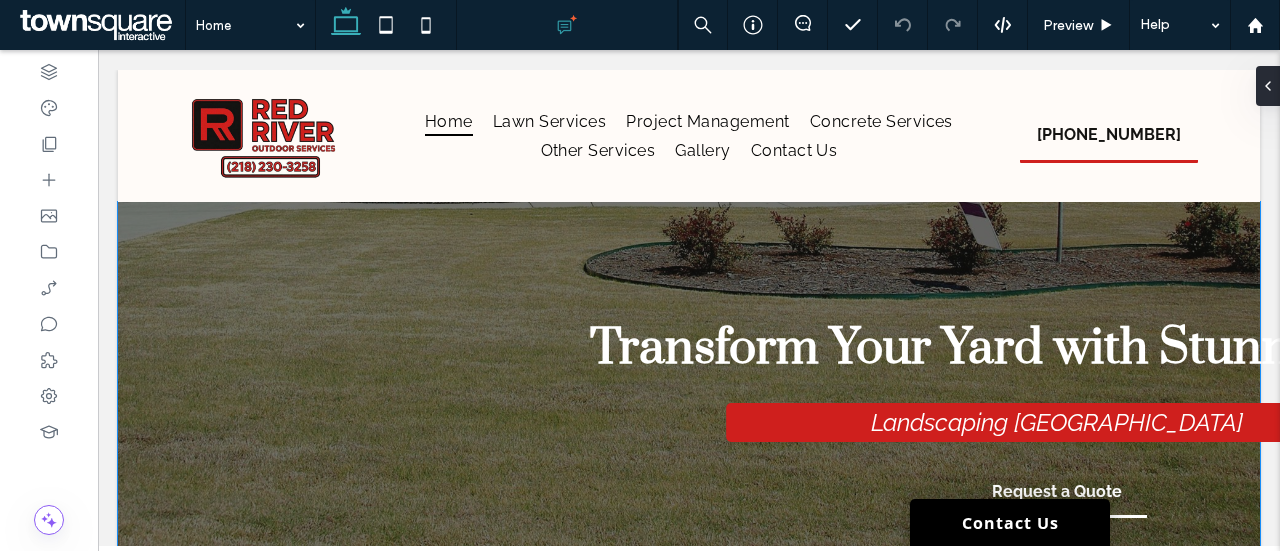 scroll, scrollTop: 0, scrollLeft: 0, axis: both 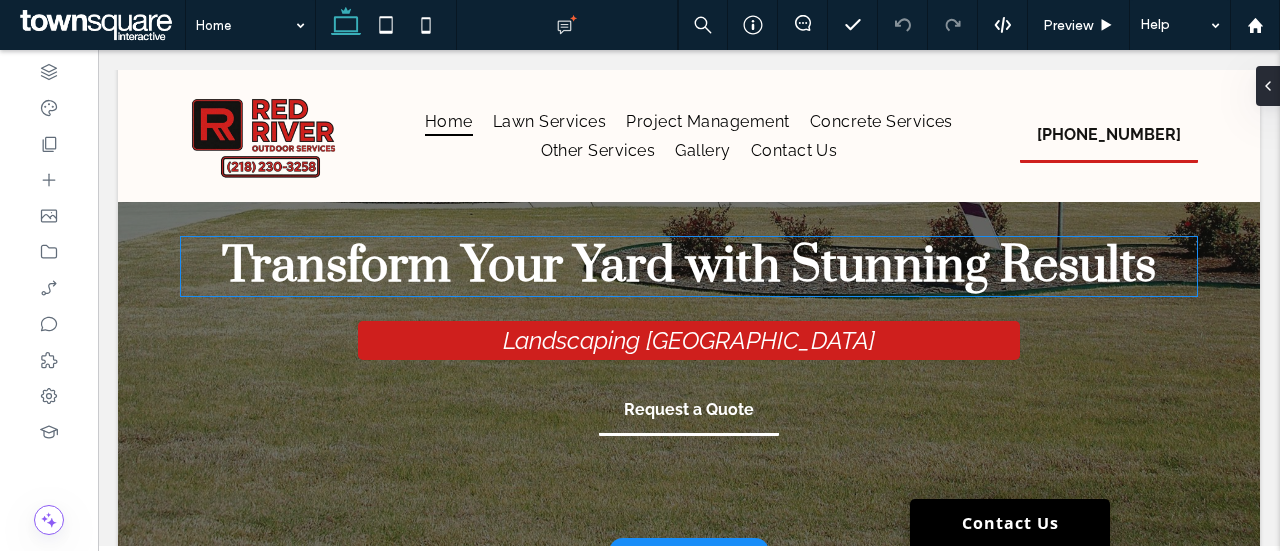 click on "Transform Your Yard with Stunning Results" at bounding box center (689, 266) 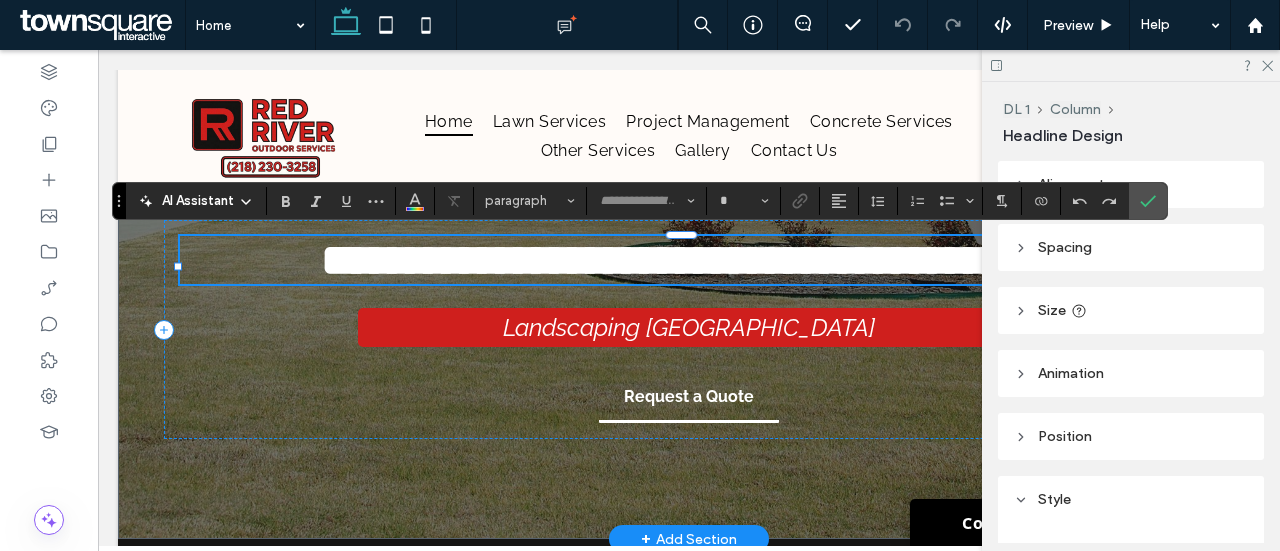 type on "*****" 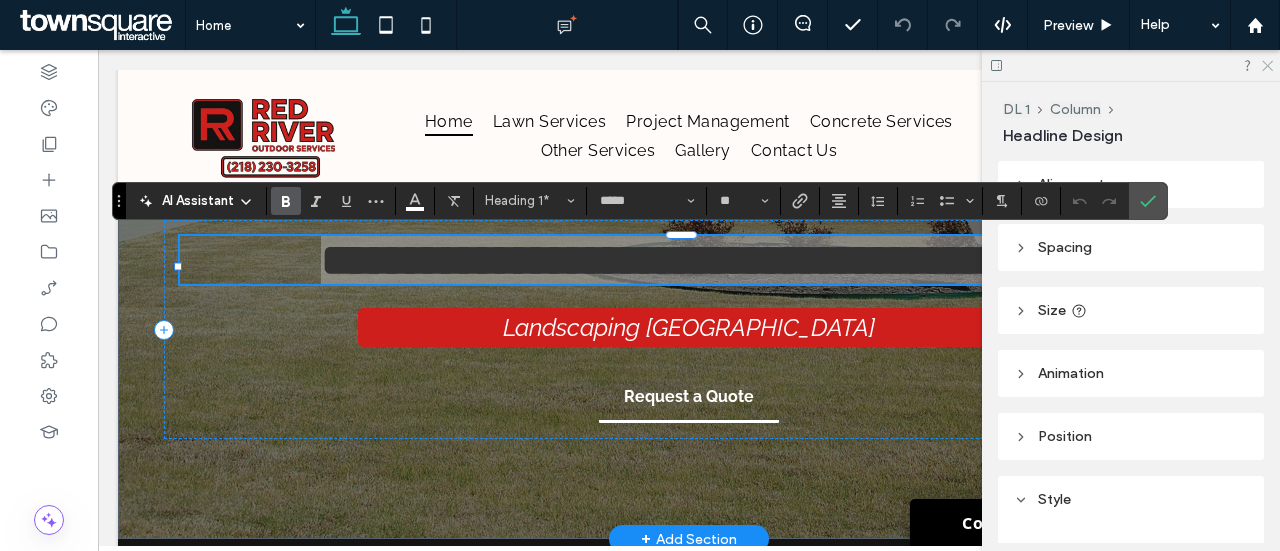 click 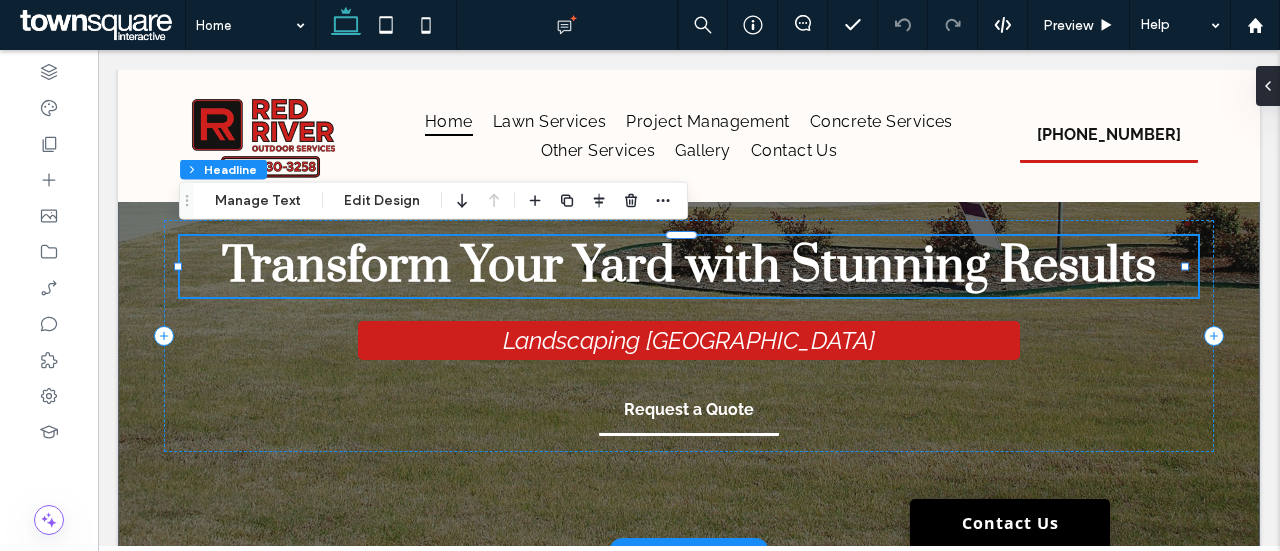 click on "Transform Your Yard with Stunning Results" at bounding box center [689, 266] 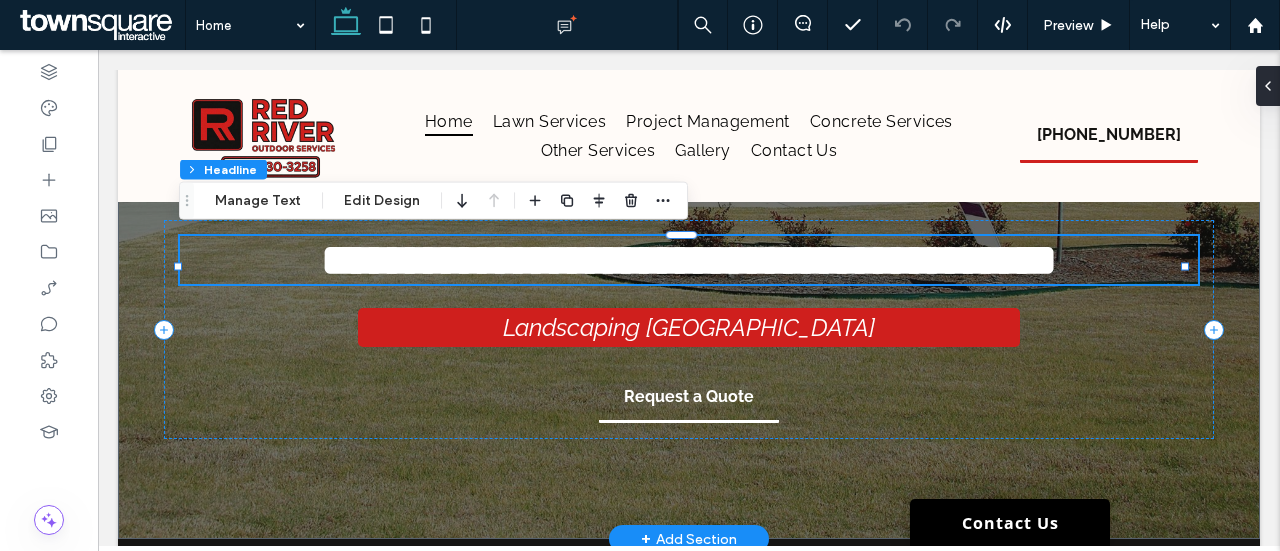 click on "**********" at bounding box center [689, 260] 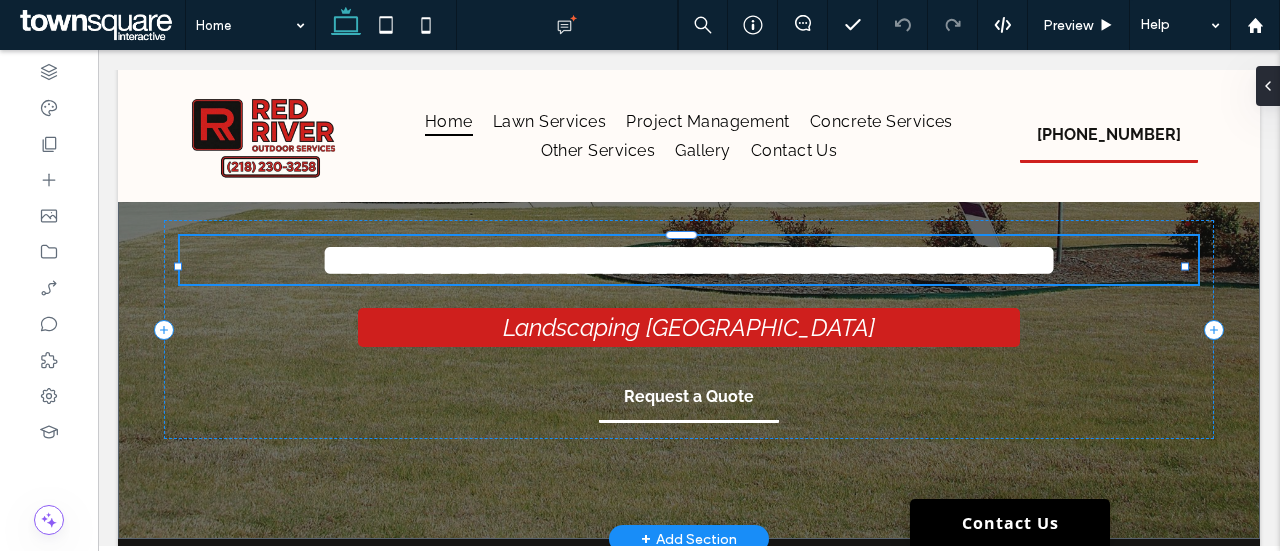 type on "*****" 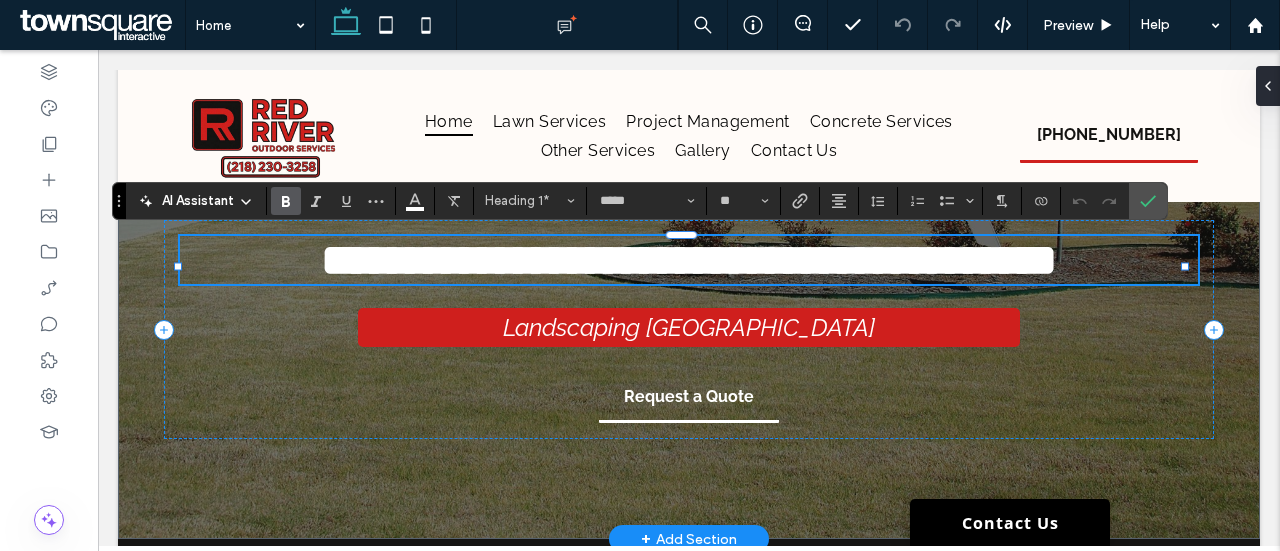 type 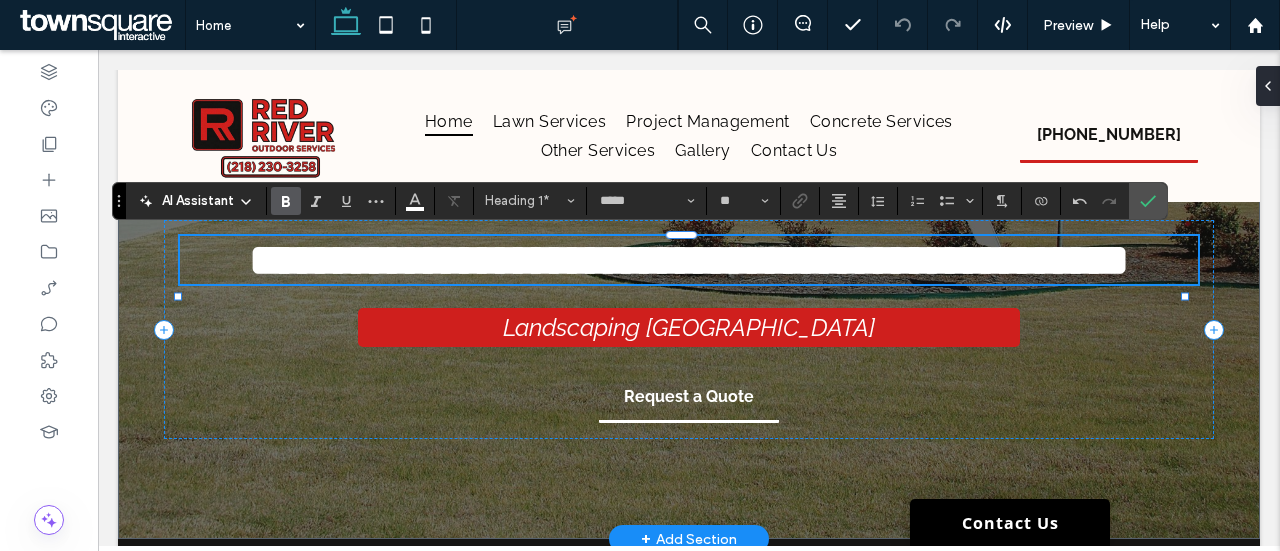 scroll, scrollTop: 106, scrollLeft: 0, axis: vertical 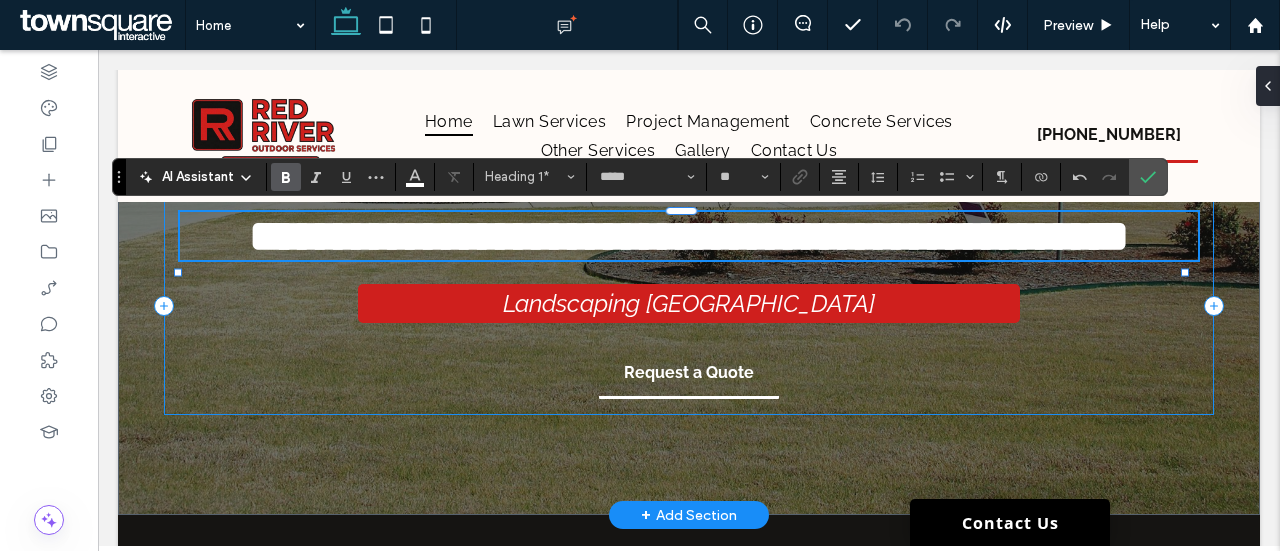 click on "**********" at bounding box center [689, 305] 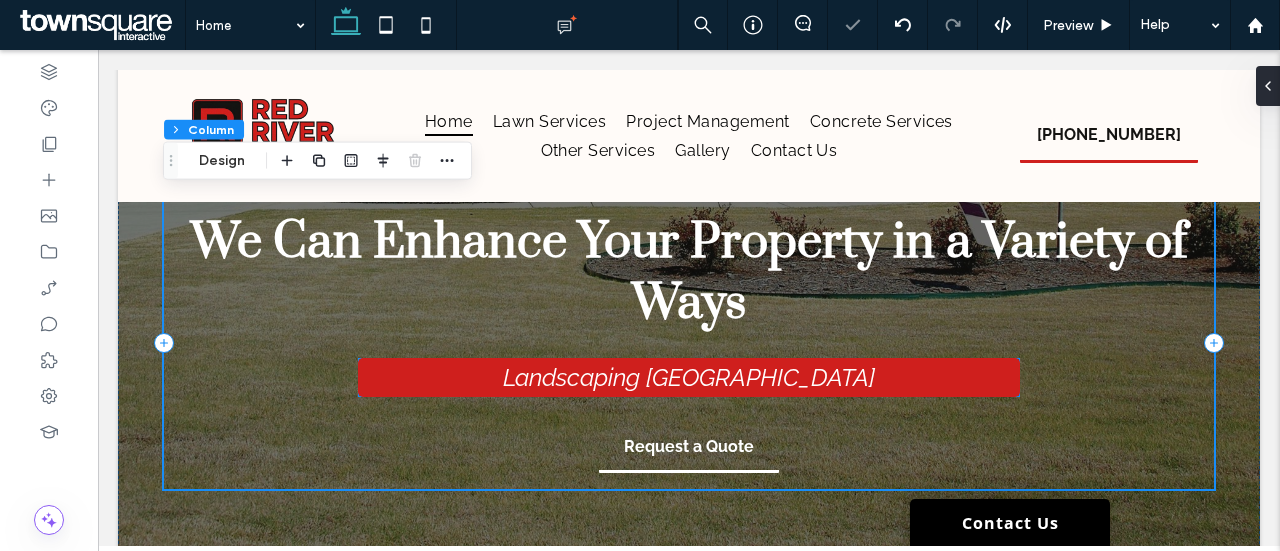 click on "Landscaping [GEOGRAPHIC_DATA]" at bounding box center [689, 377] 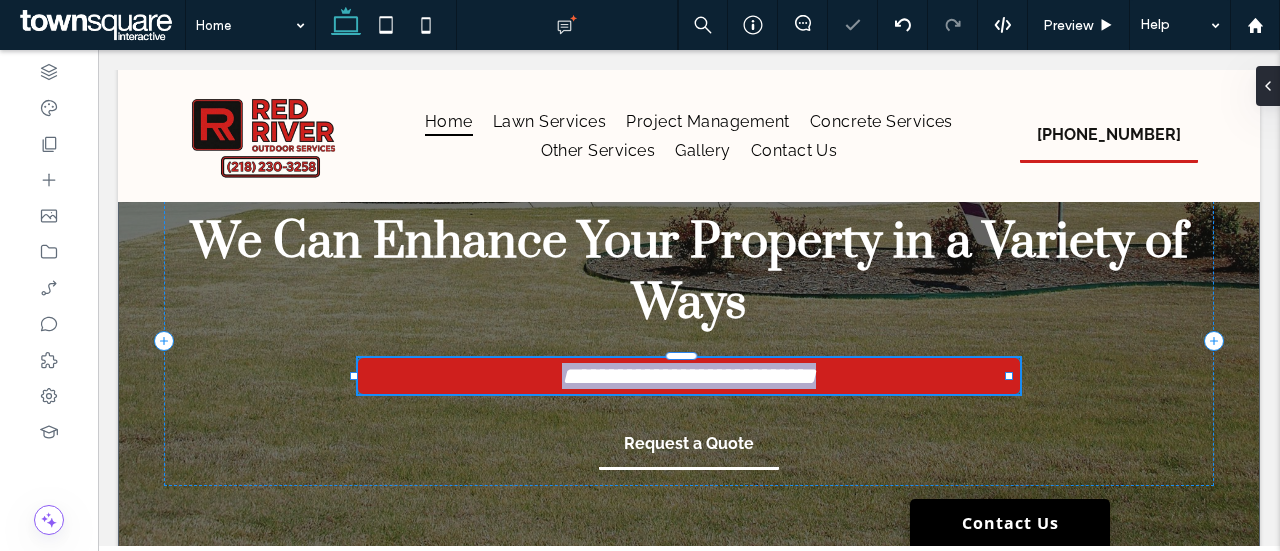 type on "*" 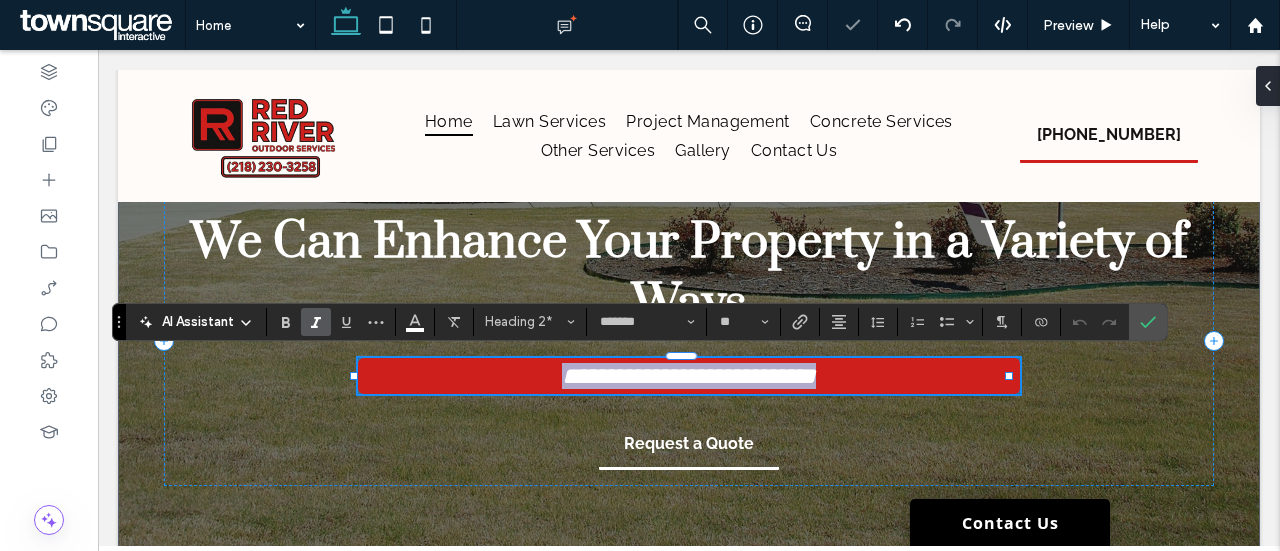 type 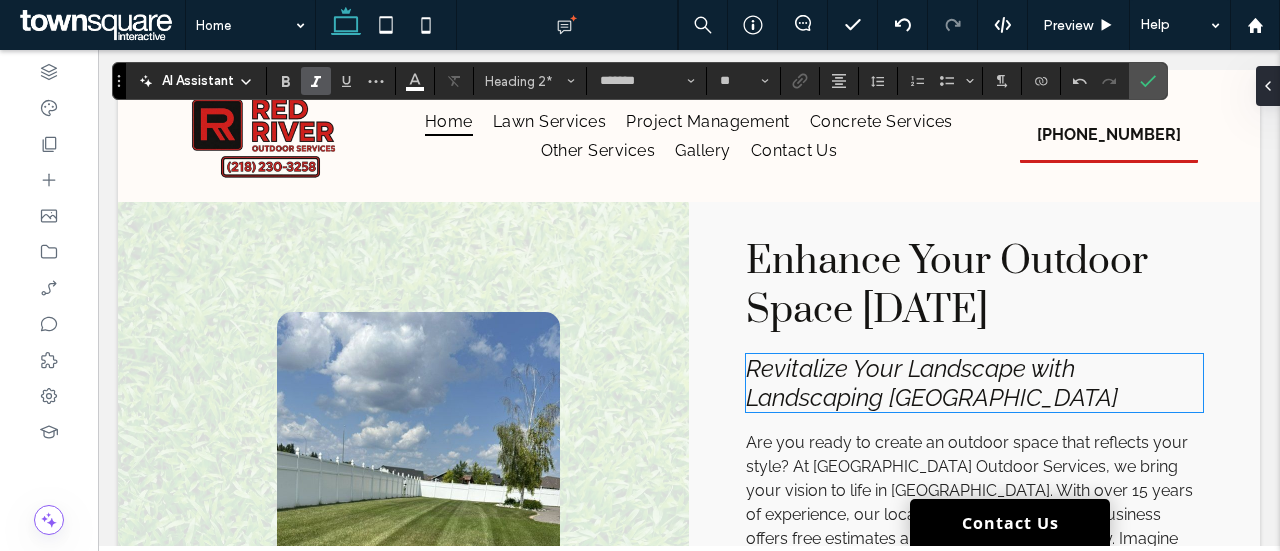 scroll, scrollTop: 663, scrollLeft: 0, axis: vertical 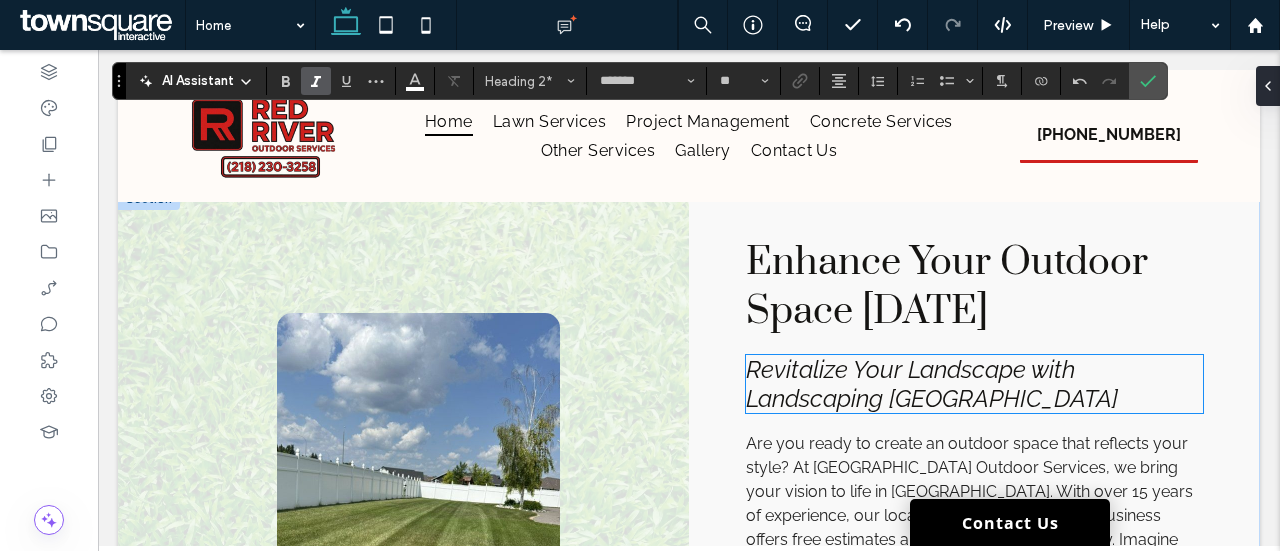 click on "Revitalize Your Landscape with Landscaping [GEOGRAPHIC_DATA]" at bounding box center [932, 384] 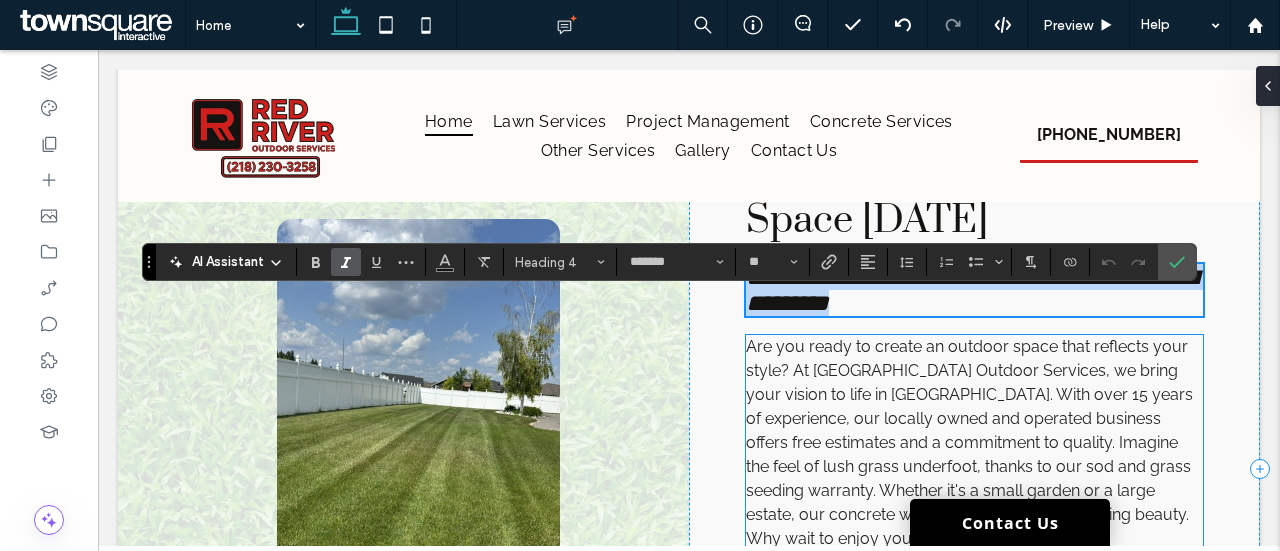 scroll, scrollTop: 712, scrollLeft: 0, axis: vertical 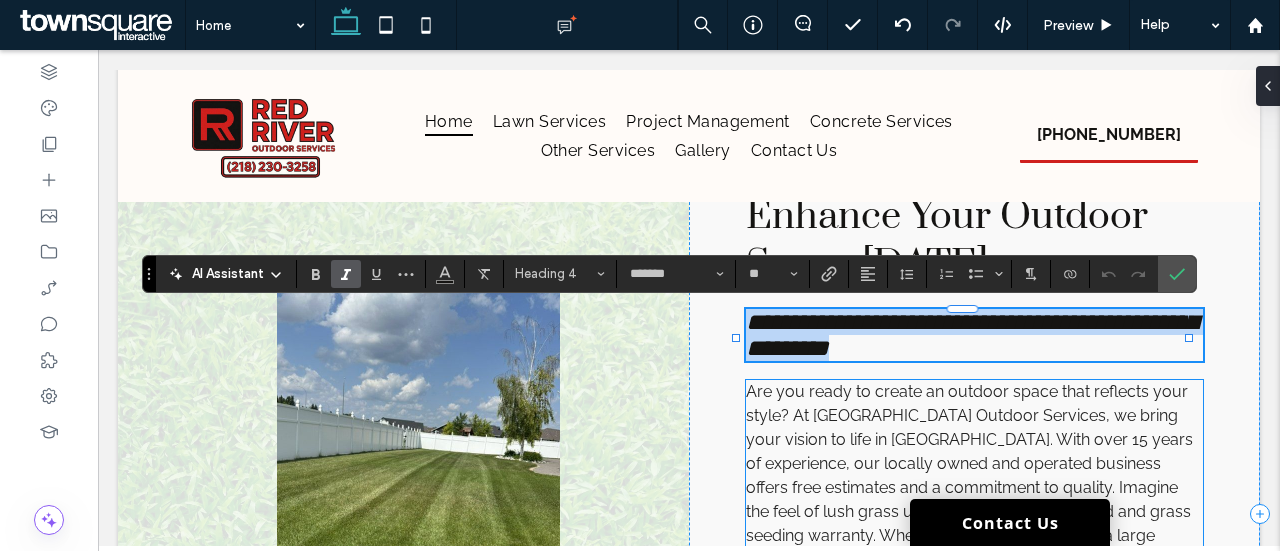 type 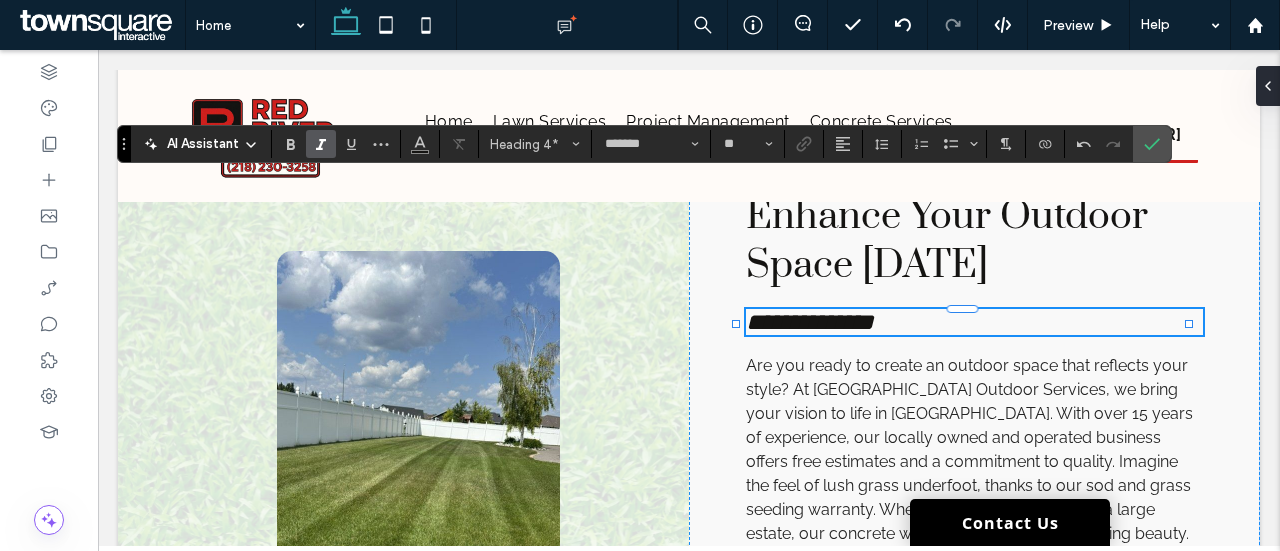 drag, startPoint x: 149, startPoint y: 269, endPoint x: 124, endPoint y: 141, distance: 130.41856 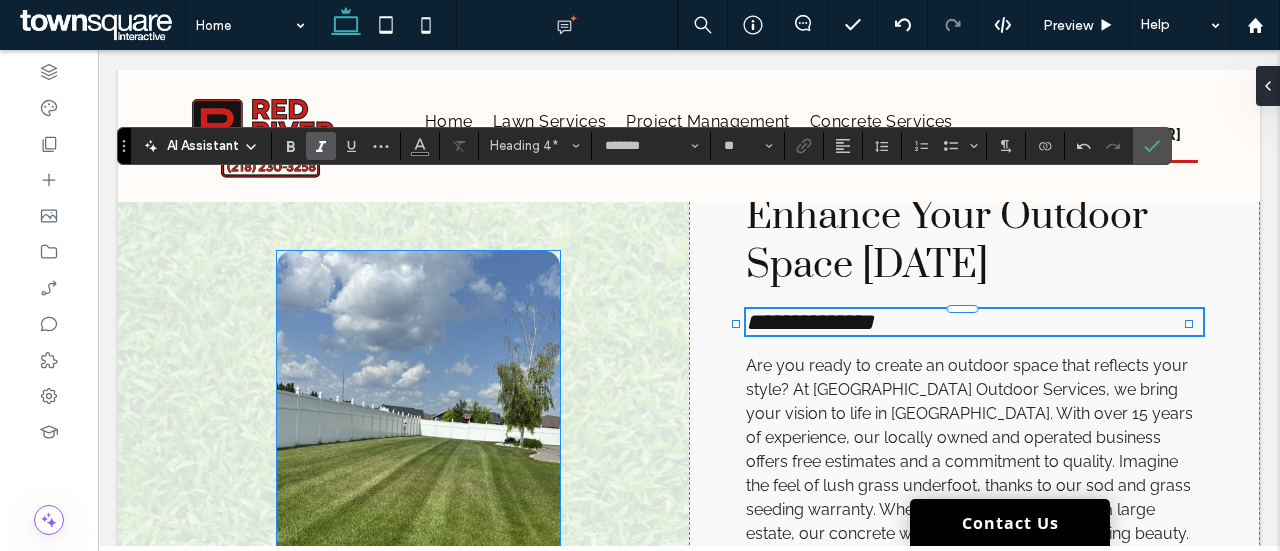 scroll, scrollTop: 690, scrollLeft: 0, axis: vertical 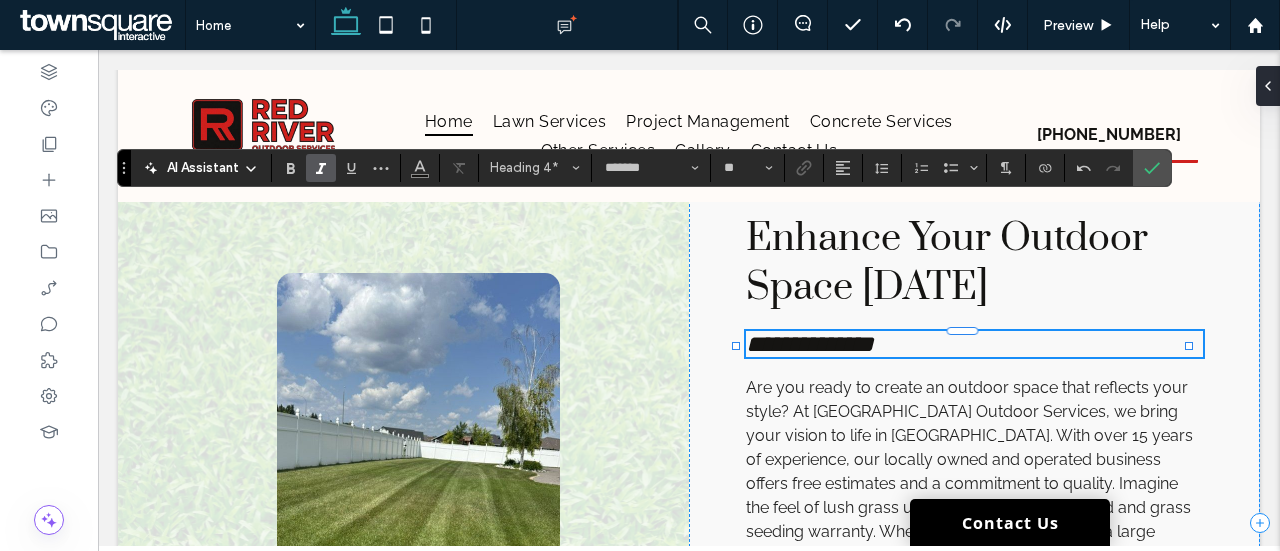 click on "**********" at bounding box center (810, 344) 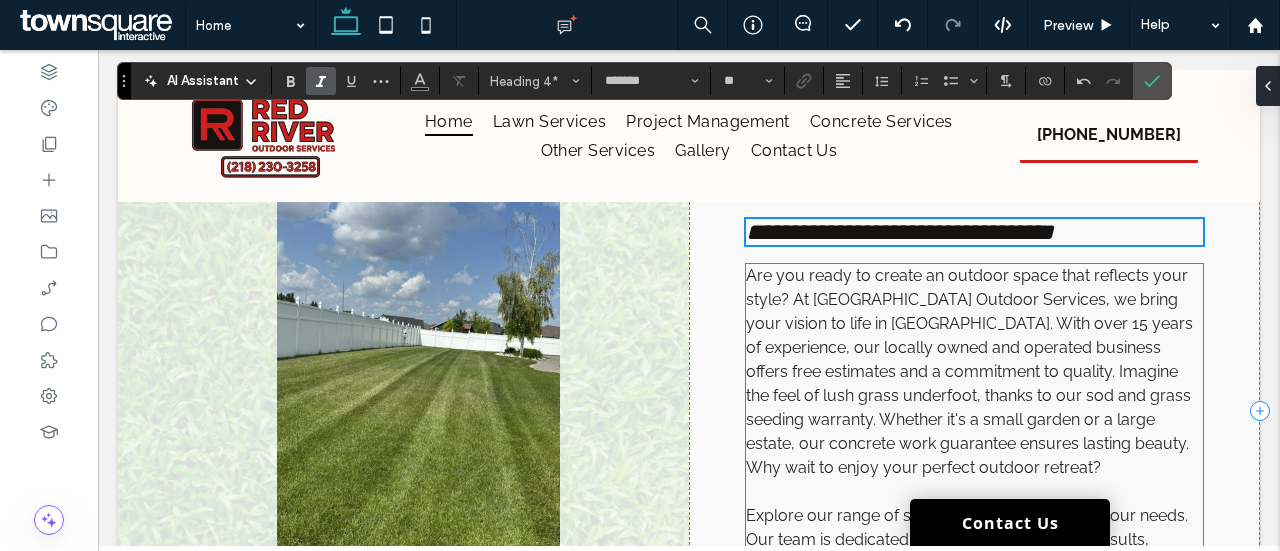 scroll, scrollTop: 810, scrollLeft: 0, axis: vertical 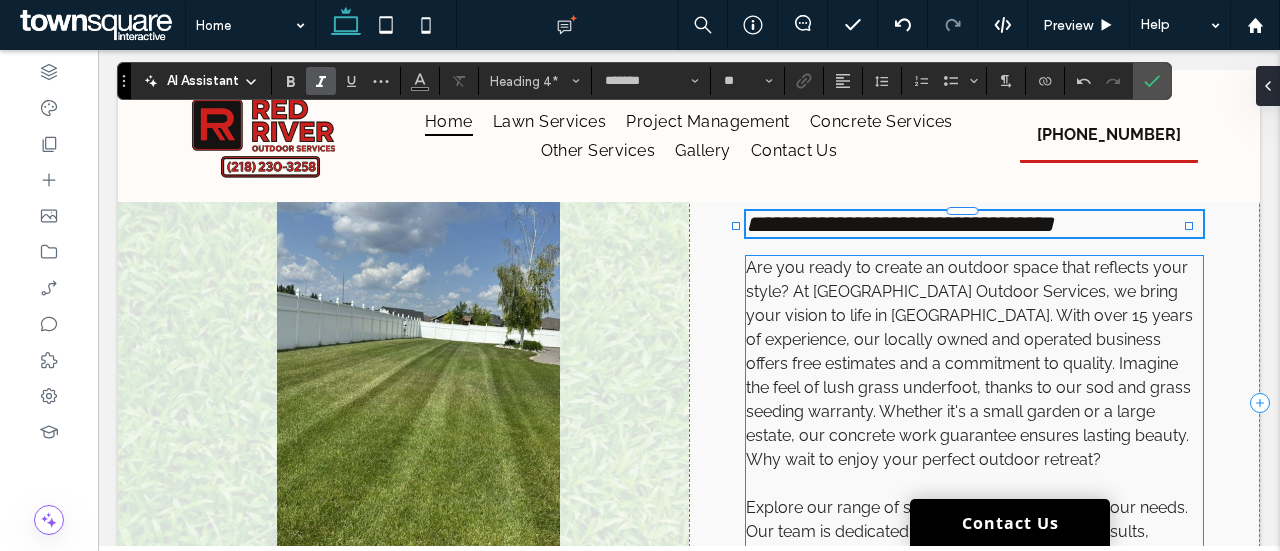 click on "Are you ready to create an outdoor space that reflects your style? At [GEOGRAPHIC_DATA] Outdoor Services, we bring your vision to life in [GEOGRAPHIC_DATA]. With over 15 years of experience, our locally owned and operated business offers free estimates and a commitment to quality. Imagine the feel of lush grass underfoot, thanks to our sod and grass seeding warranty. Whether it's a small garden or a large estate, our concrete work guarantee ensures lasting beauty. Why wait to enjoy your perfect outdoor retreat?" at bounding box center (969, 363) 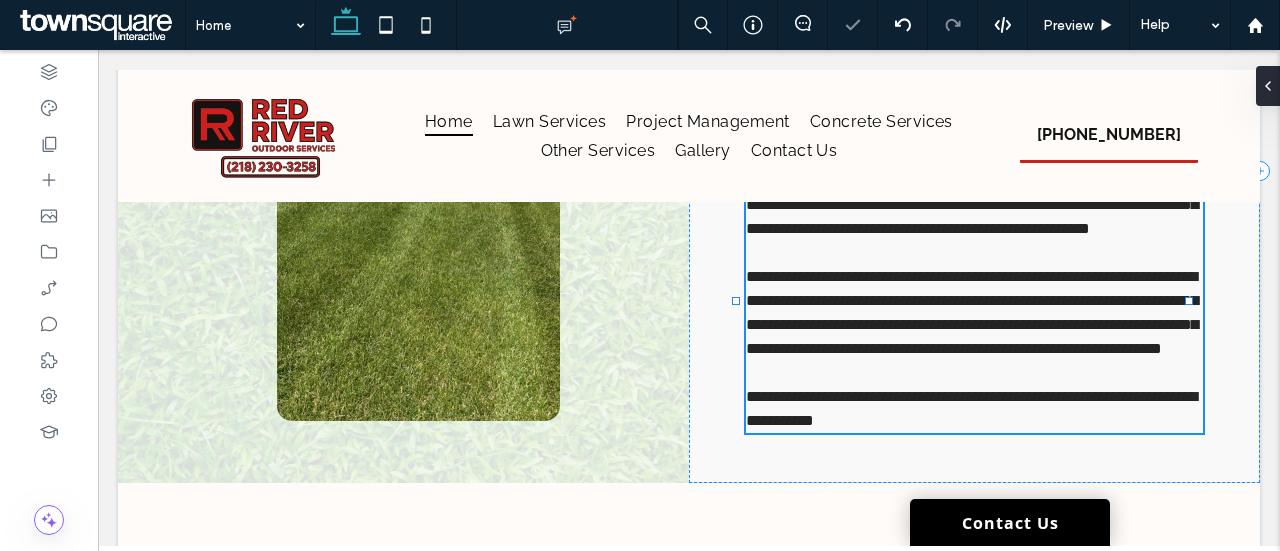 type on "*******" 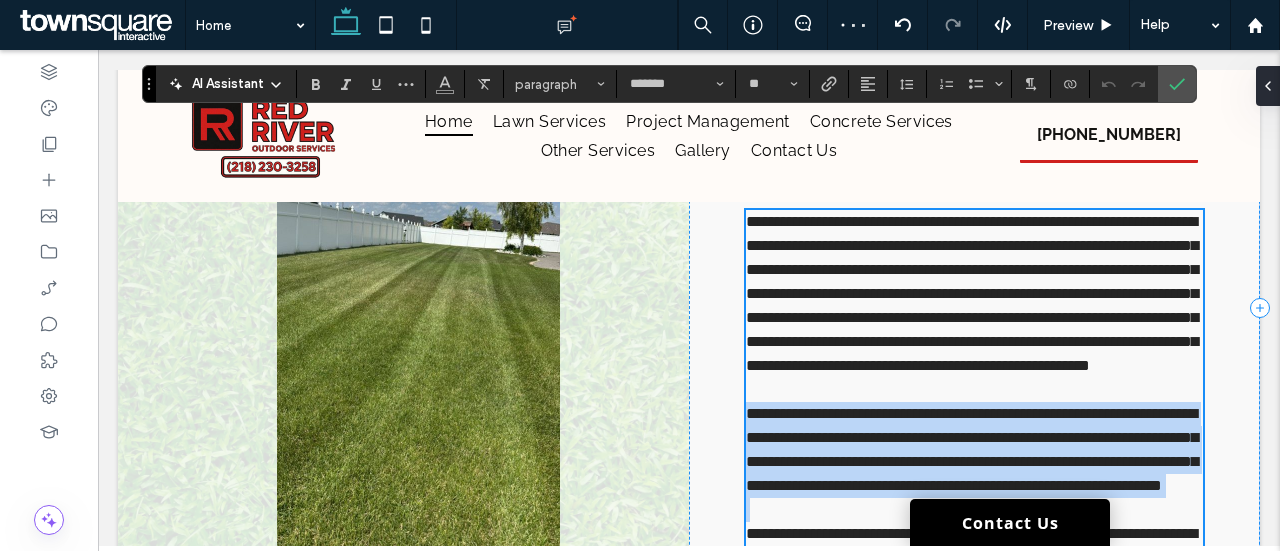 scroll, scrollTop: 858, scrollLeft: 0, axis: vertical 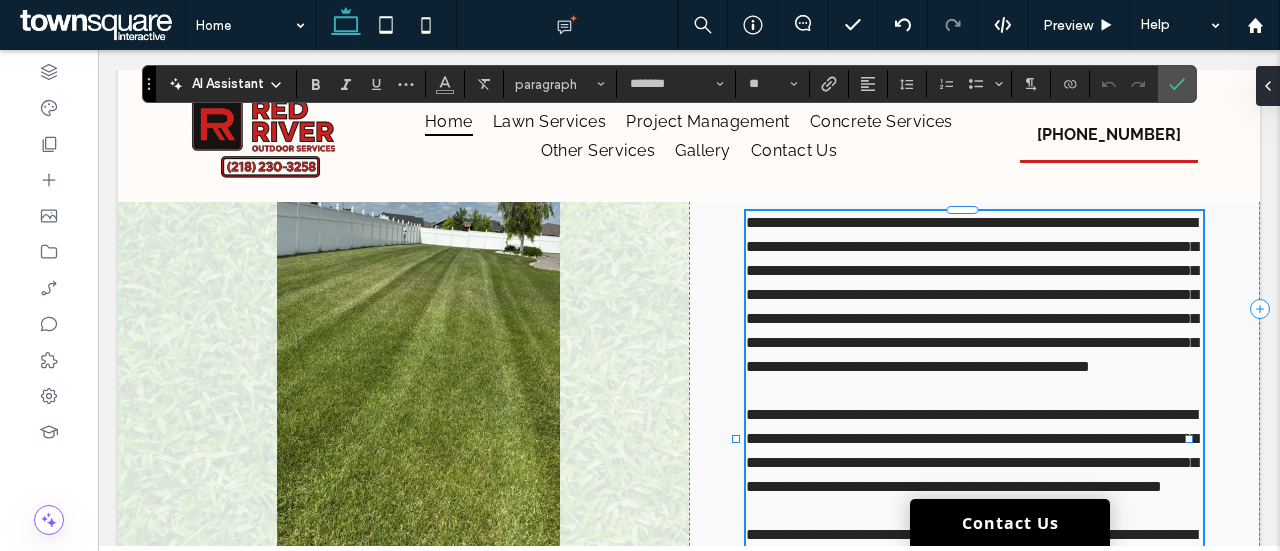 click on "**********" at bounding box center (972, 294) 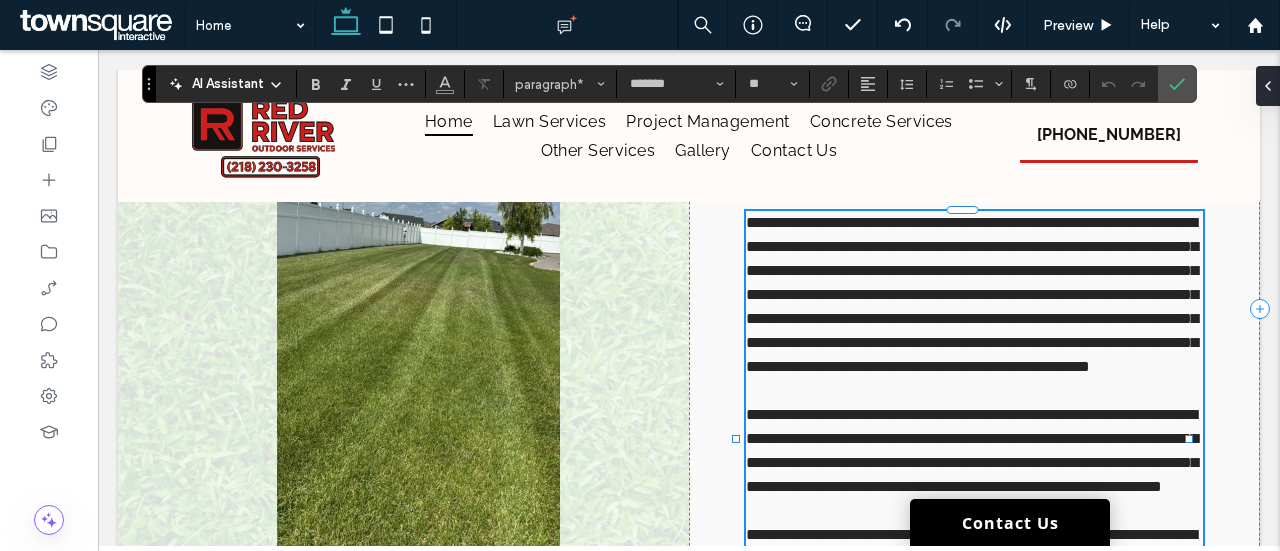 click on "**********" at bounding box center (972, 294) 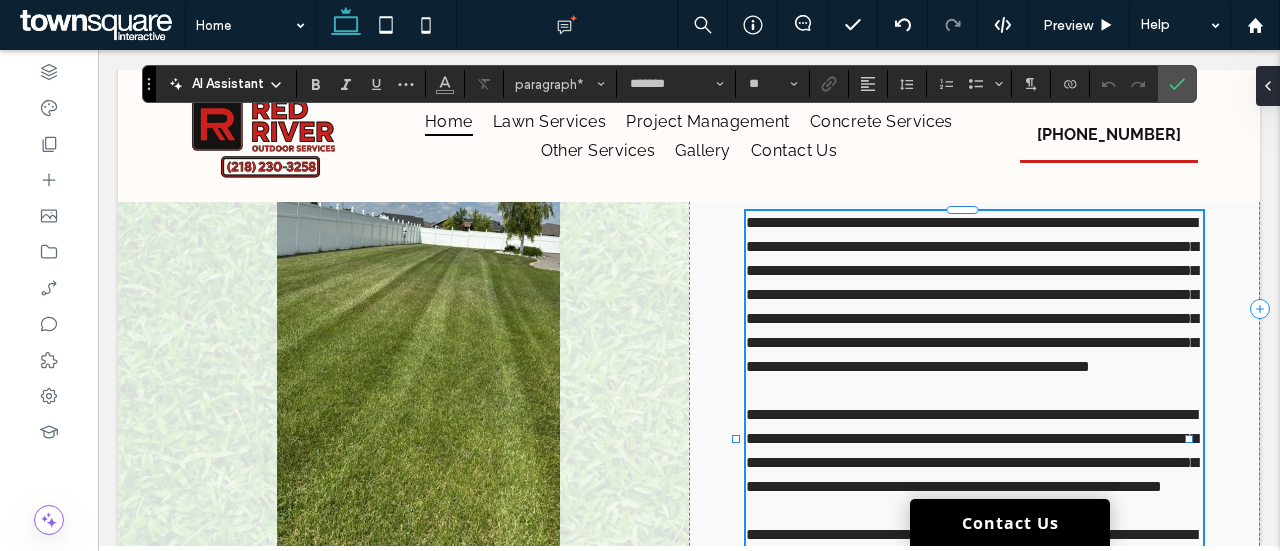 type 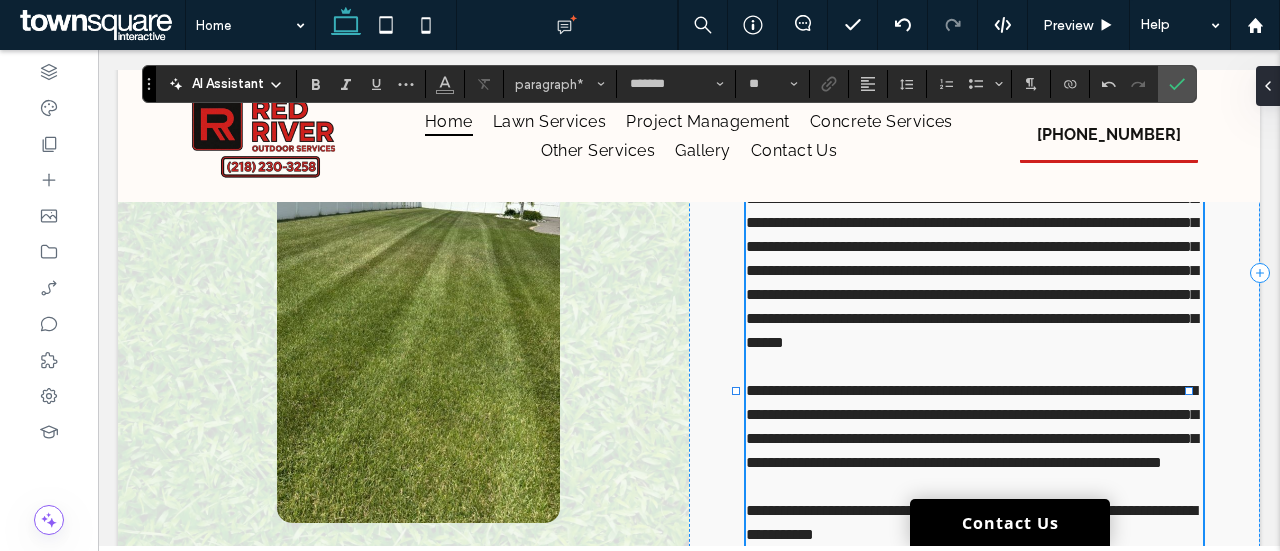 scroll, scrollTop: 907, scrollLeft: 0, axis: vertical 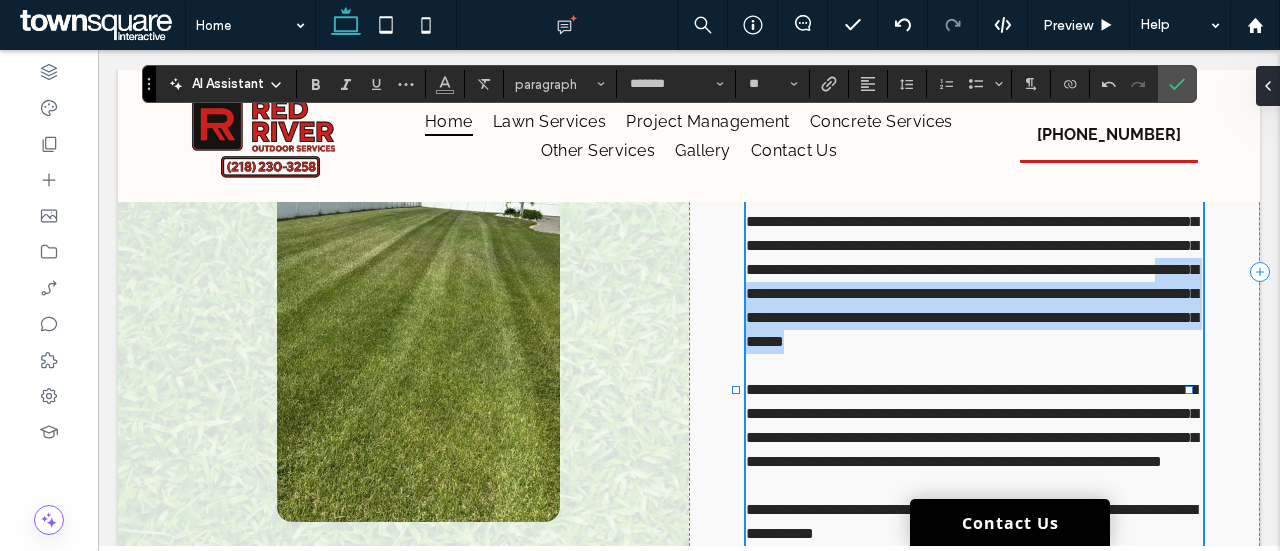 drag, startPoint x: 1146, startPoint y: 363, endPoint x: 823, endPoint y: 323, distance: 325.46735 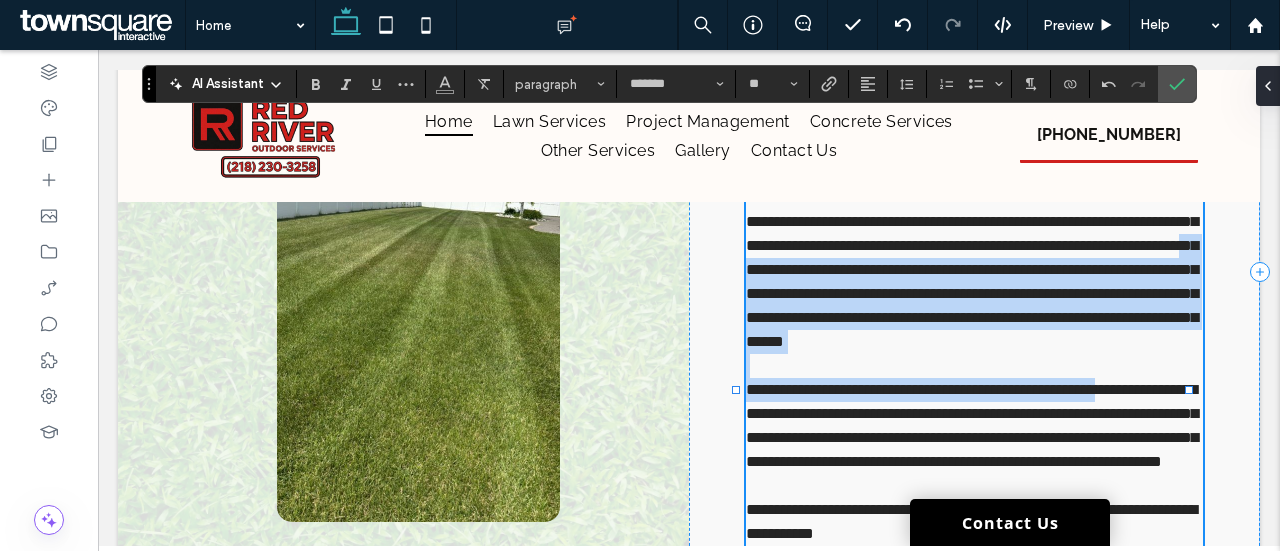 drag, startPoint x: 1176, startPoint y: 412, endPoint x: 738, endPoint y: 294, distance: 453.61658 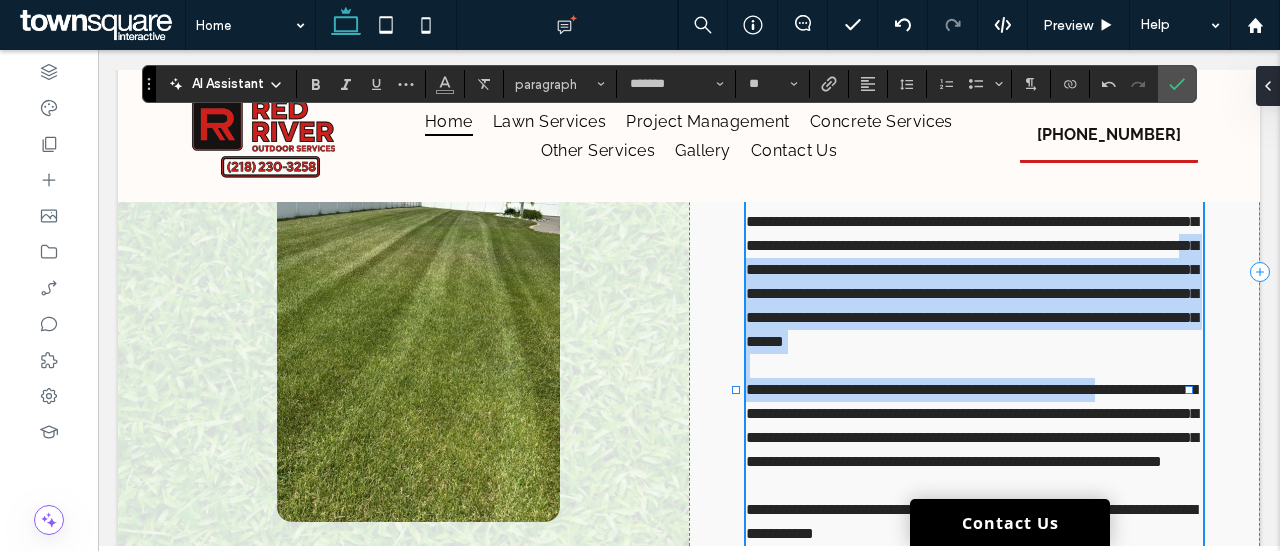 scroll, scrollTop: 918, scrollLeft: 0, axis: vertical 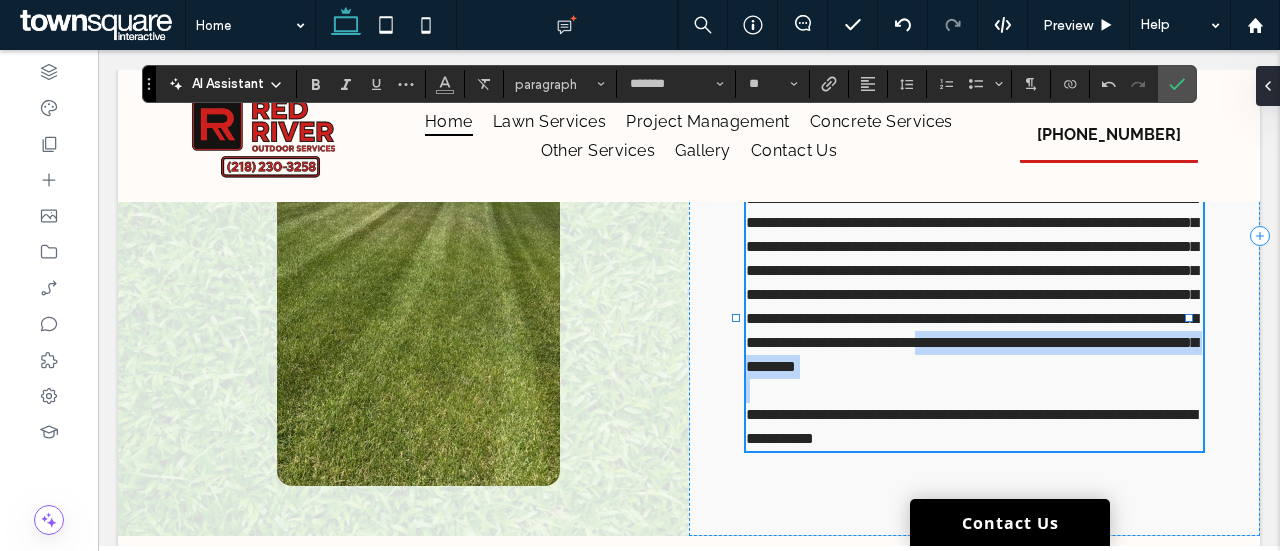 drag, startPoint x: 825, startPoint y: 367, endPoint x: 882, endPoint y: 400, distance: 65.863495 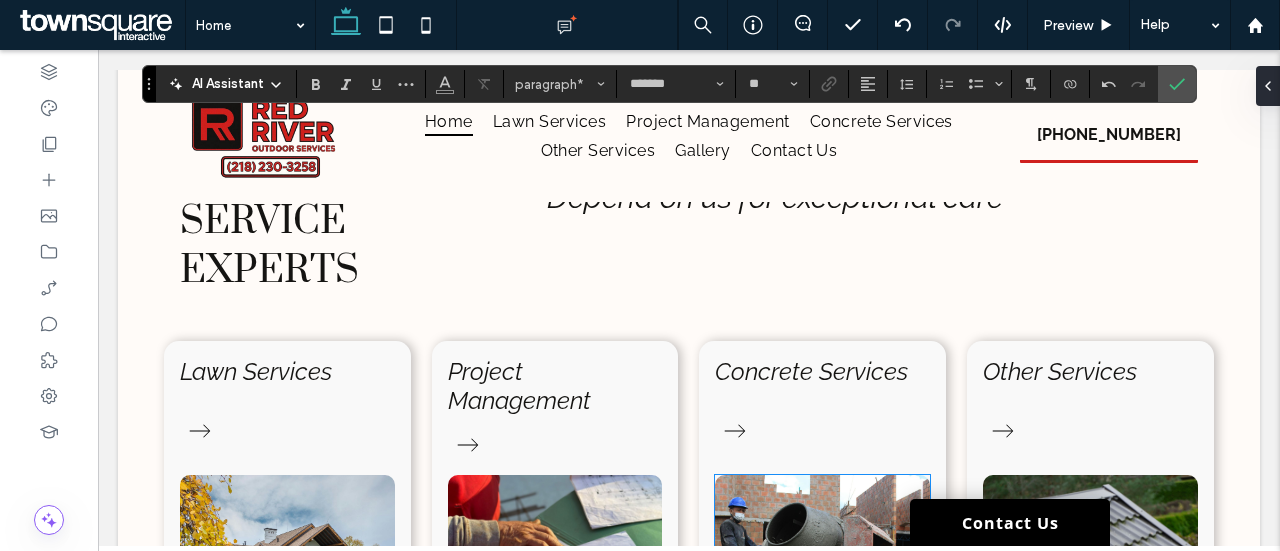 scroll, scrollTop: 1525, scrollLeft: 0, axis: vertical 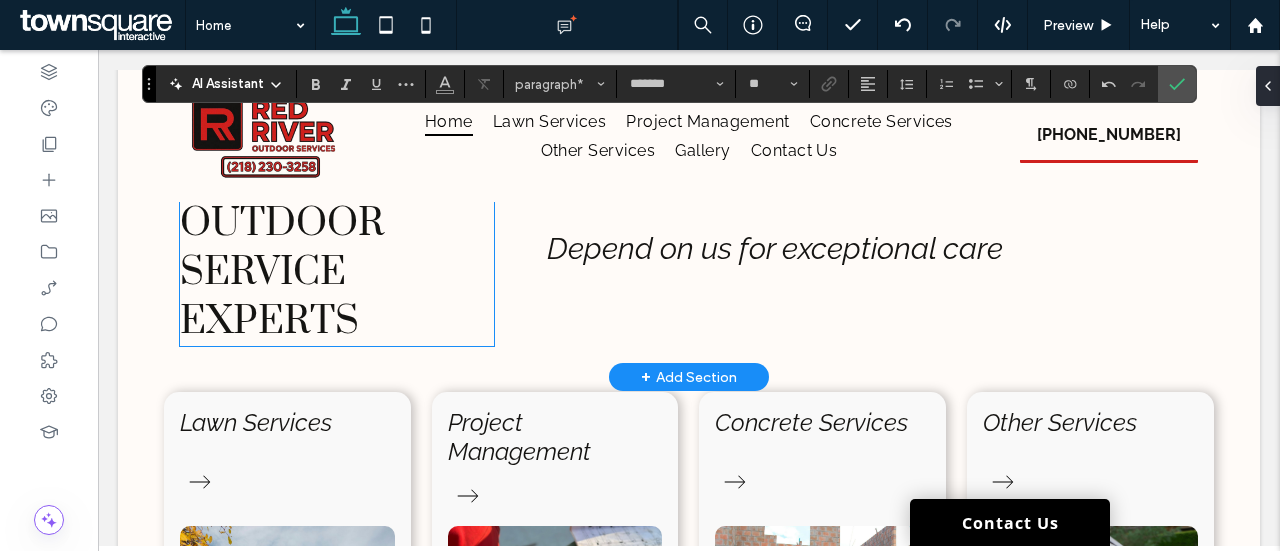 click on "Your Local Outdoor Service Experts" at bounding box center [337, 248] 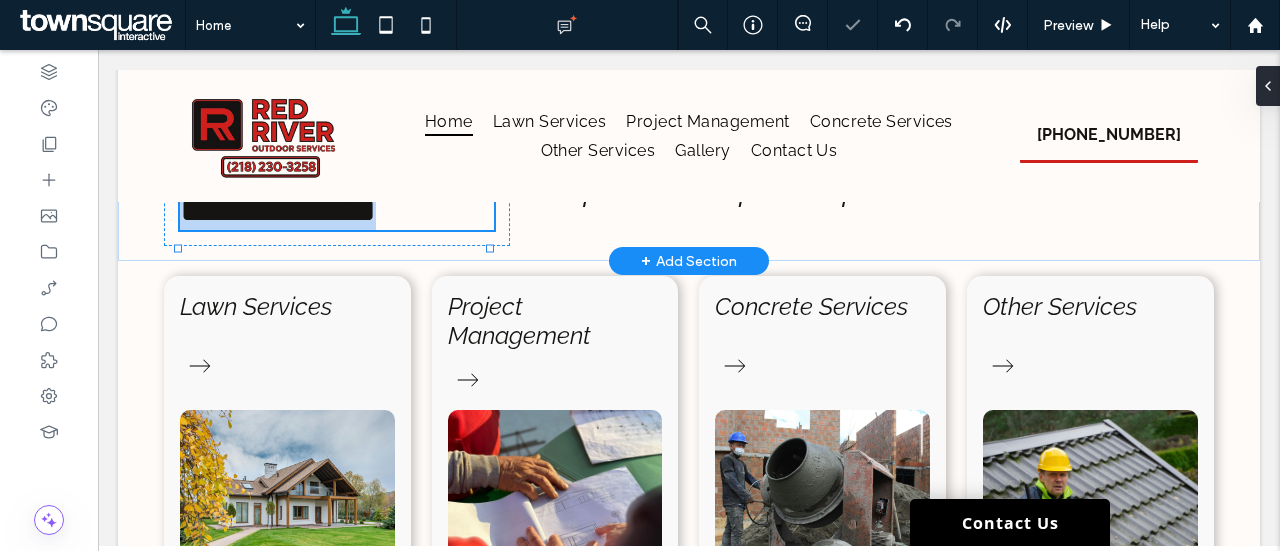 click on "**********" at bounding box center (320, 190) 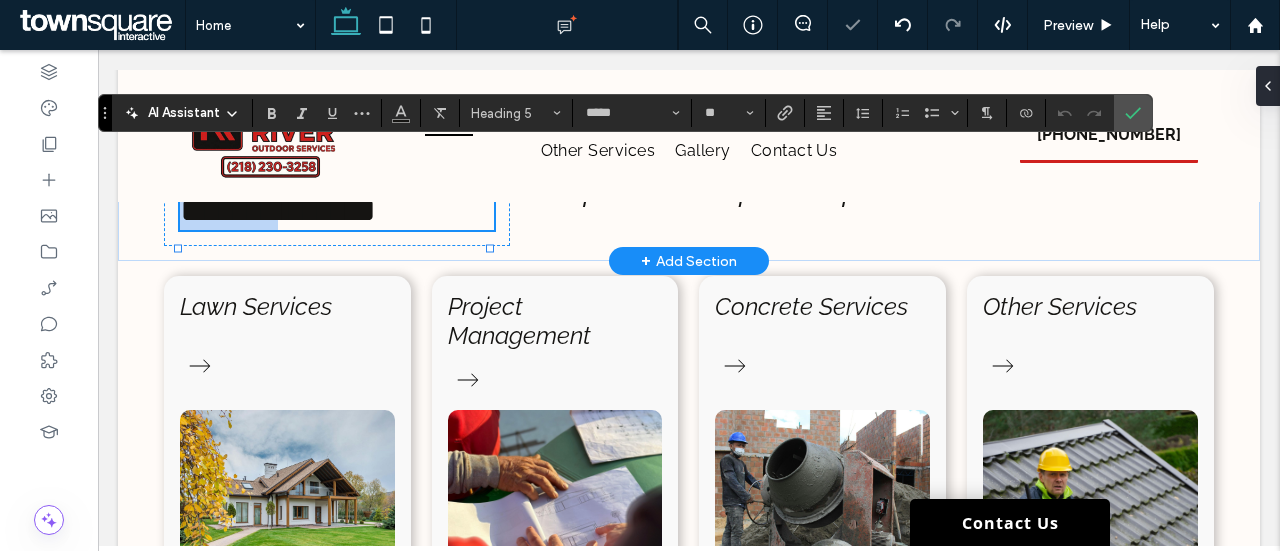 click on "**********" at bounding box center (320, 190) 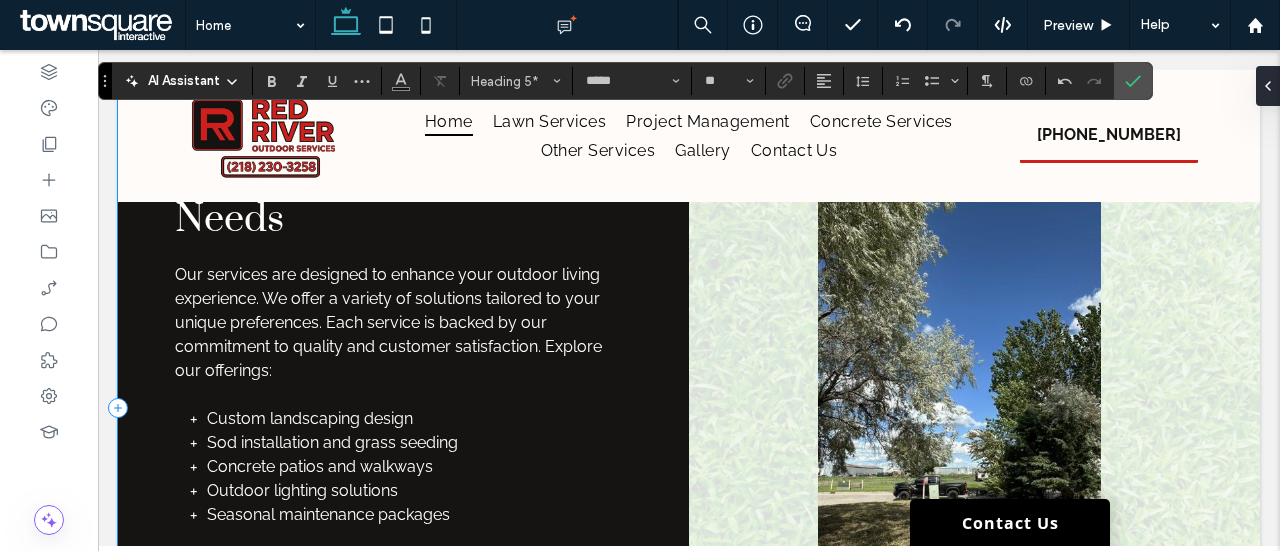 scroll, scrollTop: 1935, scrollLeft: 0, axis: vertical 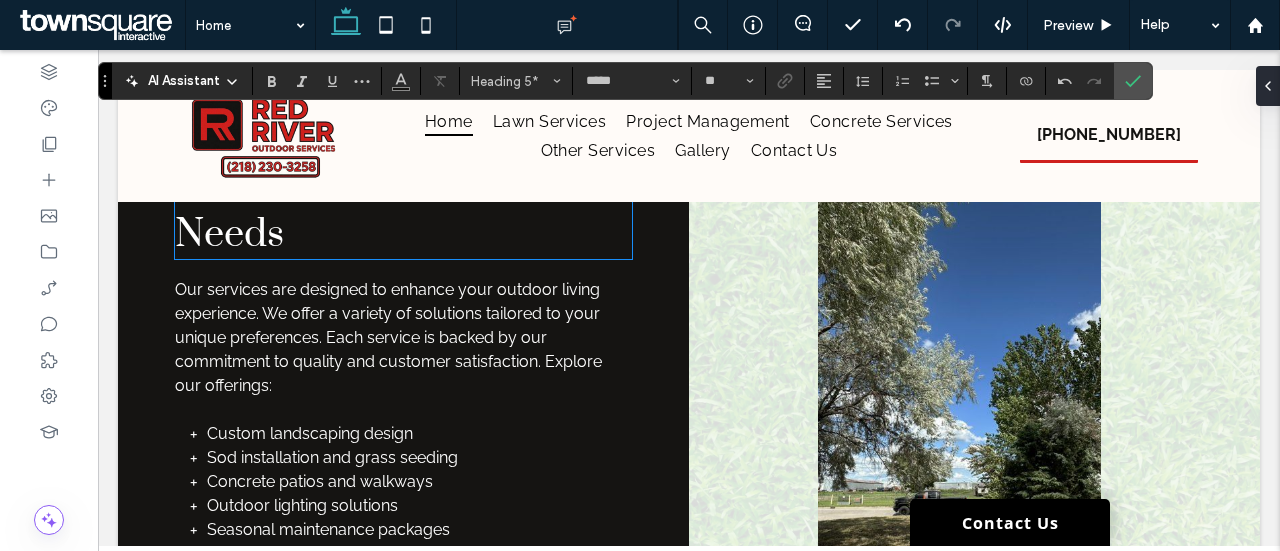 click on "Solutions That Fit Your Needs" at bounding box center (403, 210) 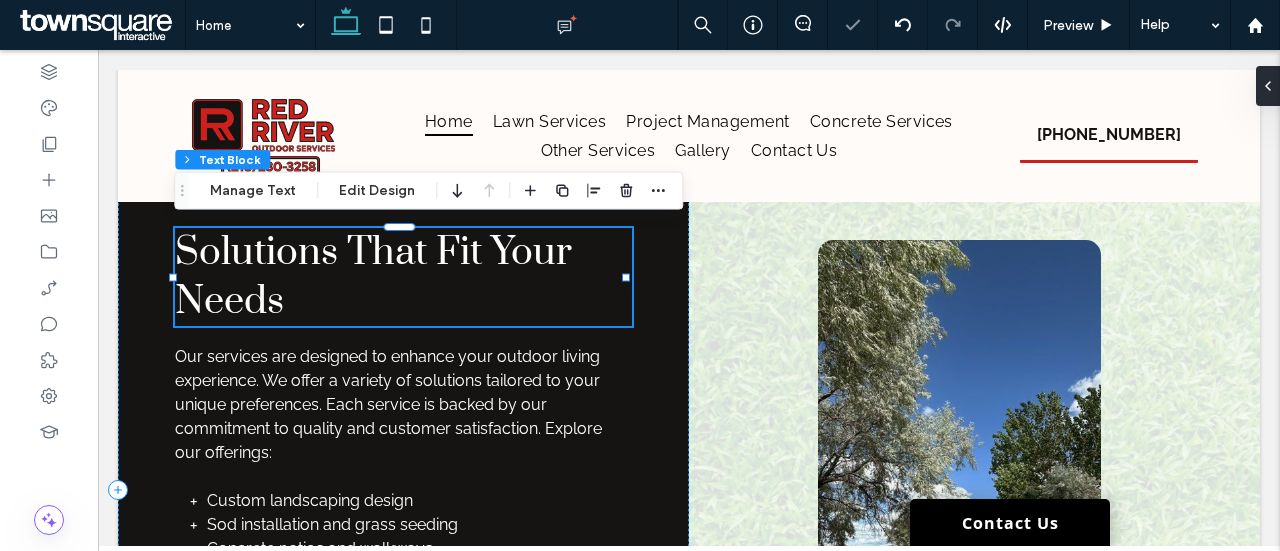 click on "Solutions That Fit Your Needs" at bounding box center (403, 277) 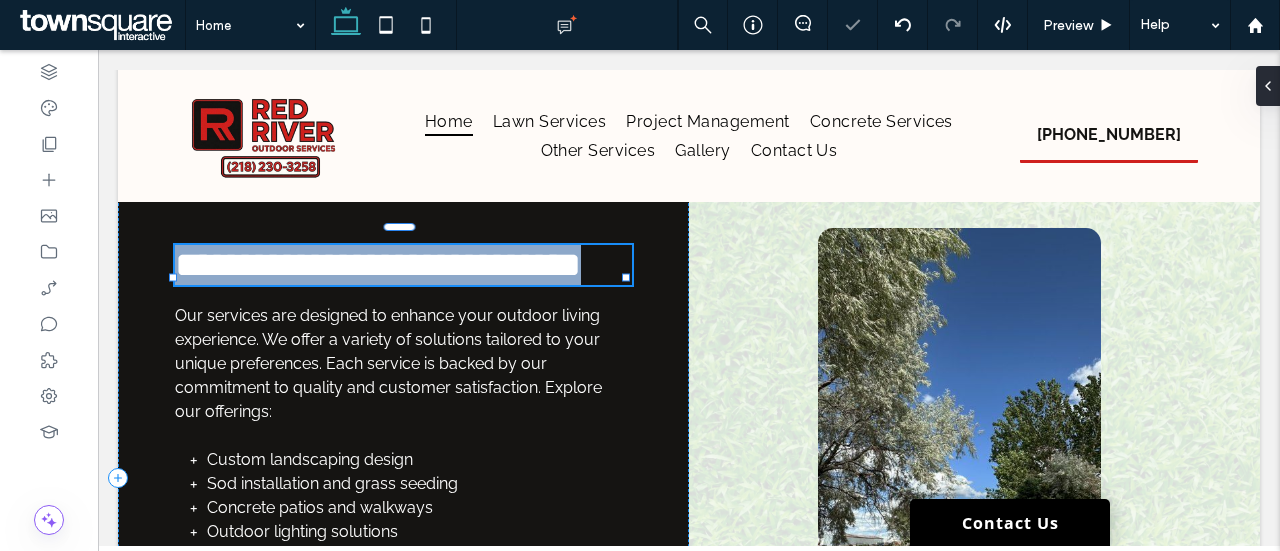 type on "*****" 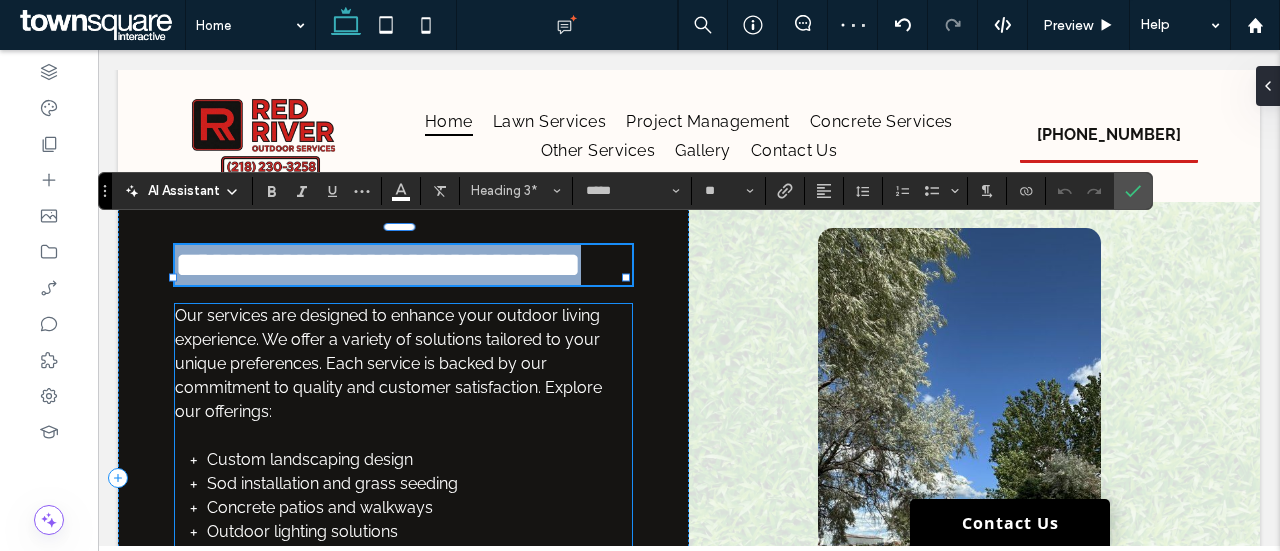 type 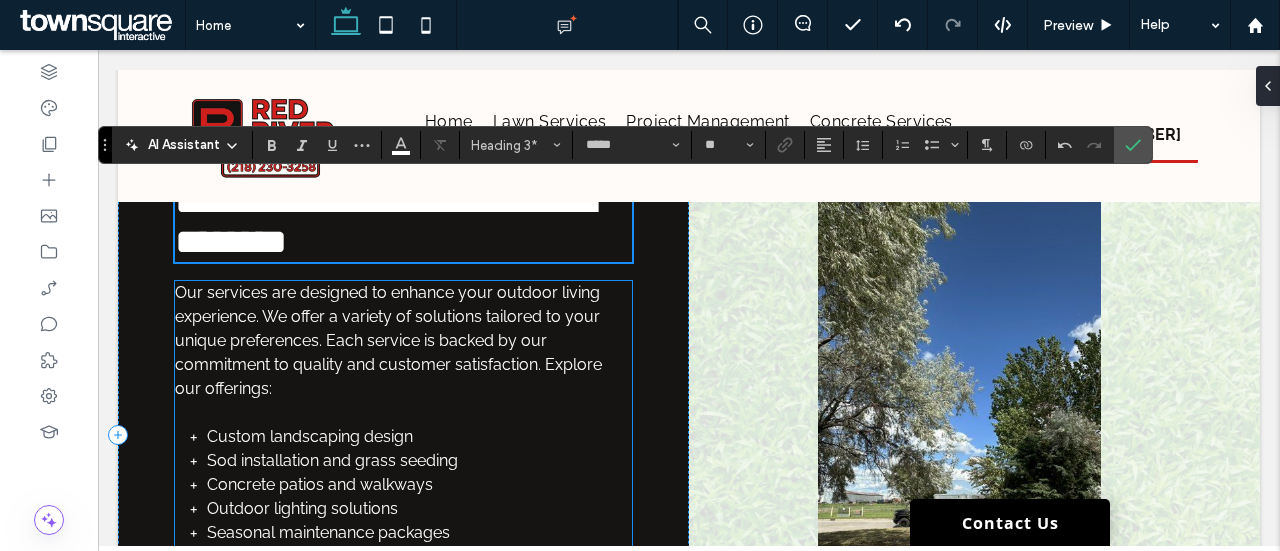 scroll, scrollTop: 1982, scrollLeft: 0, axis: vertical 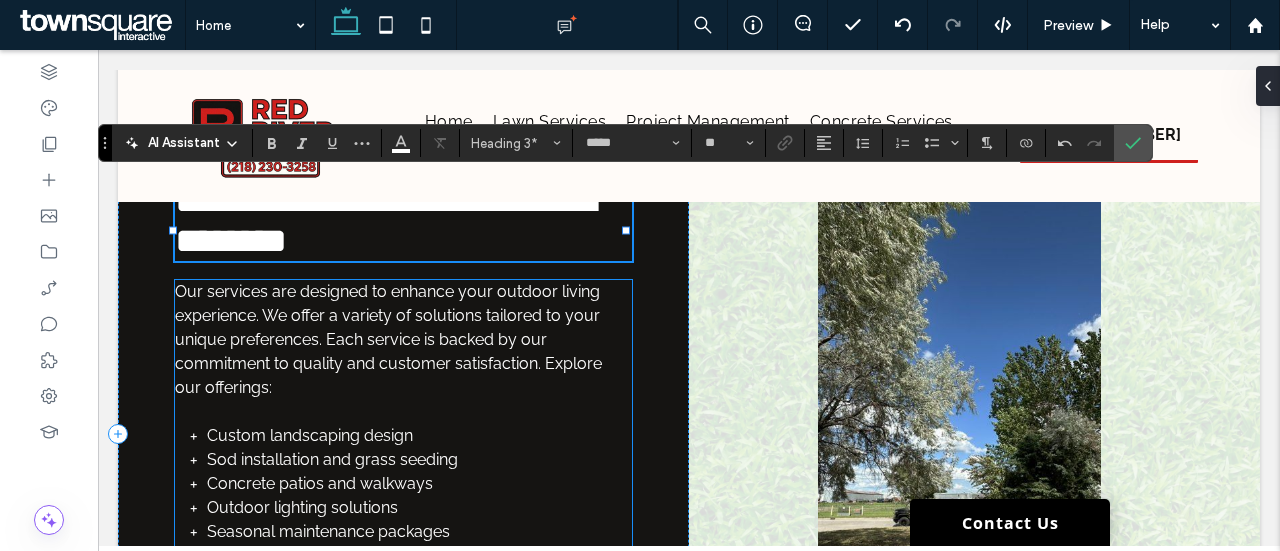 click on "Our services are designed to enhance your outdoor living experience. We offer a variety of solutions tailored to your unique preferences. Each service is backed by our commitment to quality and customer satisfaction. Explore our offerings:" at bounding box center (403, 340) 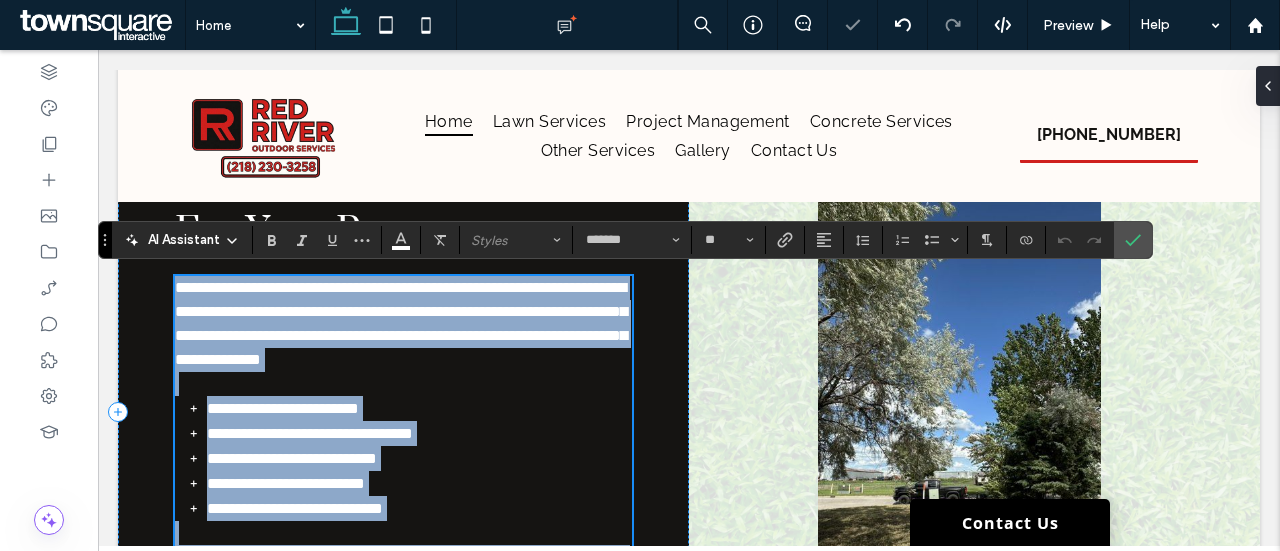 scroll, scrollTop: 2003, scrollLeft: 0, axis: vertical 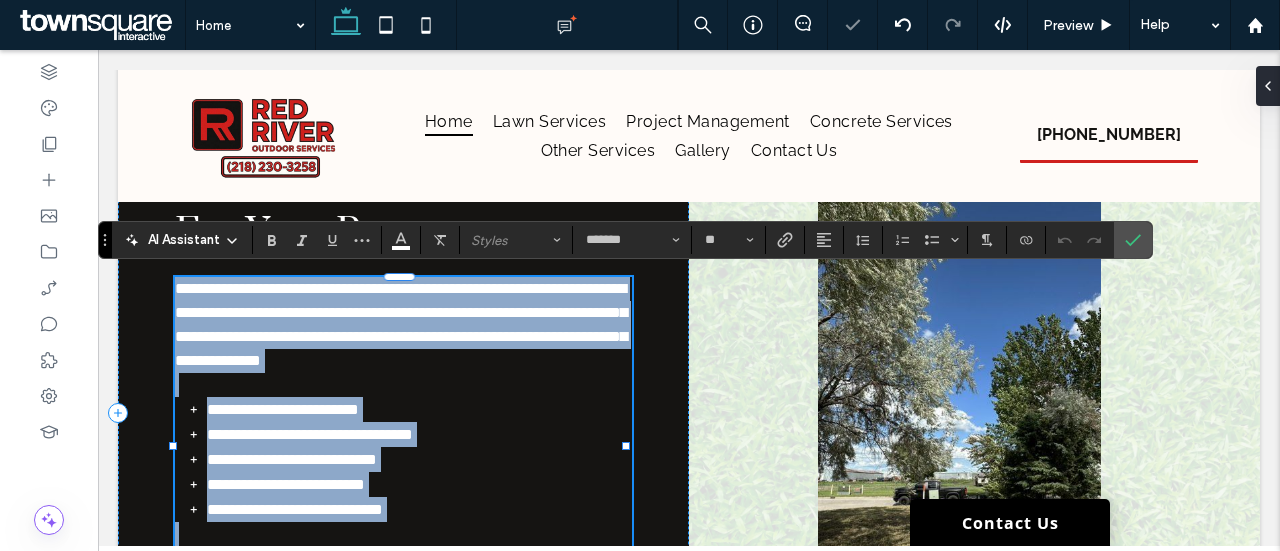 click on "**********" at bounding box center (401, 324) 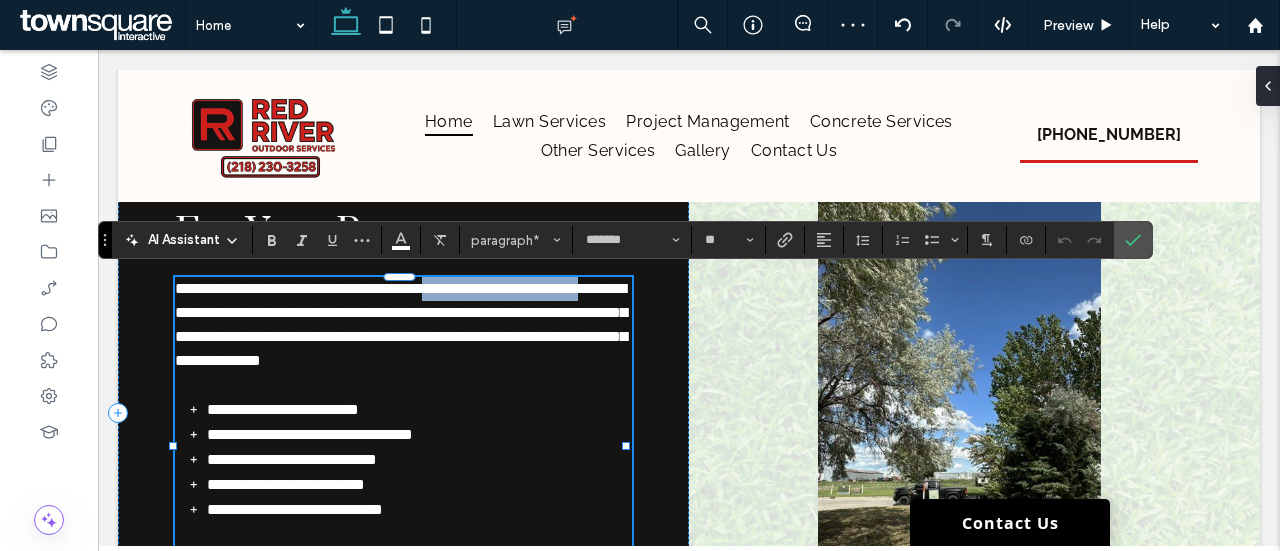 drag, startPoint x: 488, startPoint y: 292, endPoint x: 255, endPoint y: 315, distance: 234.13245 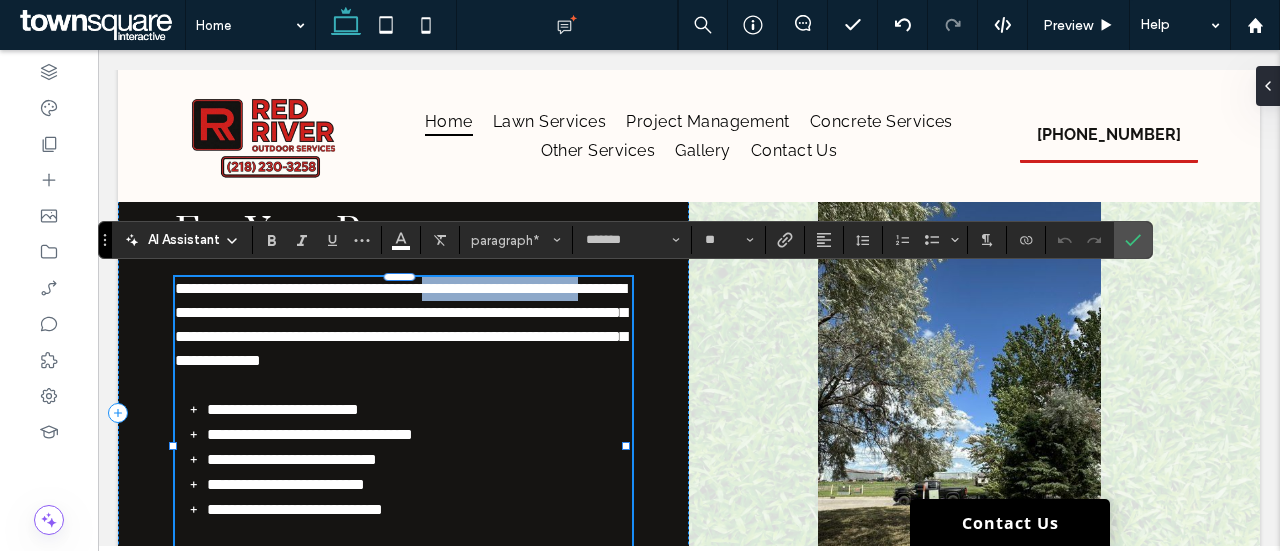 type 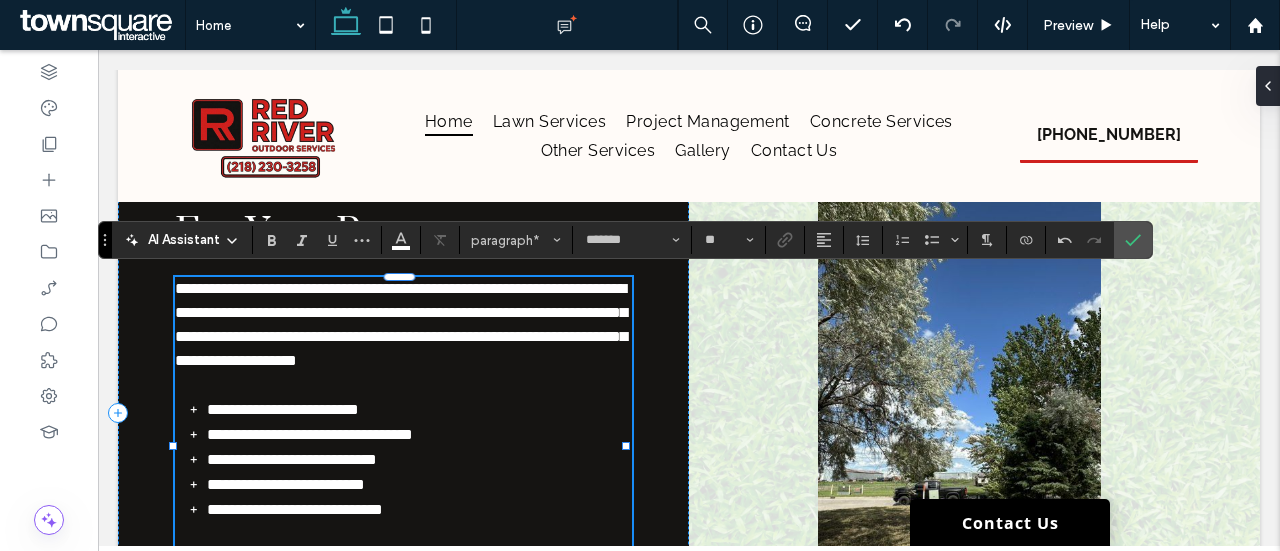 click on "**********" at bounding box center (401, 324) 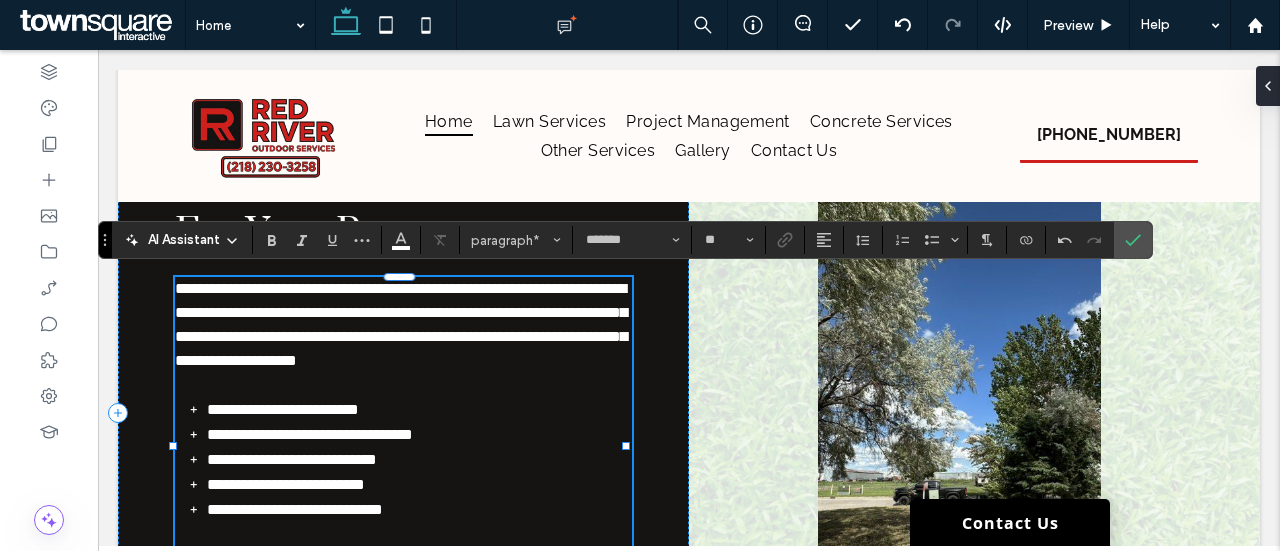 click on "**********" at bounding box center (401, 324) 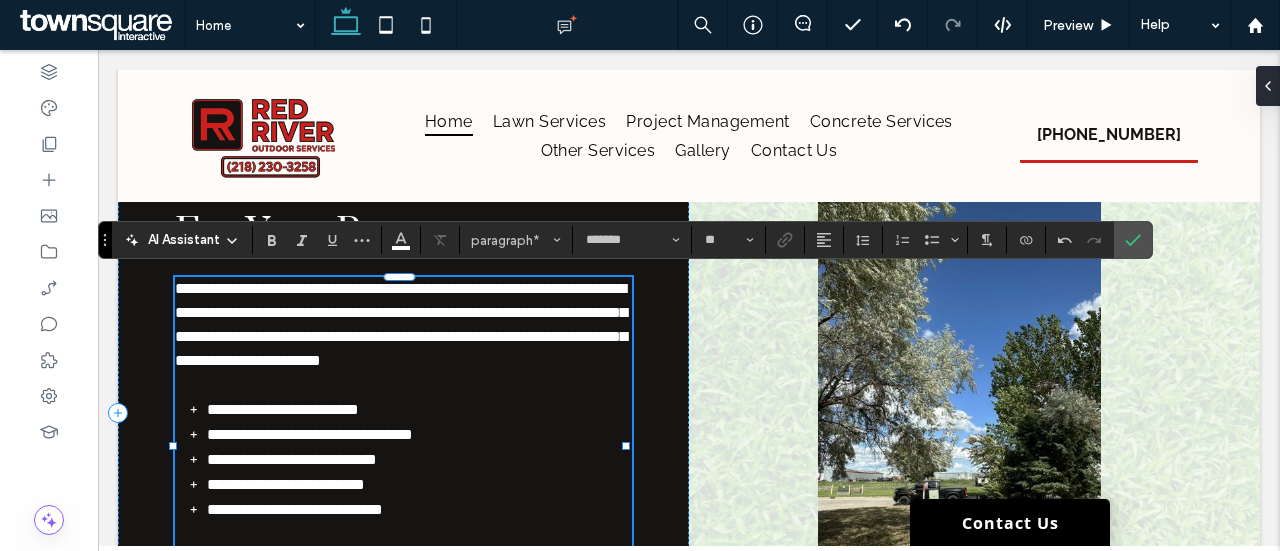 click on "**********" at bounding box center [401, 324] 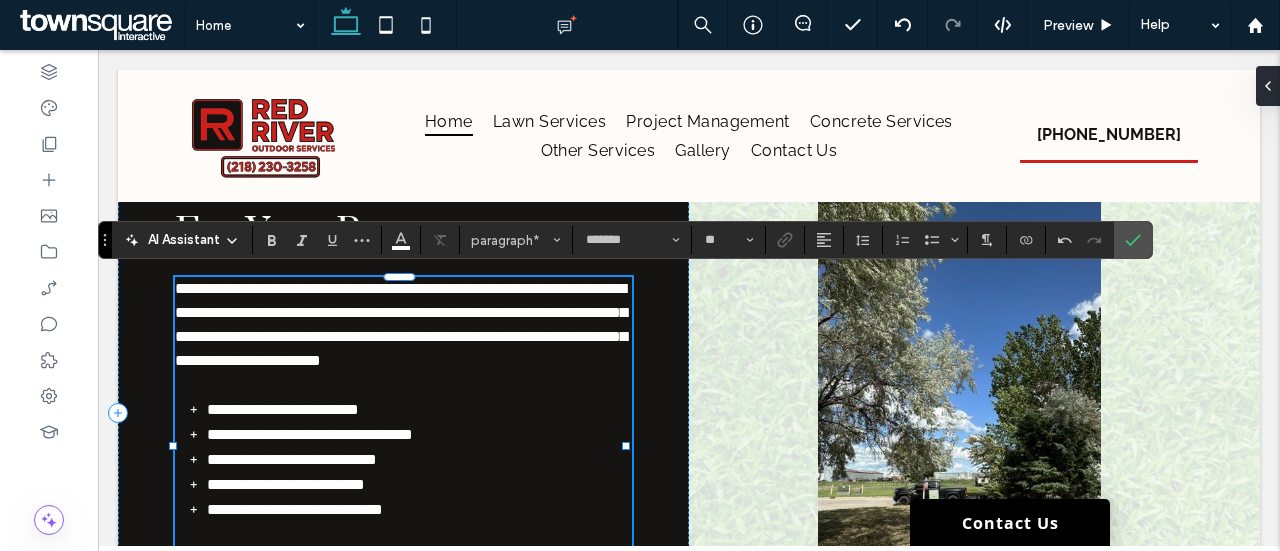 click on "**********" at bounding box center (401, 324) 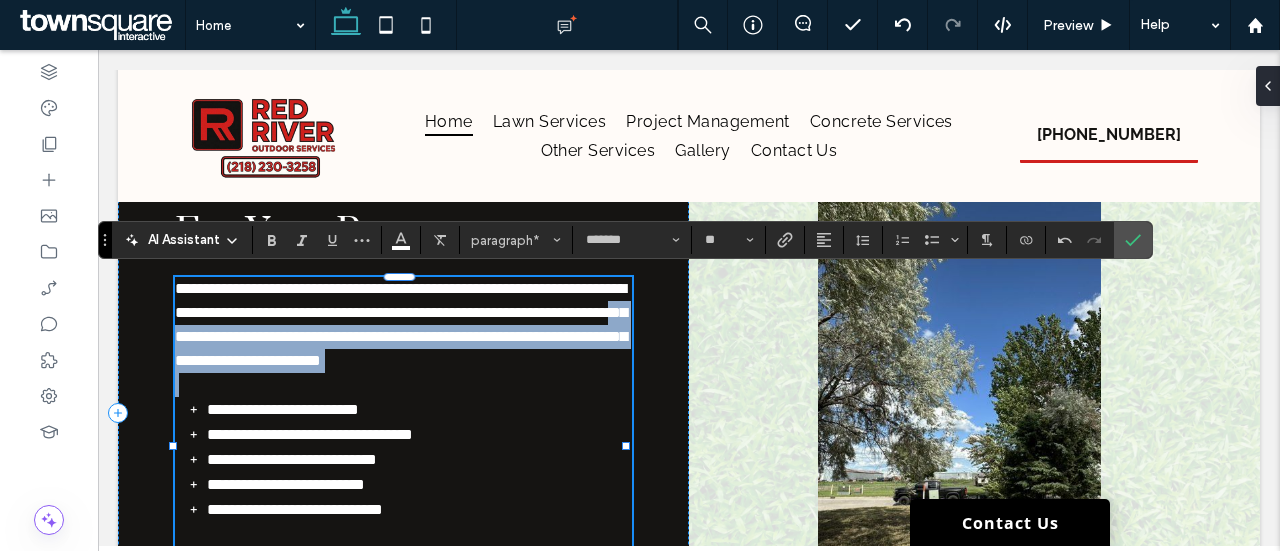 drag, startPoint x: 356, startPoint y: 337, endPoint x: 487, endPoint y: 406, distance: 148.06079 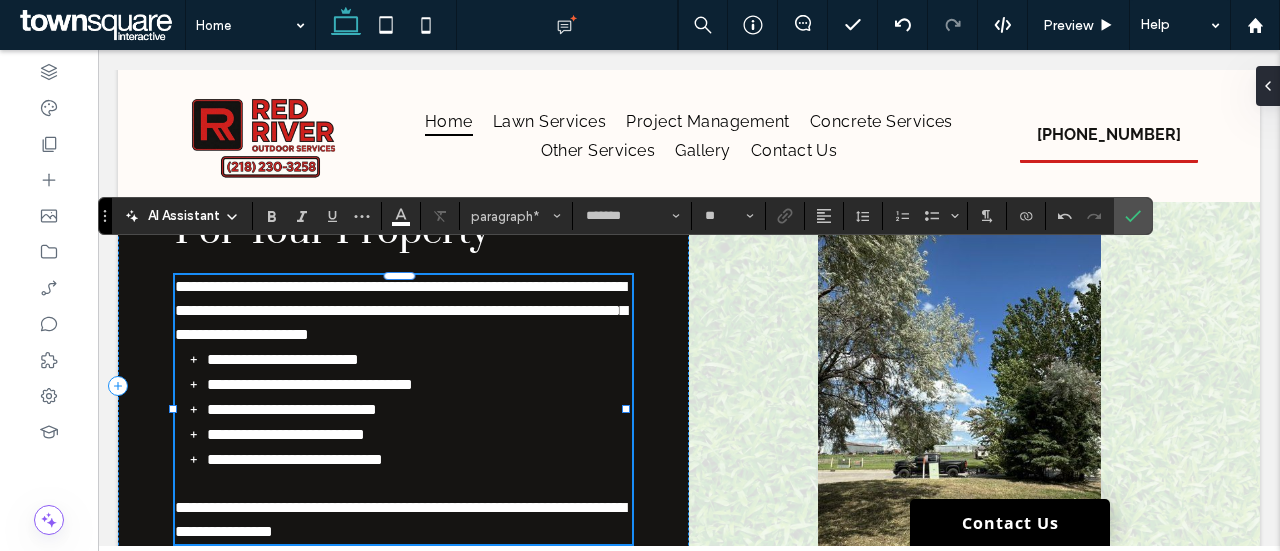 scroll, scrollTop: 2015, scrollLeft: 0, axis: vertical 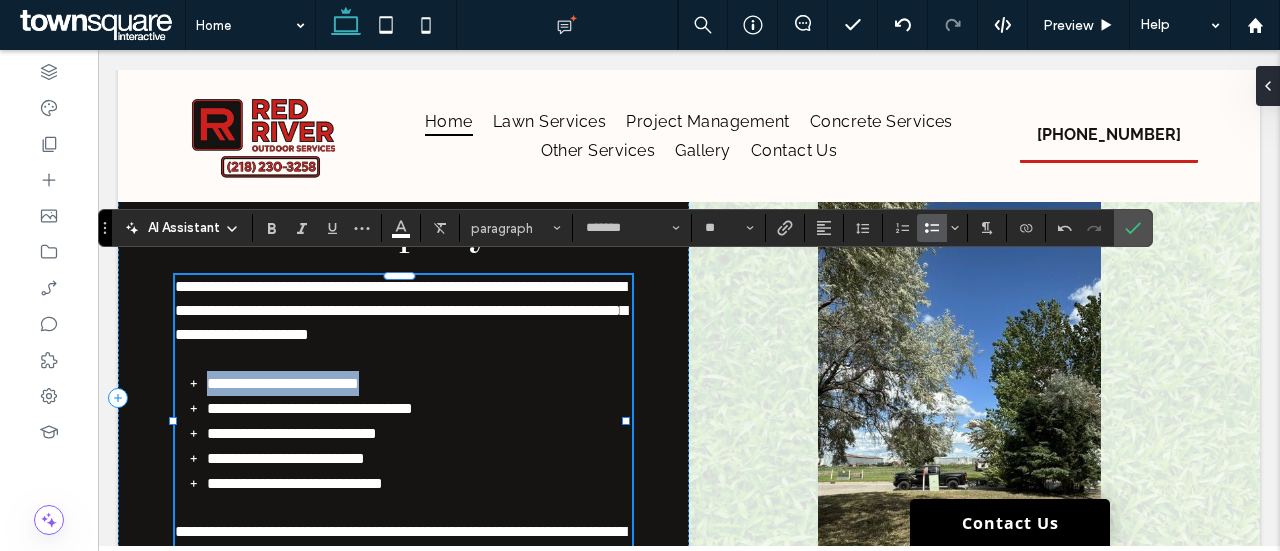 drag, startPoint x: 447, startPoint y: 375, endPoint x: 209, endPoint y: 390, distance: 238.47221 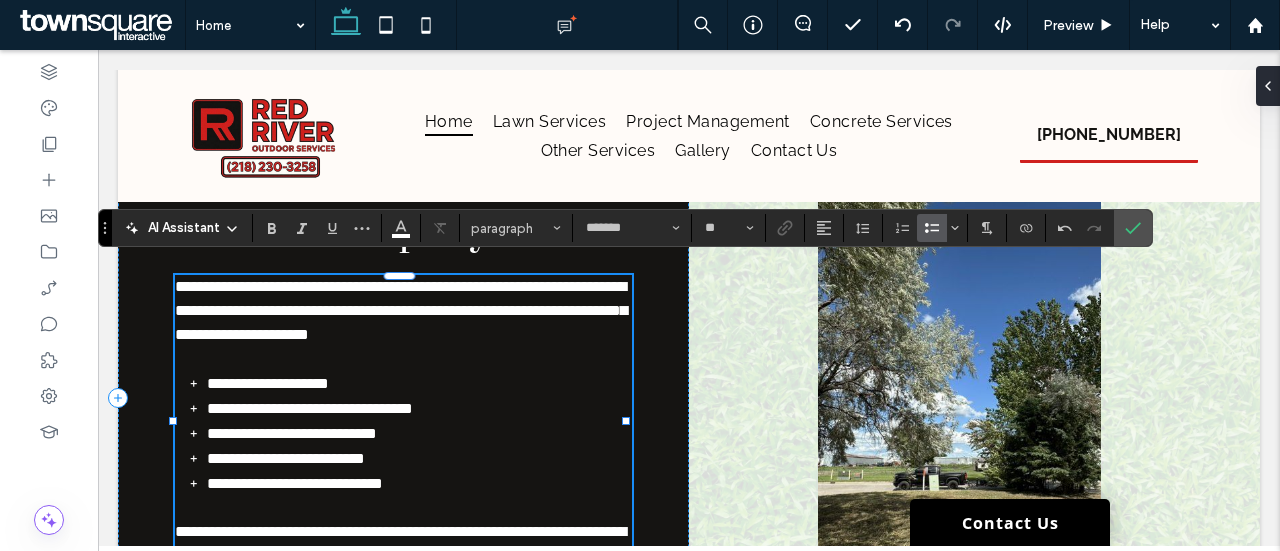 click on "**********" at bounding box center [292, 433] 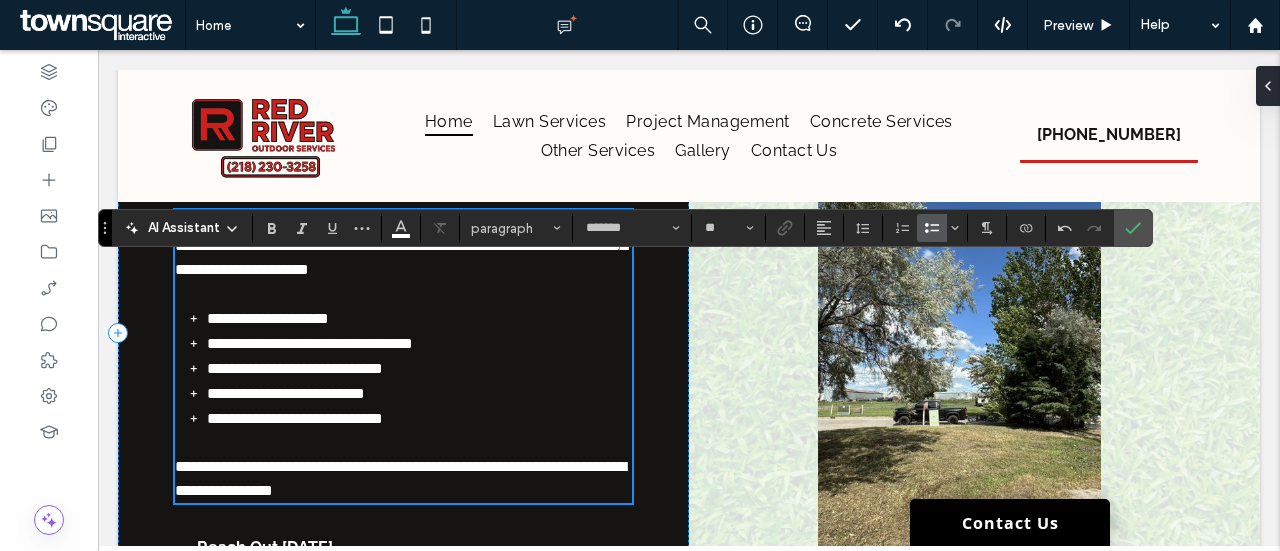 scroll, scrollTop: 2081, scrollLeft: 0, axis: vertical 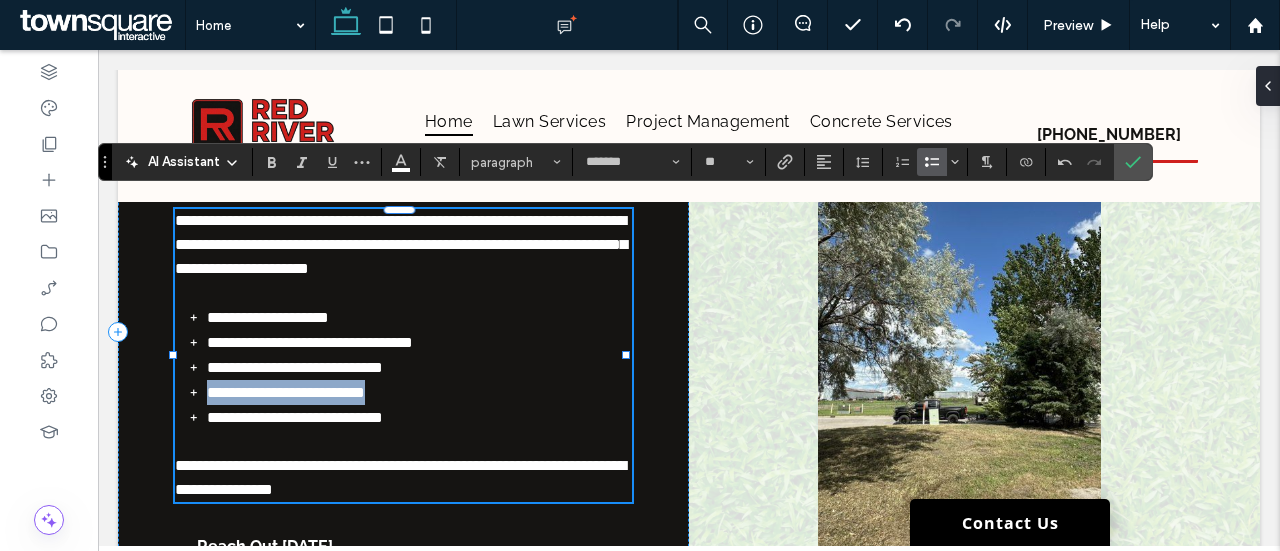 drag, startPoint x: 423, startPoint y: 389, endPoint x: 200, endPoint y: 394, distance: 223.05605 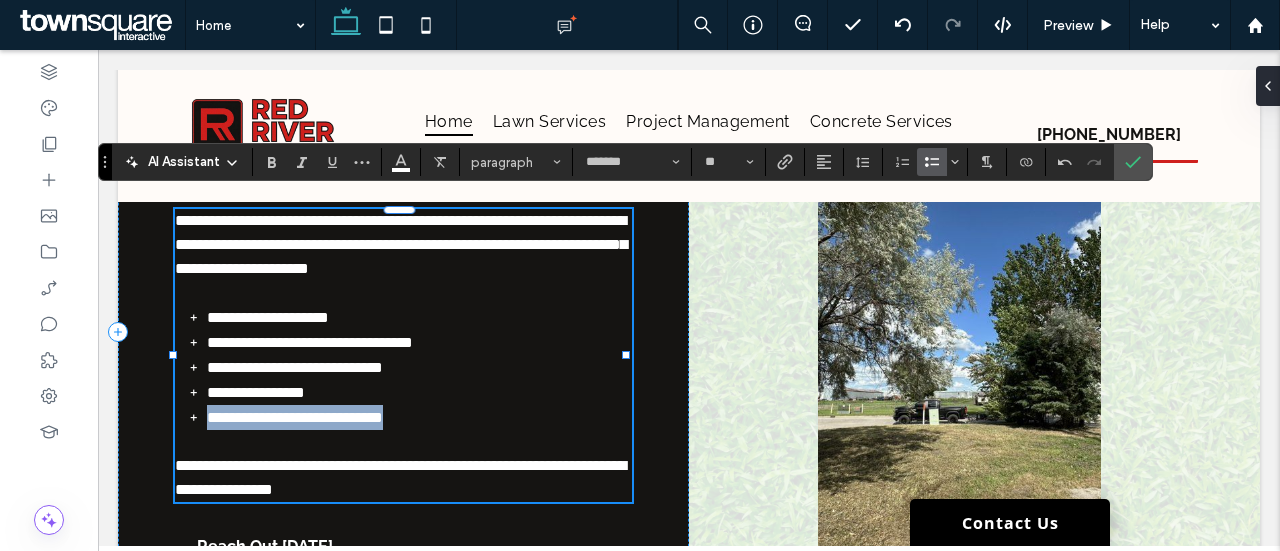 drag, startPoint x: 378, startPoint y: 410, endPoint x: 192, endPoint y: 422, distance: 186.38669 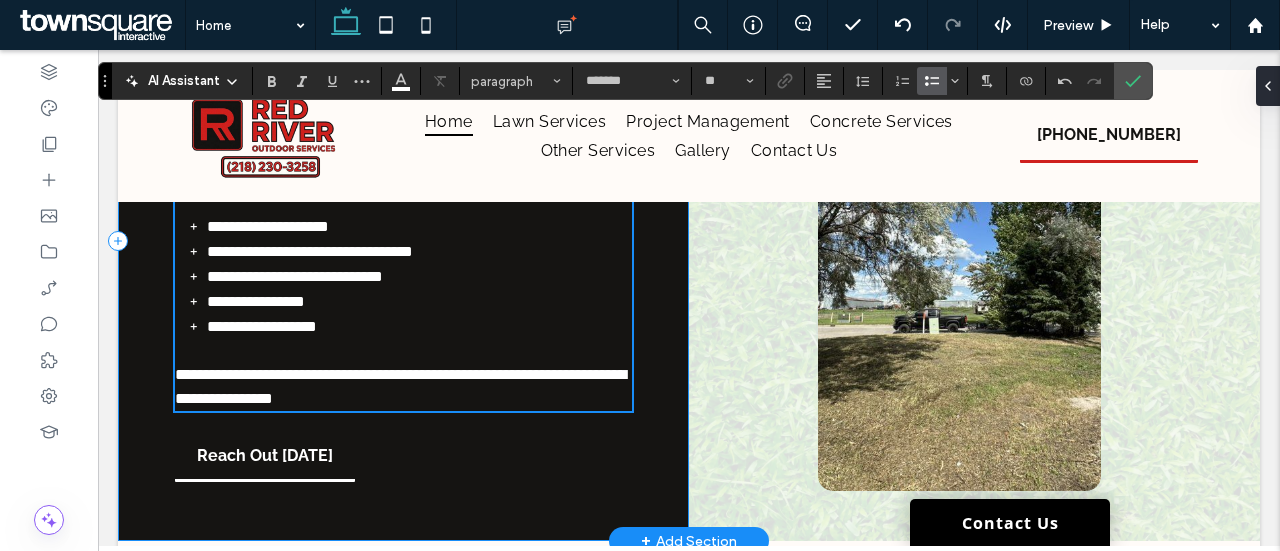 scroll, scrollTop: 2171, scrollLeft: 0, axis: vertical 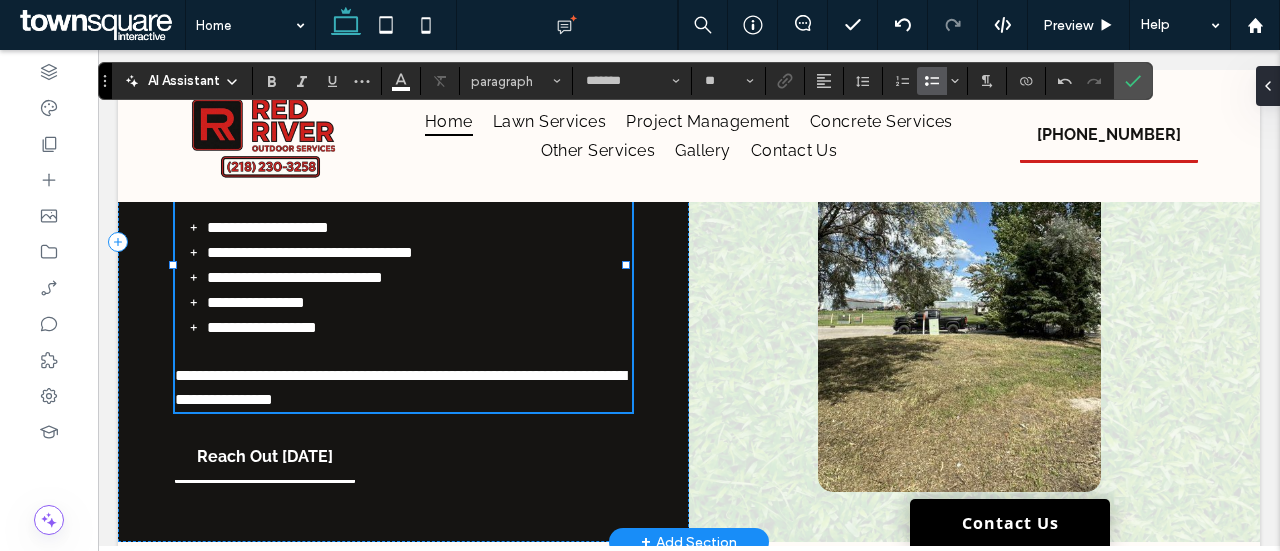 click on "**********" at bounding box center [400, 387] 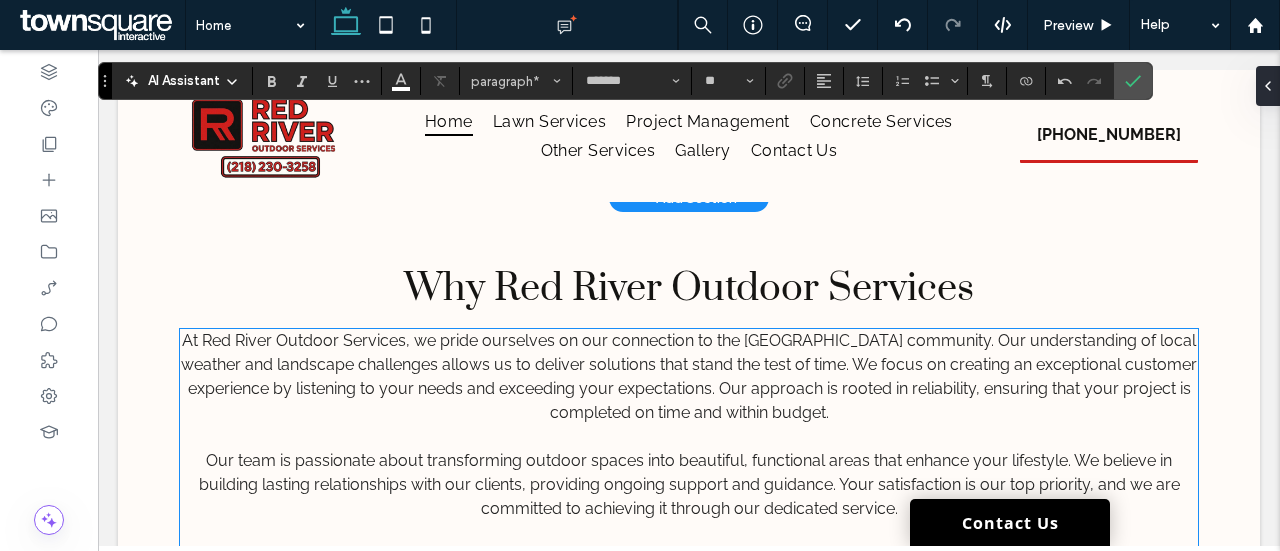 scroll, scrollTop: 2552, scrollLeft: 0, axis: vertical 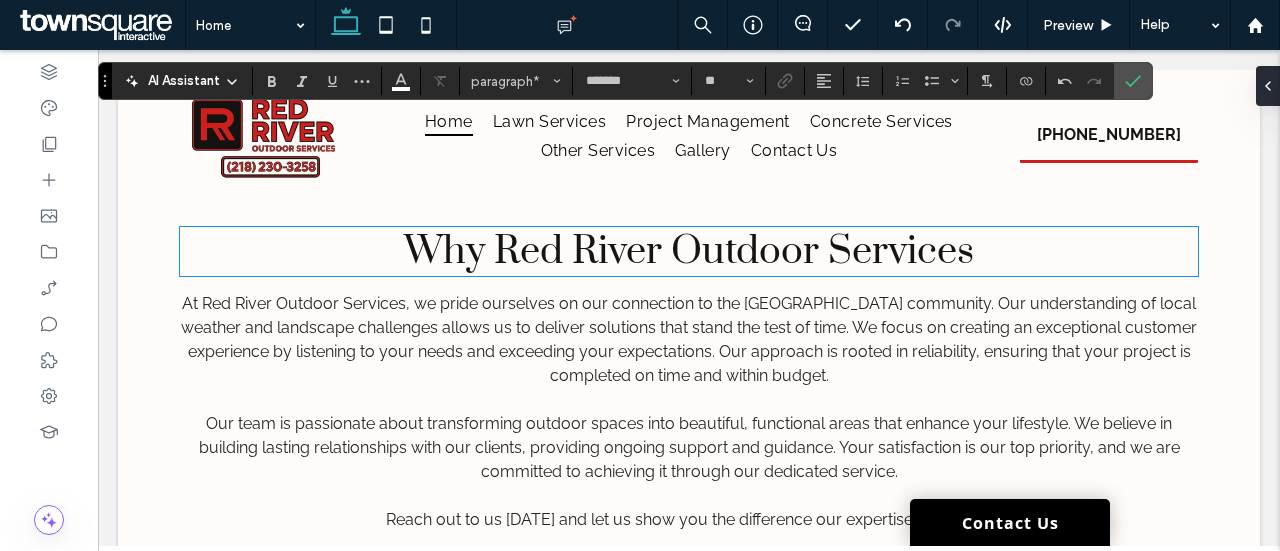 click on "Why Red River Outdoor Services" at bounding box center [689, 251] 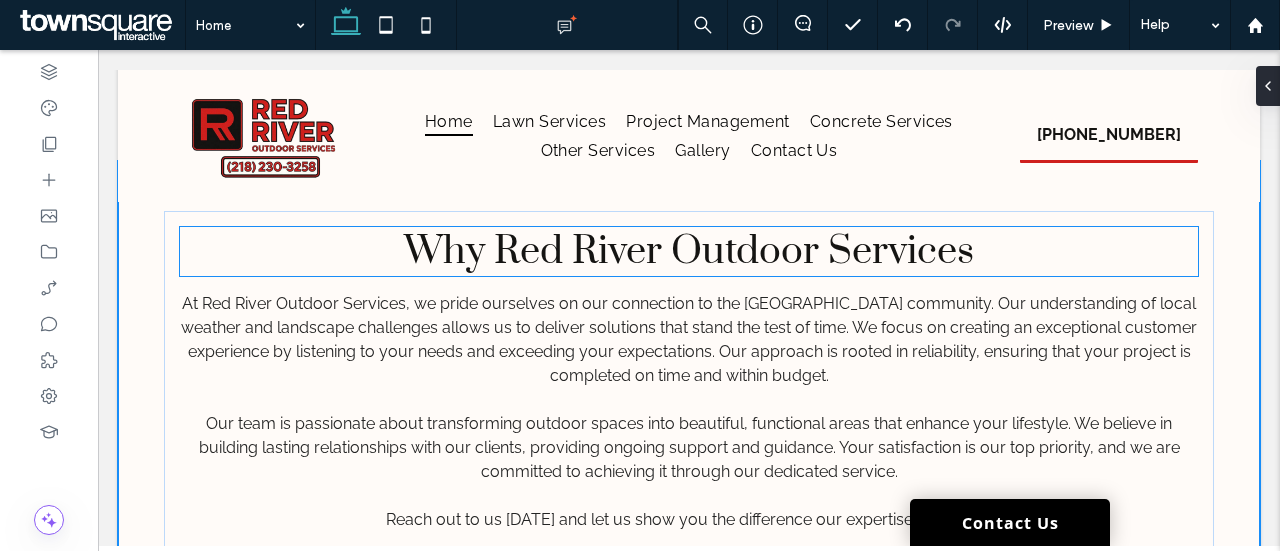 click on "Why Red River Outdoor Services" at bounding box center [689, 251] 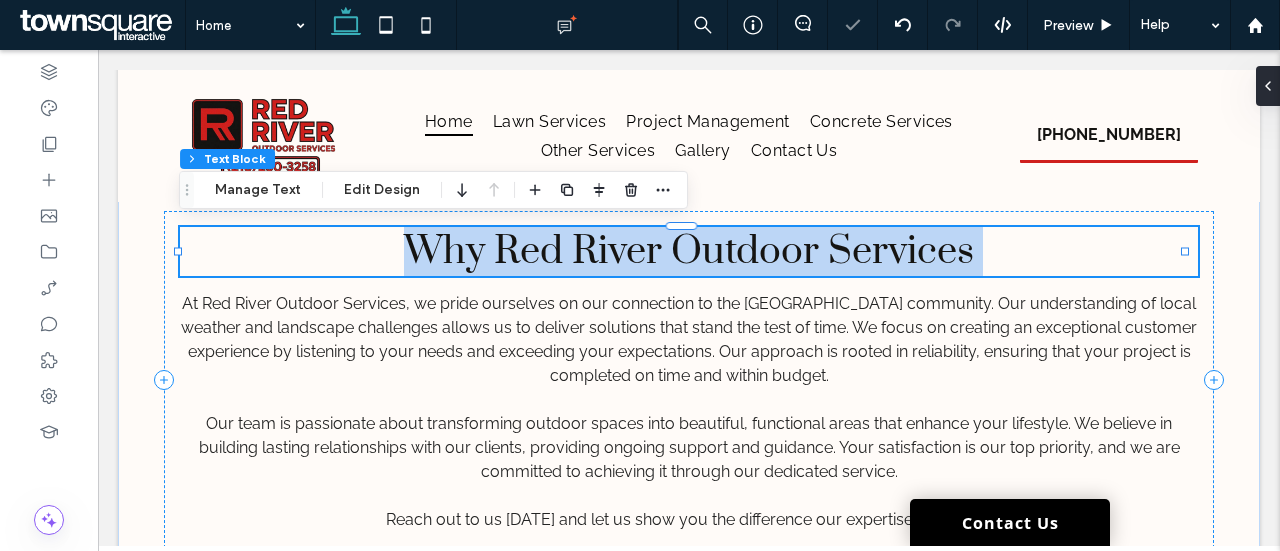click on "Why Red River Outdoor Services" at bounding box center (689, 251) 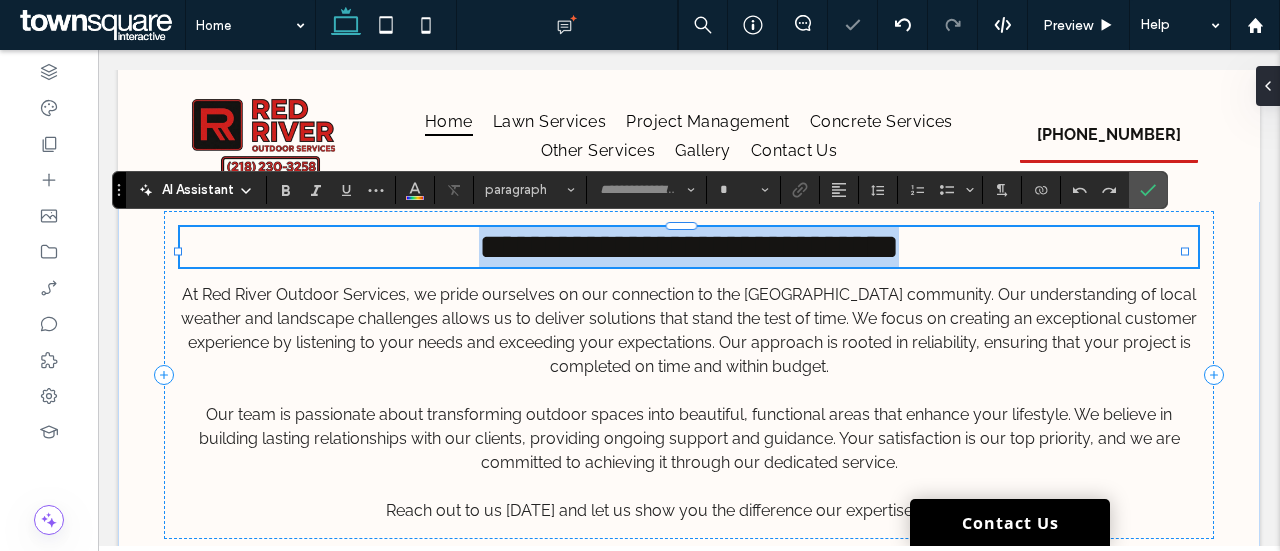 type on "*****" 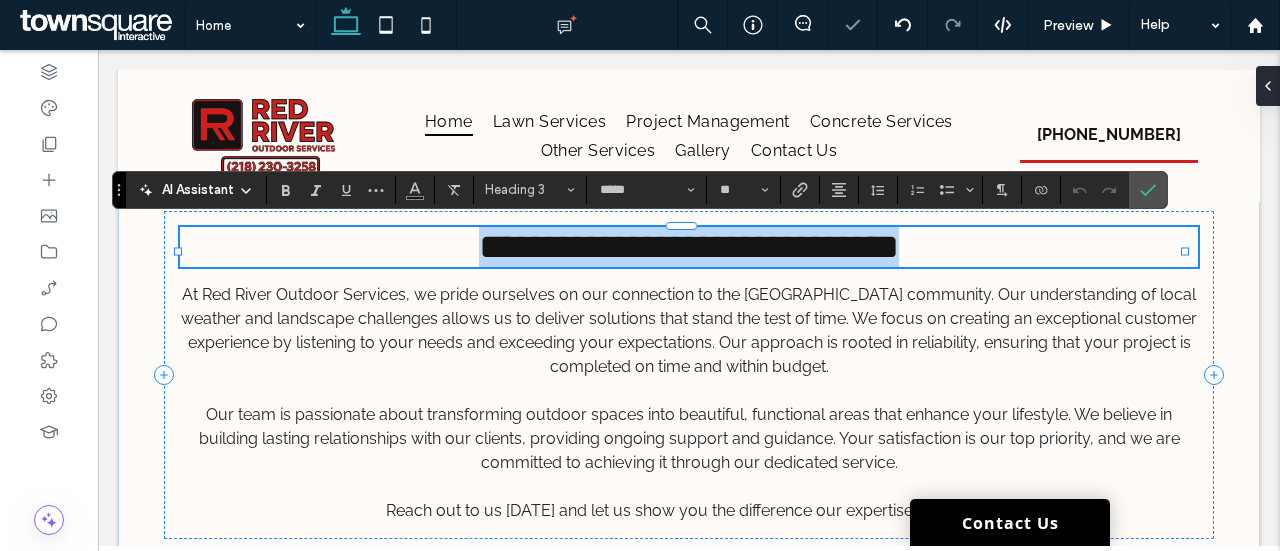 click on "**********" at bounding box center [689, 247] 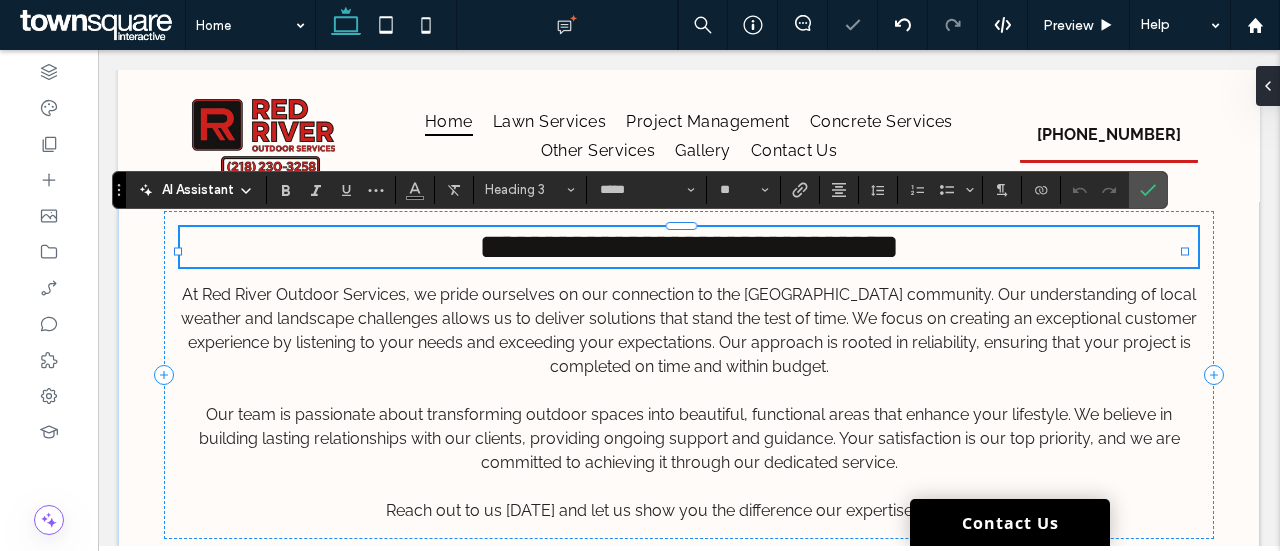 type 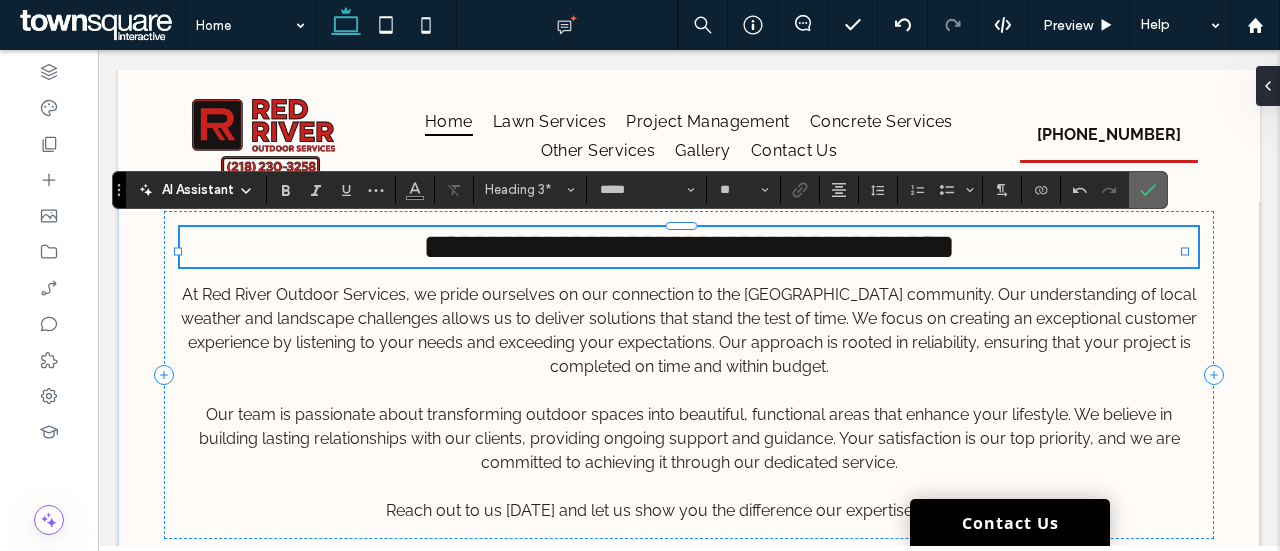 drag, startPoint x: 1146, startPoint y: 187, endPoint x: 586, endPoint y: 303, distance: 571.8881 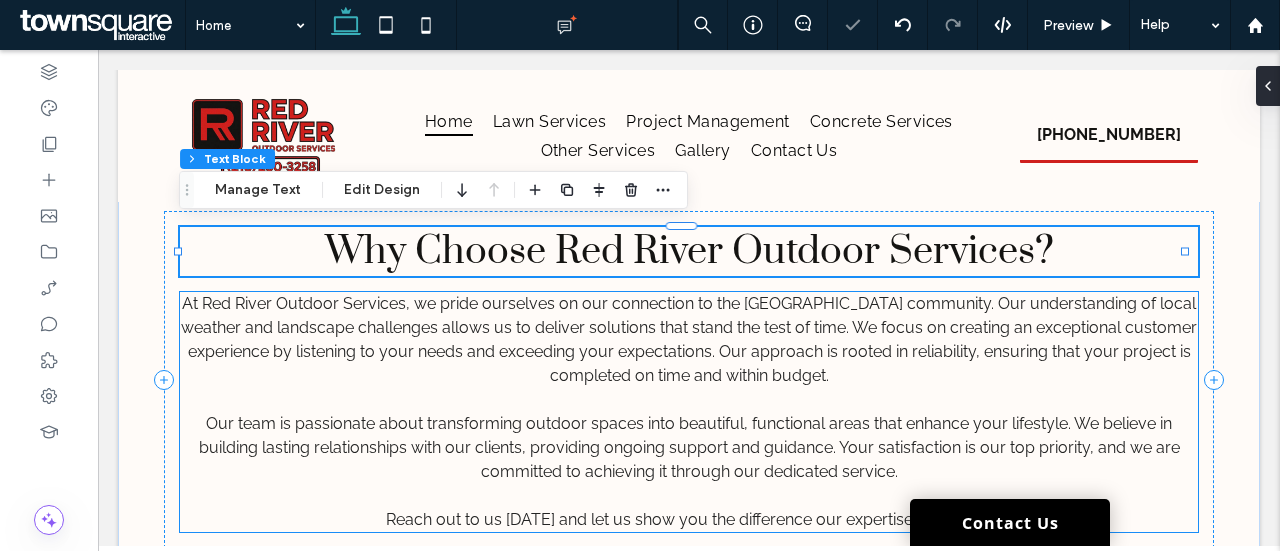 click on "At Red River Outdoor Services, we pride ourselves on our connection to the [GEOGRAPHIC_DATA] community. Our understanding of local weather and landscape challenges allows us to deliver solutions that stand the test of time. We focus on creating an exceptional customer experience by listening to your needs and exceeding your expectations. Our approach is rooted in reliability, ensuring that your project is completed on time and within budget." at bounding box center [689, 339] 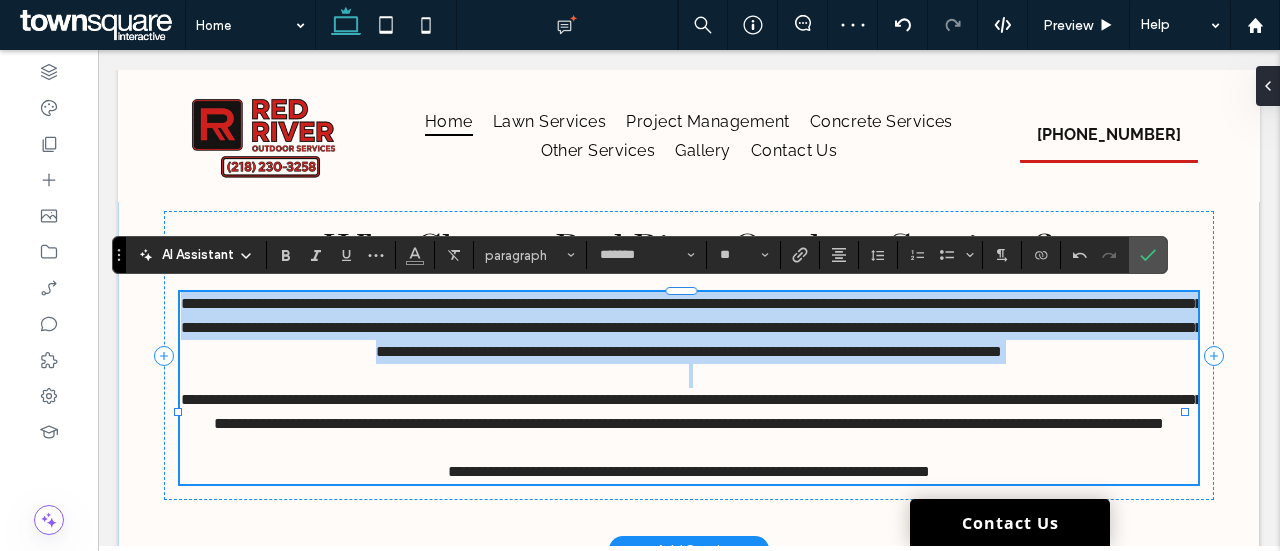 click on "**********" at bounding box center [692, 327] 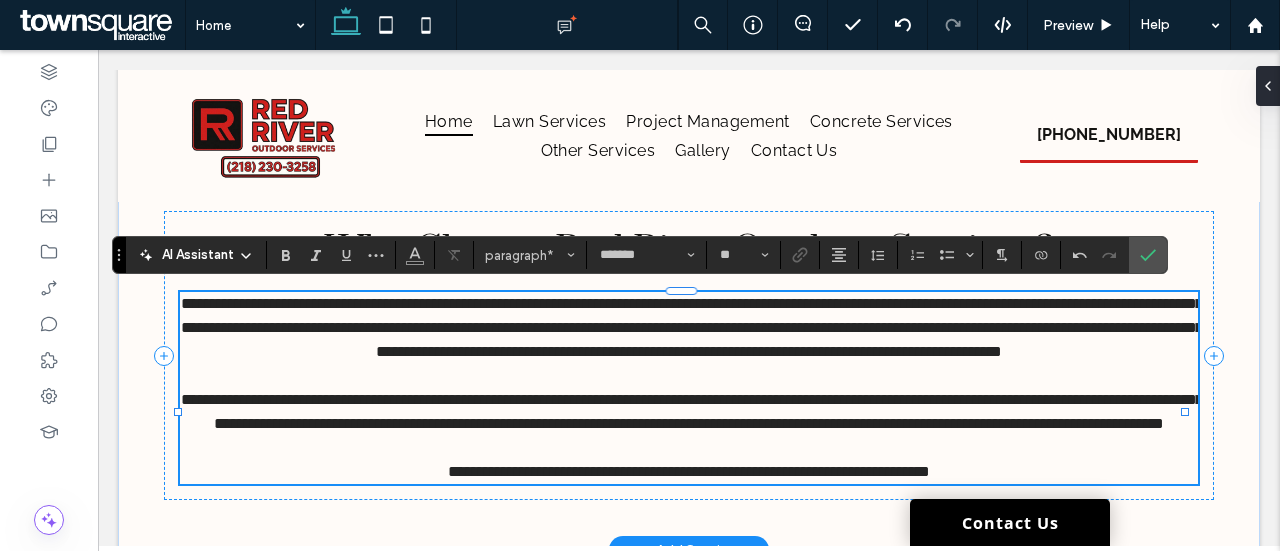 click on "**********" at bounding box center [692, 327] 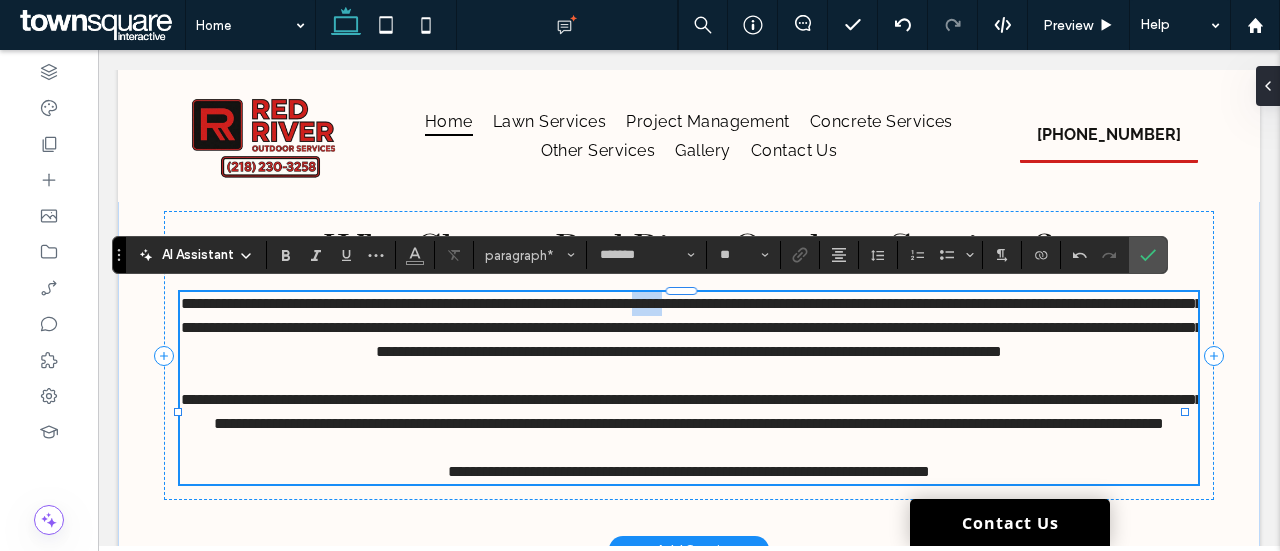 click on "**********" at bounding box center (692, 327) 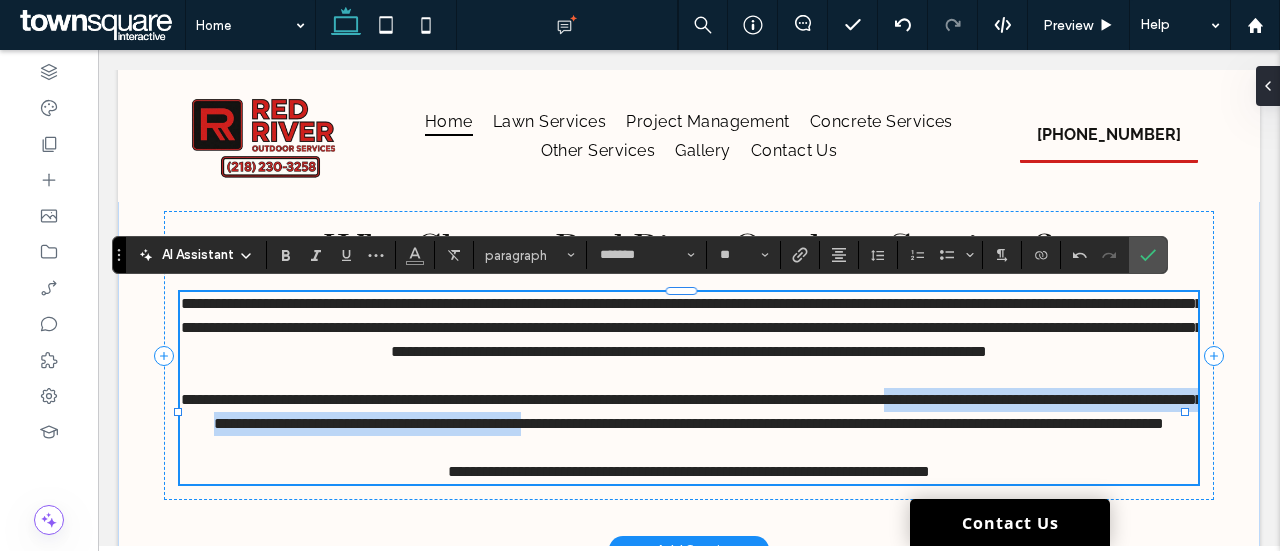 drag, startPoint x: 925, startPoint y: 438, endPoint x: 829, endPoint y: 445, distance: 96.25487 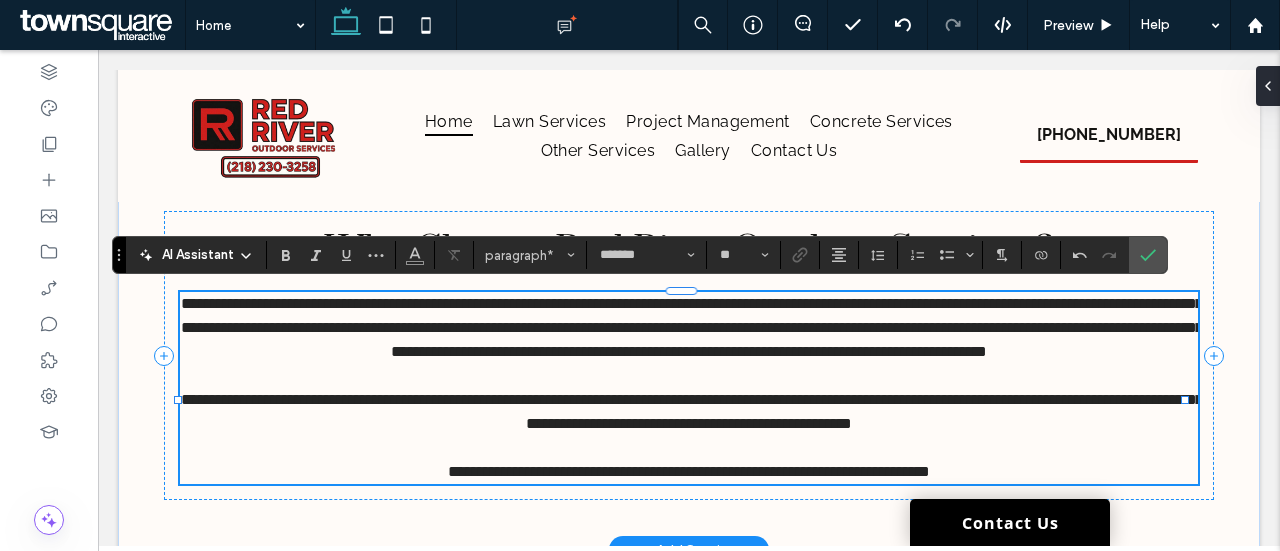 type 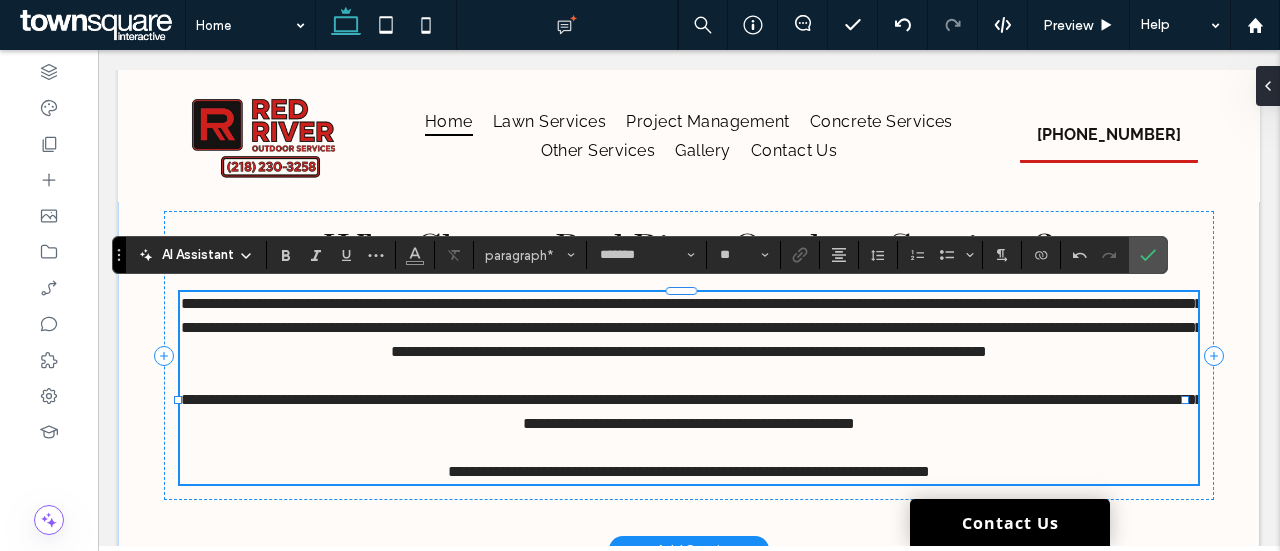 click on "**********" at bounding box center [692, 411] 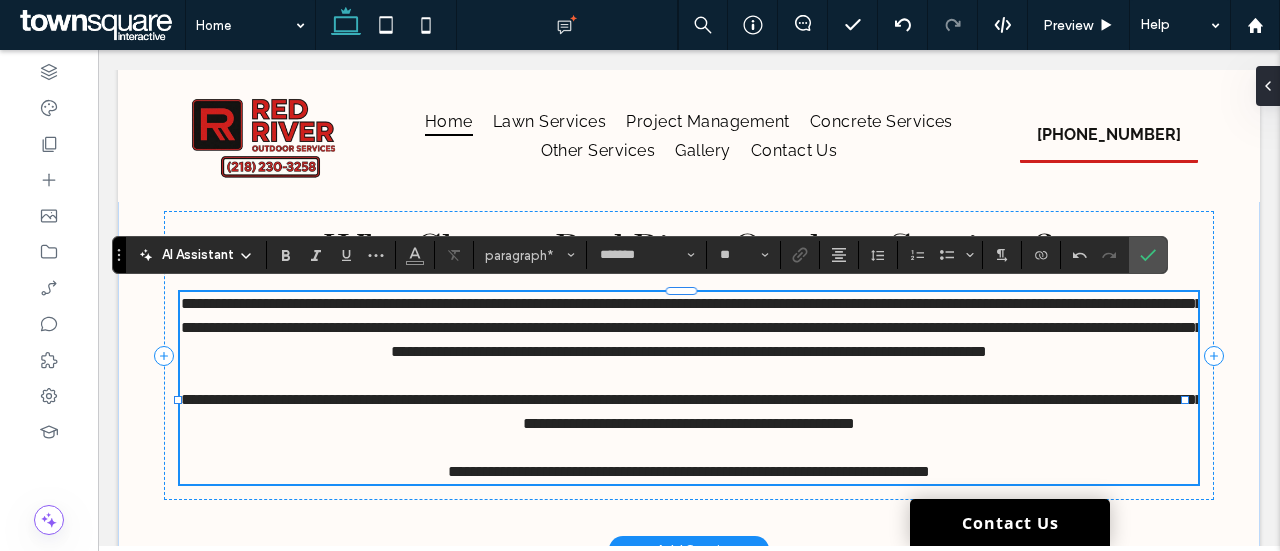 click on "**********" at bounding box center [692, 411] 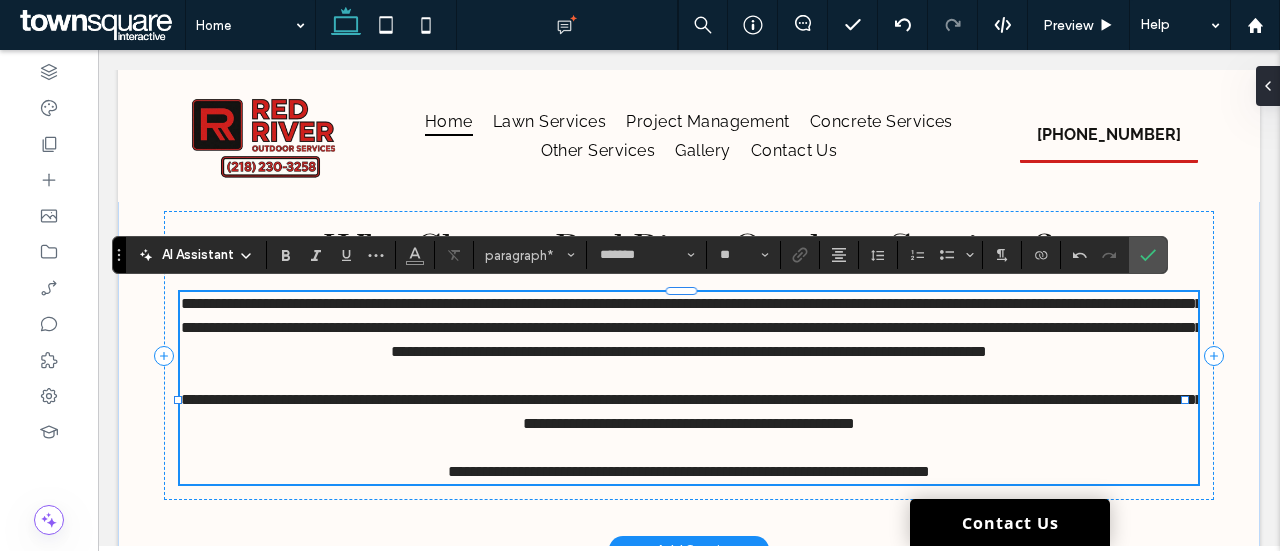 click on "**********" at bounding box center (692, 411) 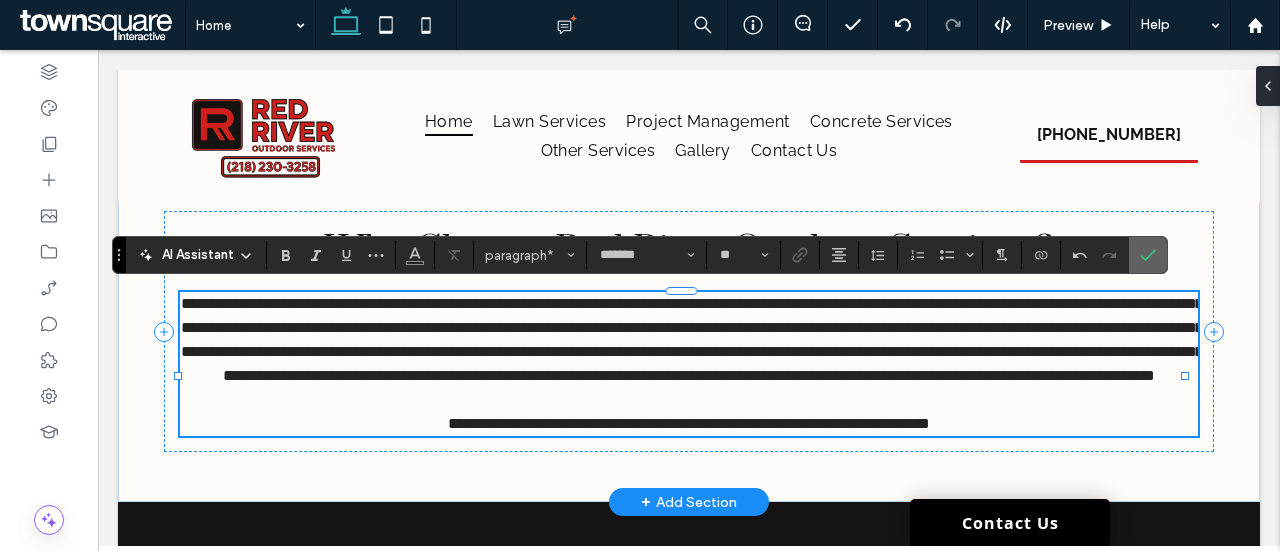 click 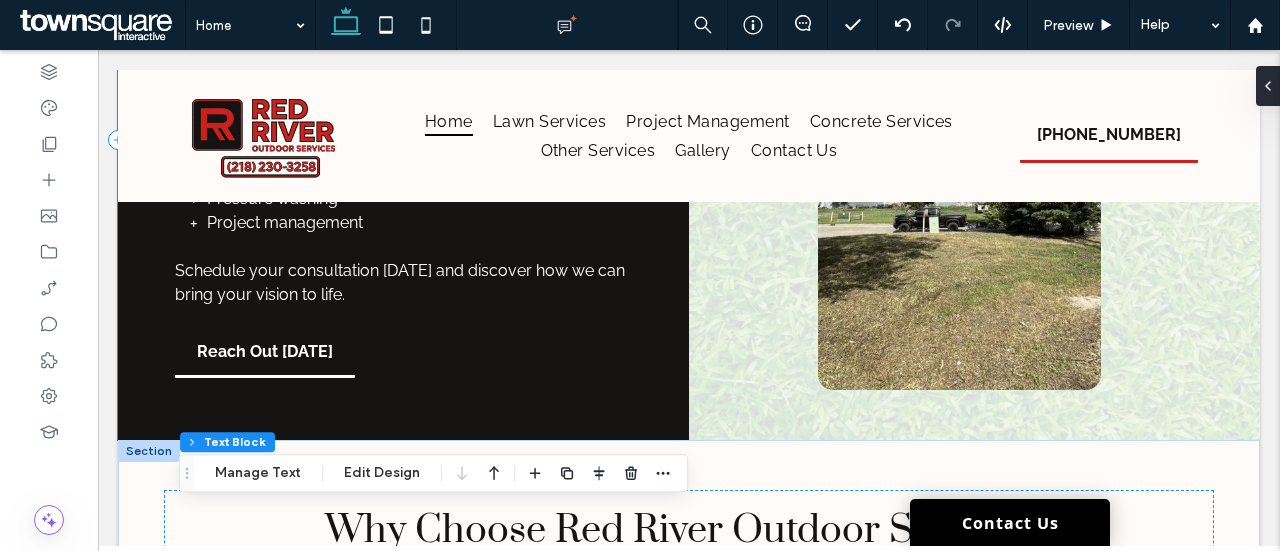 scroll, scrollTop: 2248, scrollLeft: 0, axis: vertical 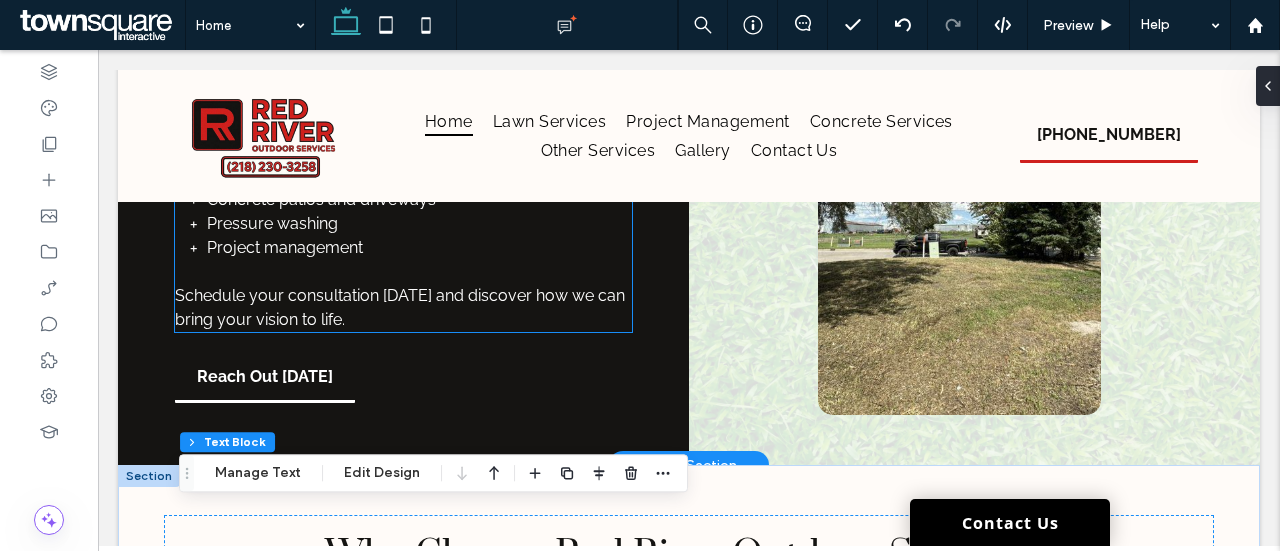click on "Schedule your consultation [DATE] and discover how we can bring your vision to life." at bounding box center [400, 307] 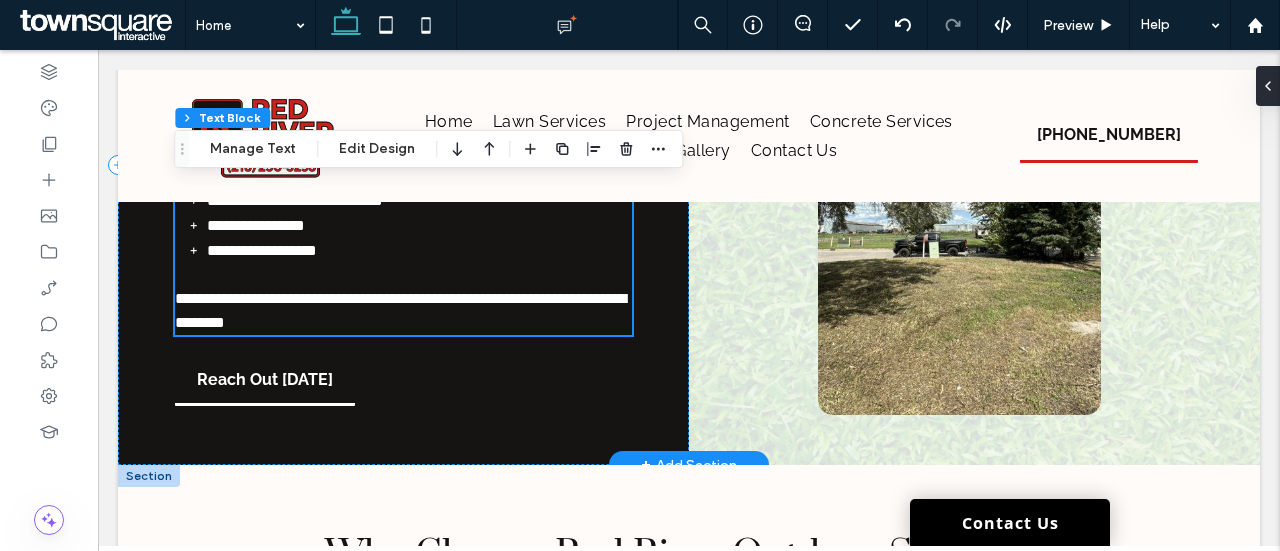 scroll, scrollTop: 2134, scrollLeft: 0, axis: vertical 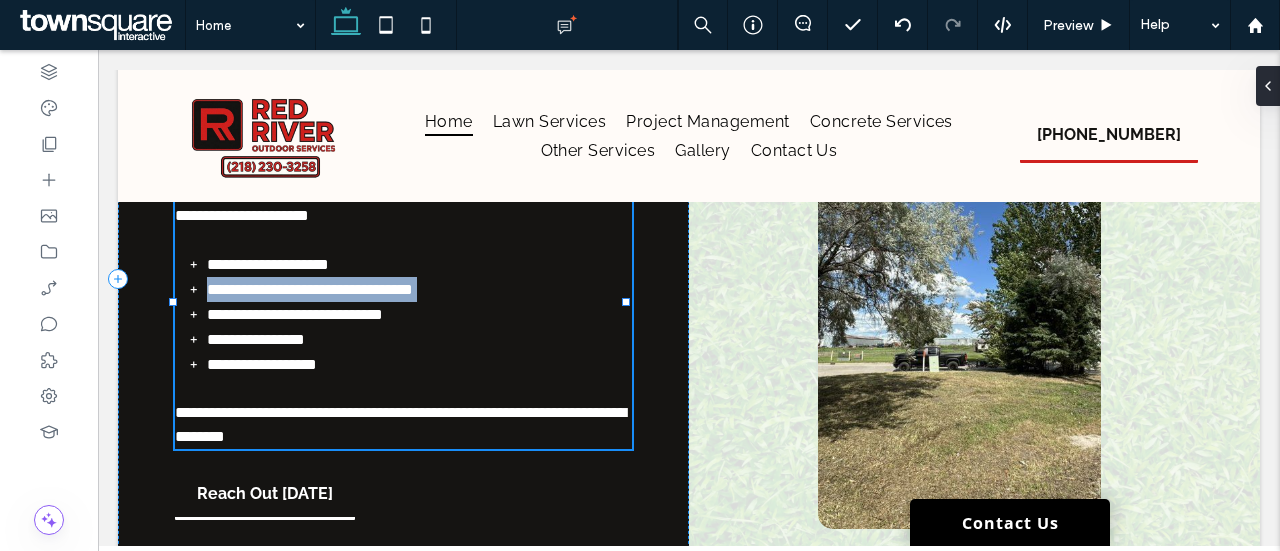 type on "*******" 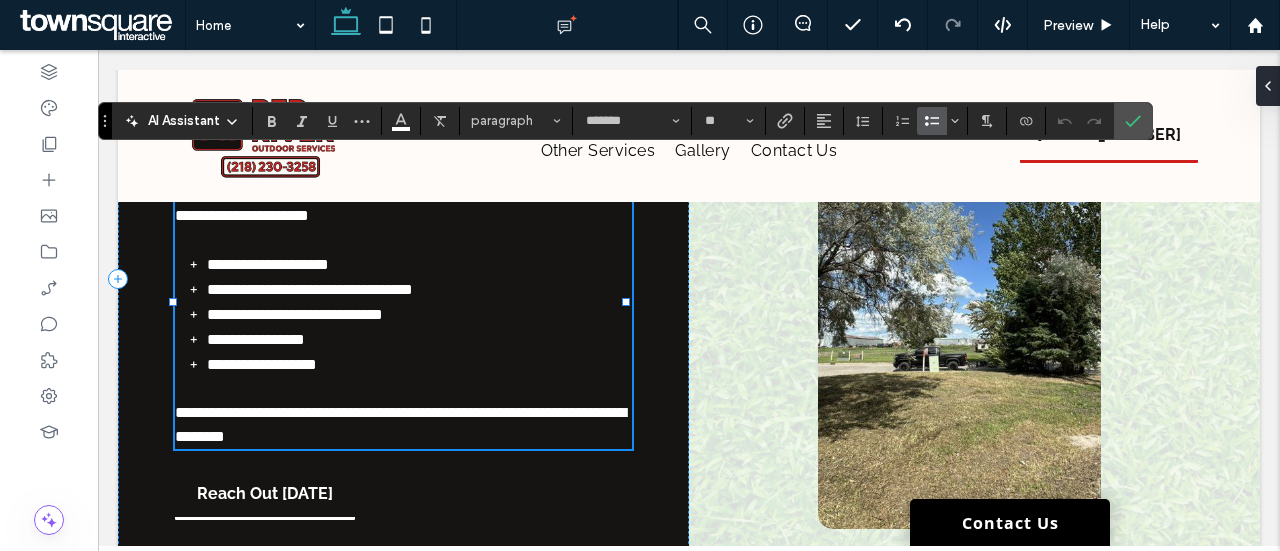 click on "**********" at bounding box center (400, 424) 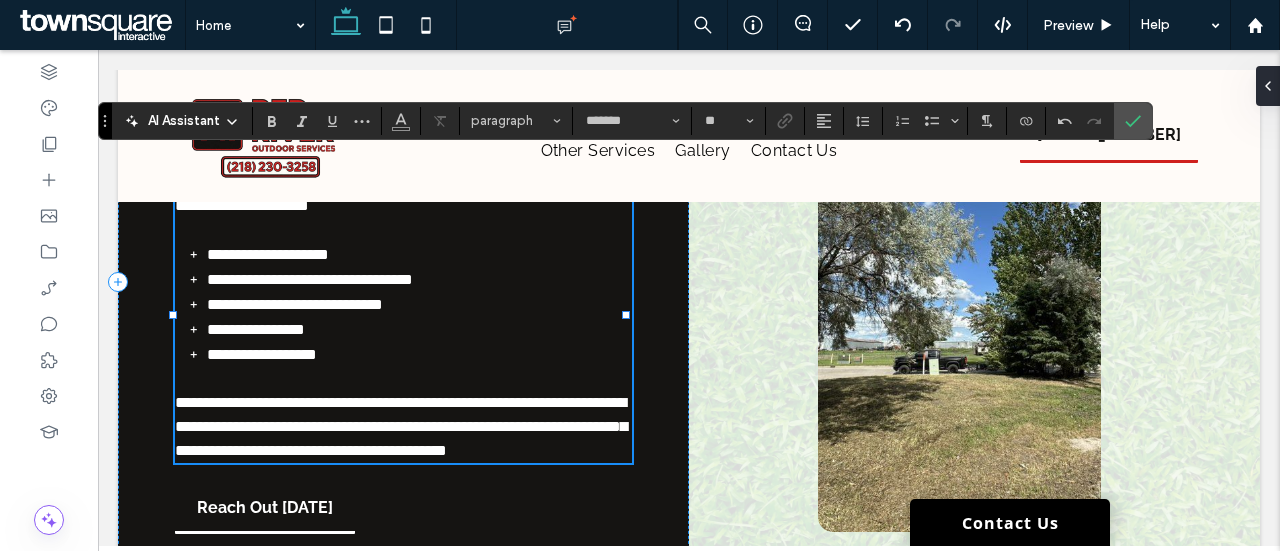 click on "**********" at bounding box center (401, 426) 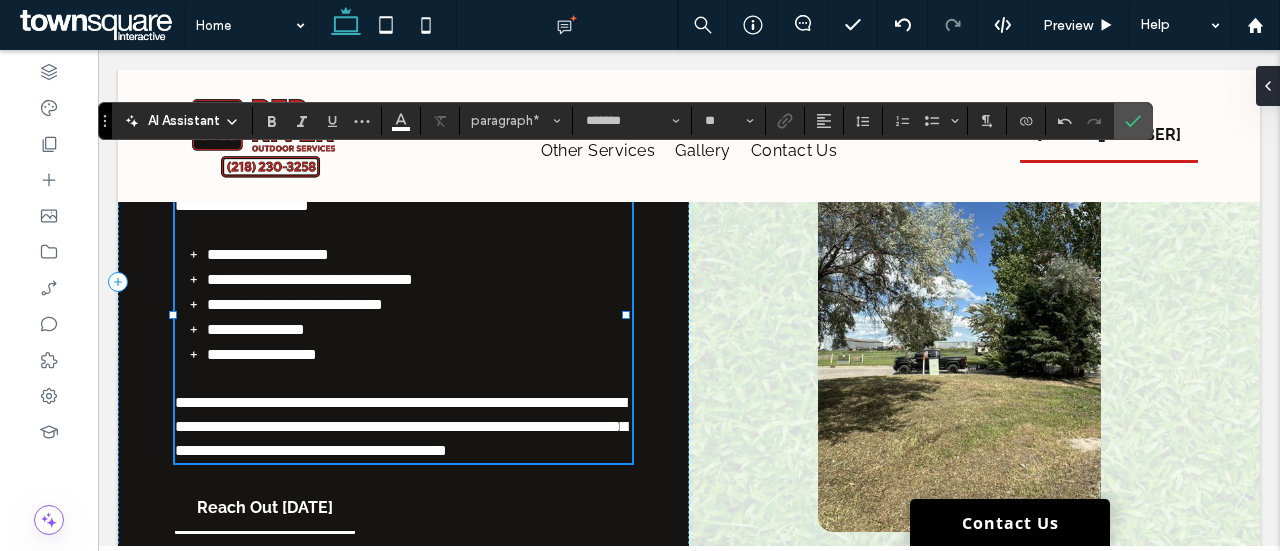 type 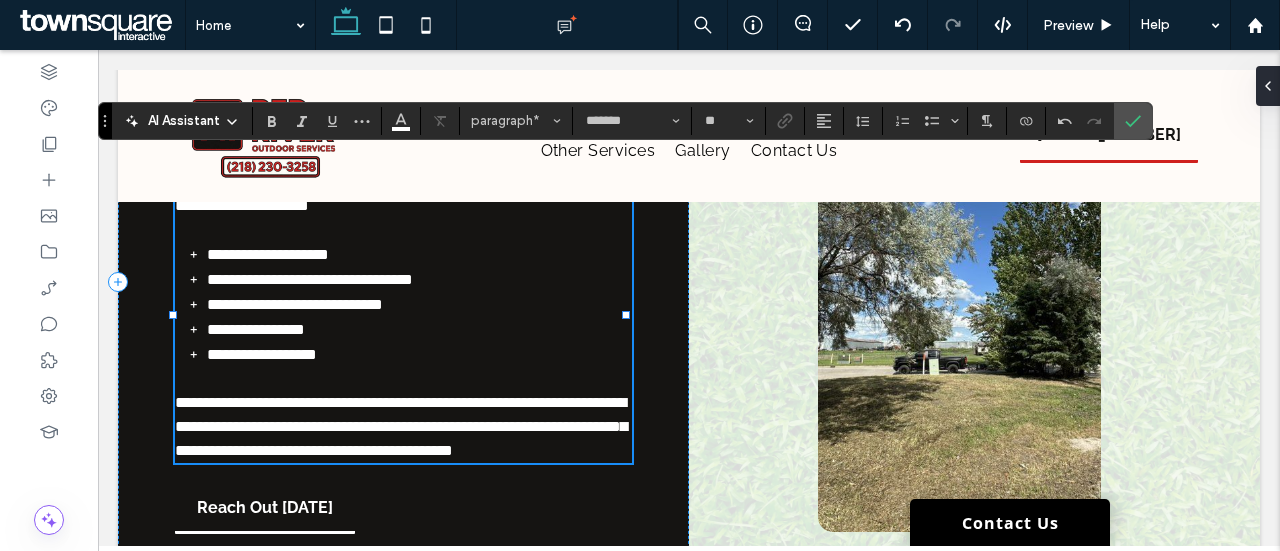click on "**********" at bounding box center [401, 426] 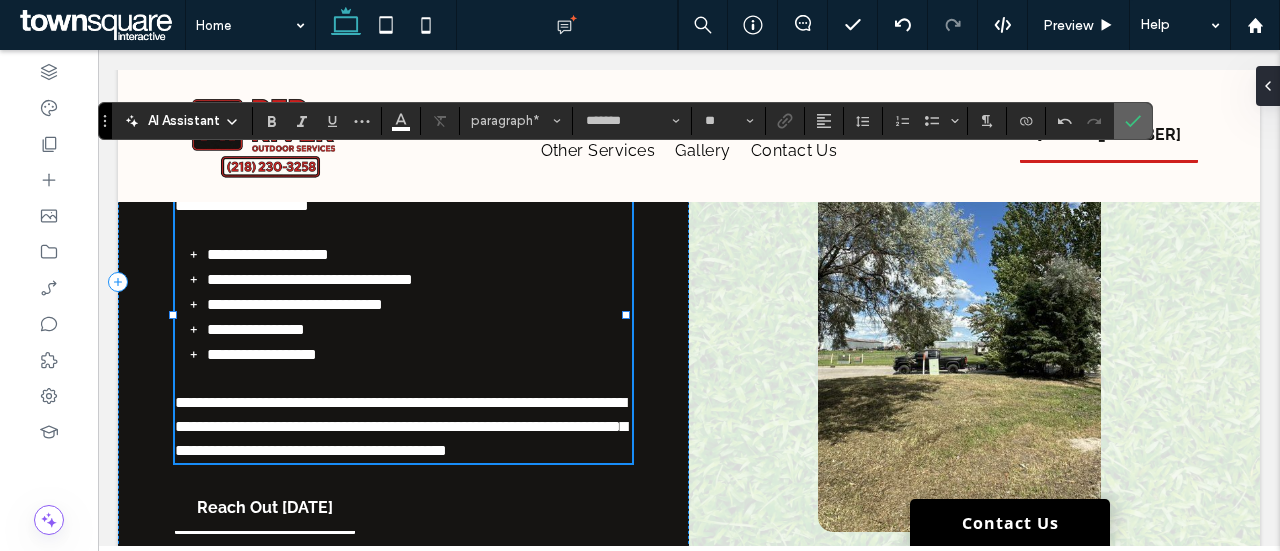 drag, startPoint x: 1132, startPoint y: 116, endPoint x: 583, endPoint y: 251, distance: 565.35474 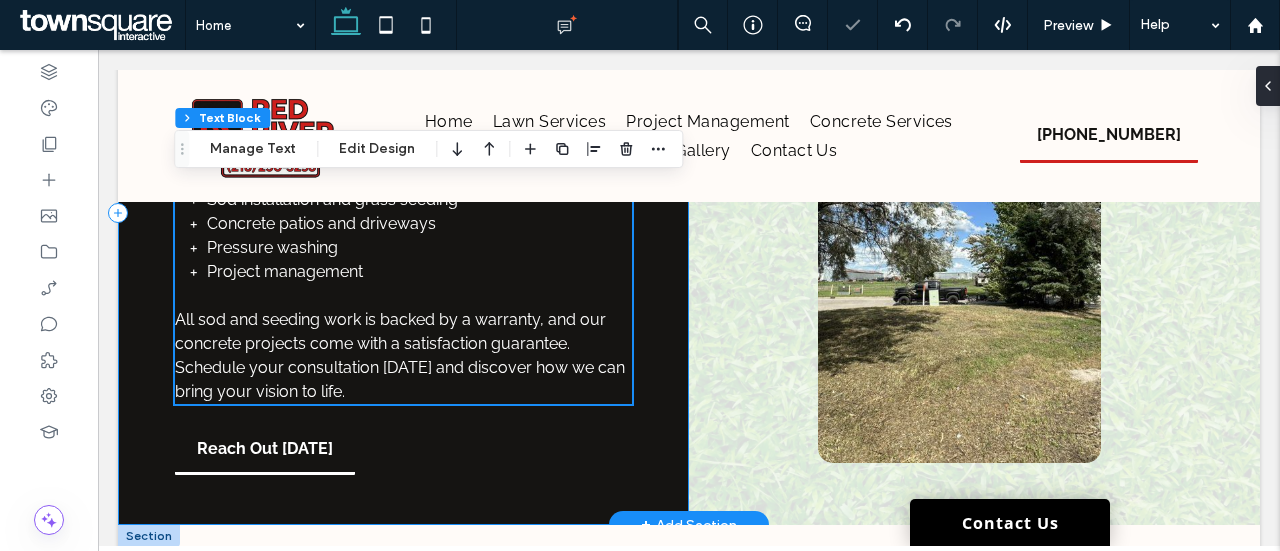 scroll, scrollTop: 2206, scrollLeft: 0, axis: vertical 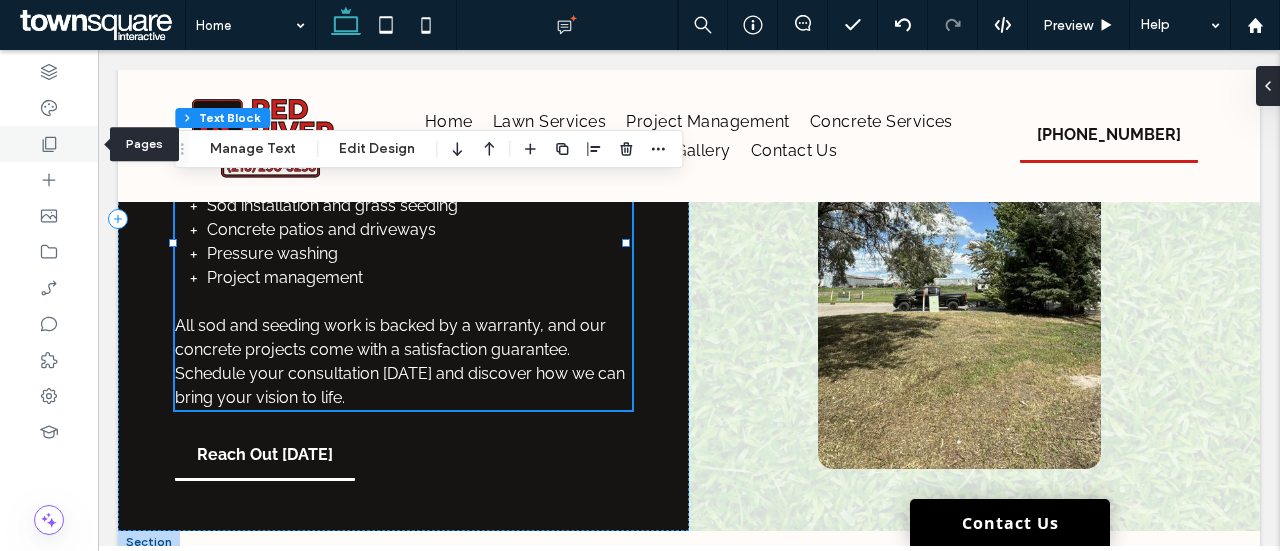 click at bounding box center (49, 144) 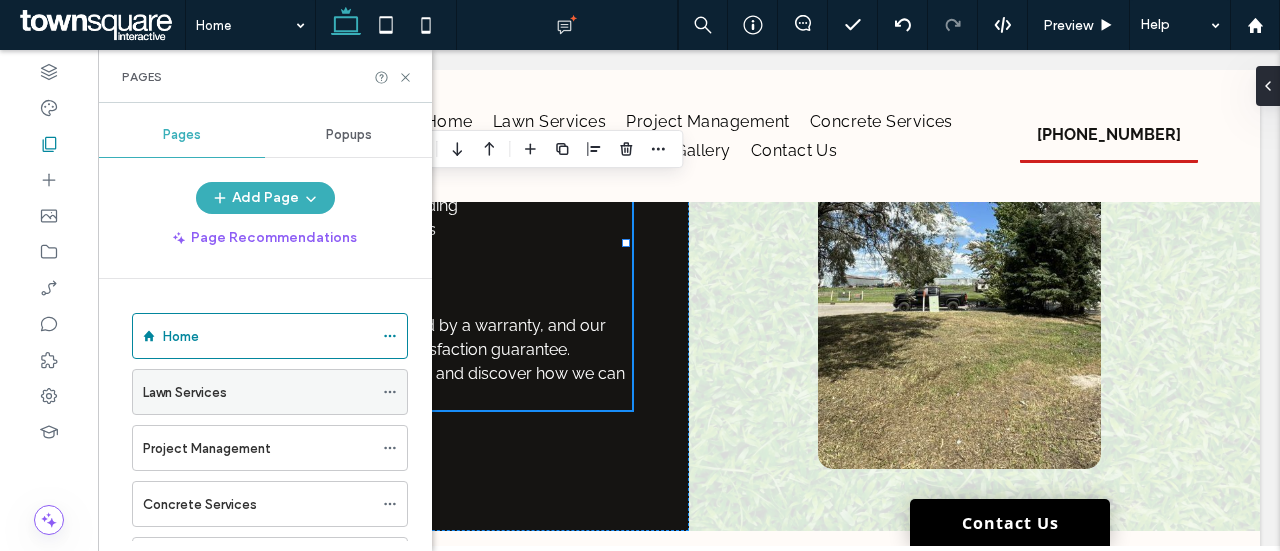 click on "Lawn Services" at bounding box center (185, 392) 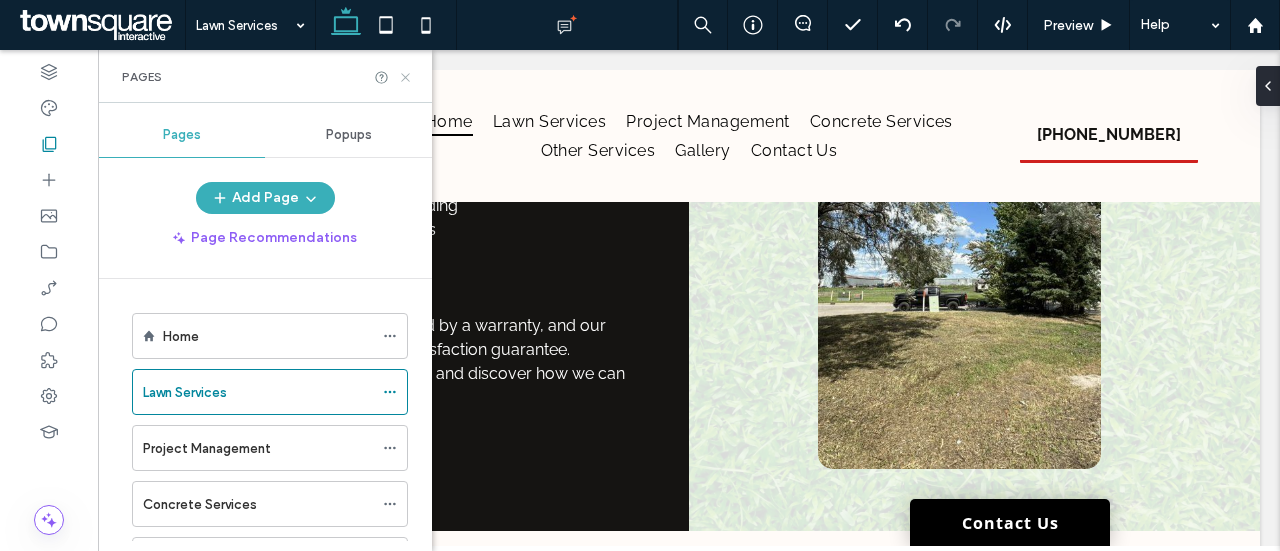 click 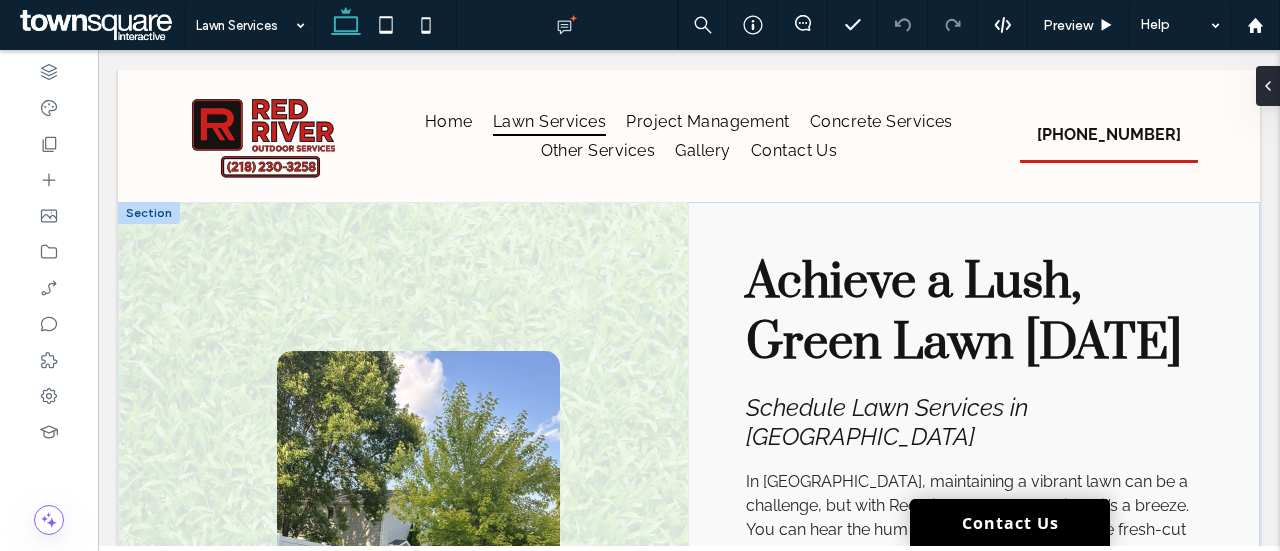 scroll, scrollTop: 74, scrollLeft: 0, axis: vertical 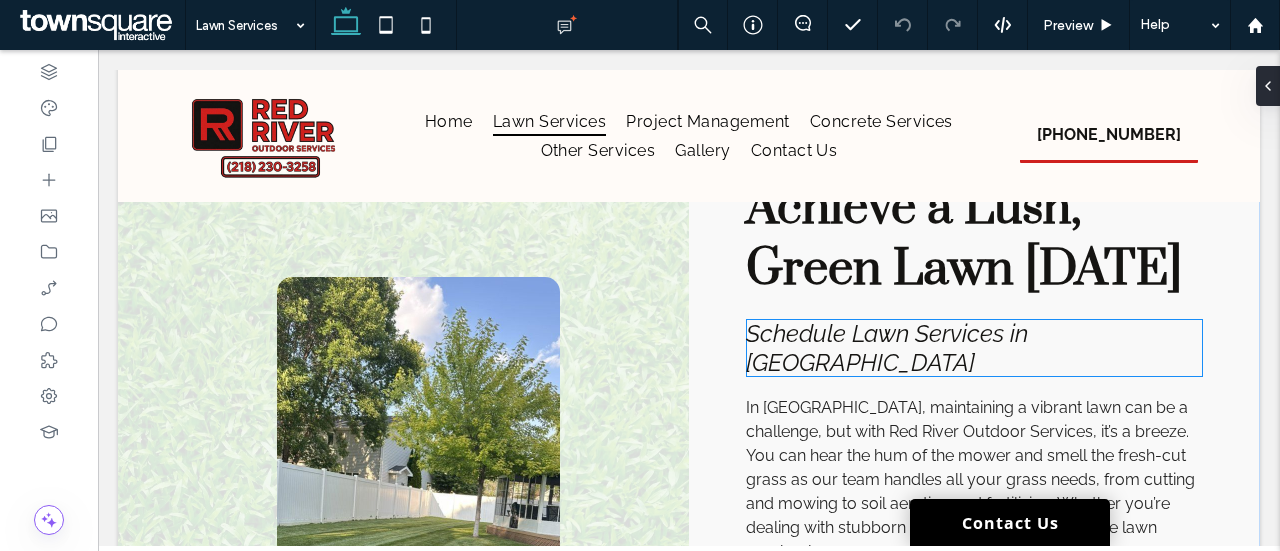 click on "Schedule Lawn Services in [GEOGRAPHIC_DATA]" at bounding box center [887, 348] 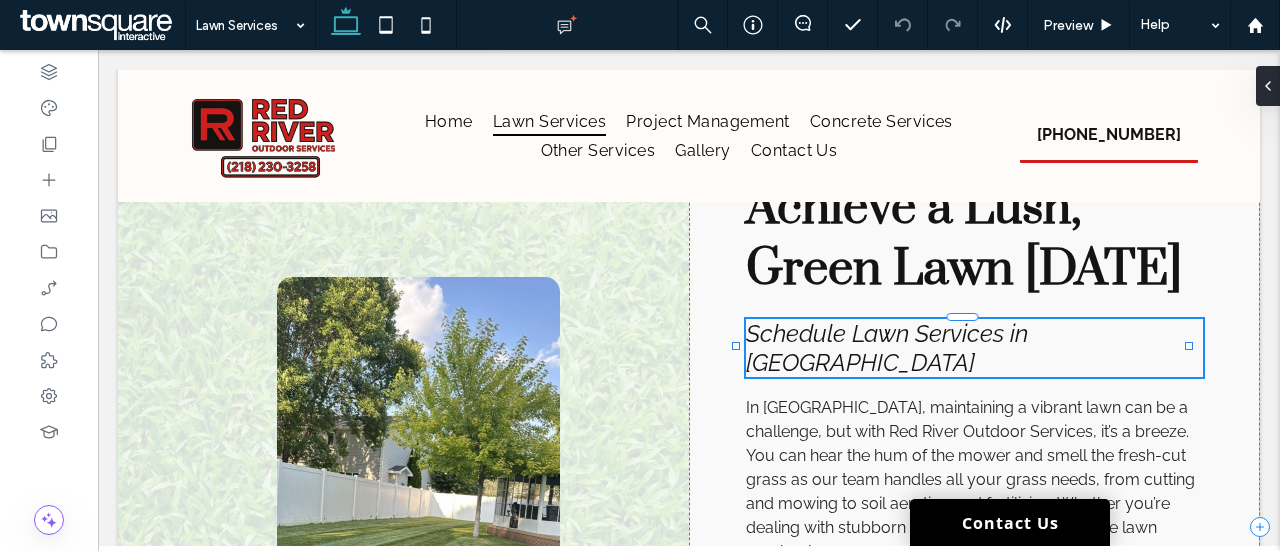 click on "Schedule Lawn Services in [GEOGRAPHIC_DATA]" at bounding box center (974, 348) 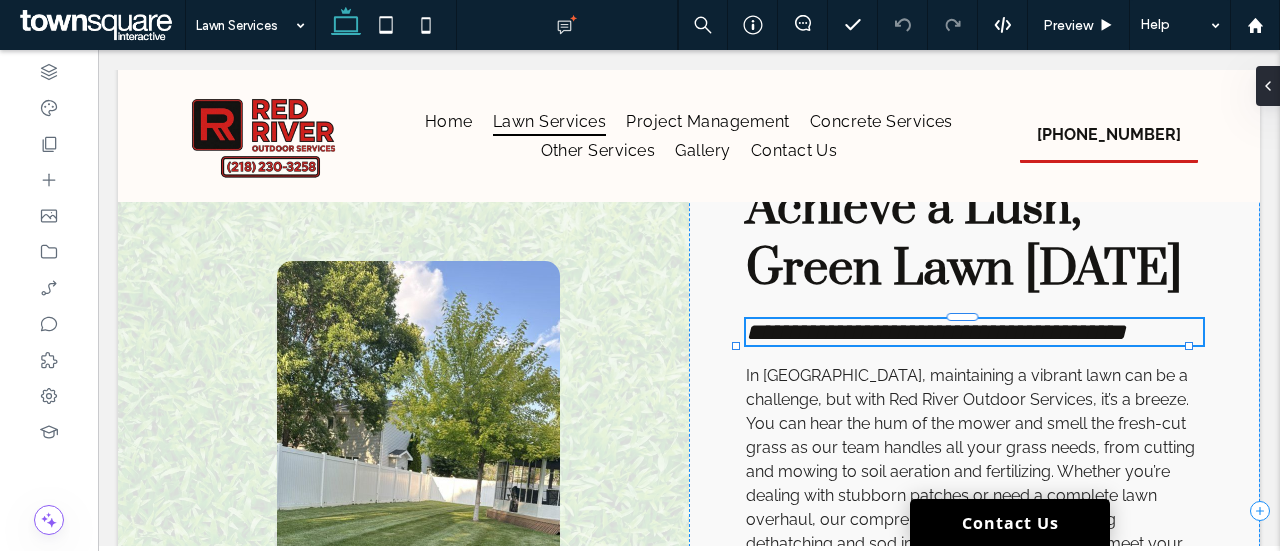 click on "**********" at bounding box center [936, 332] 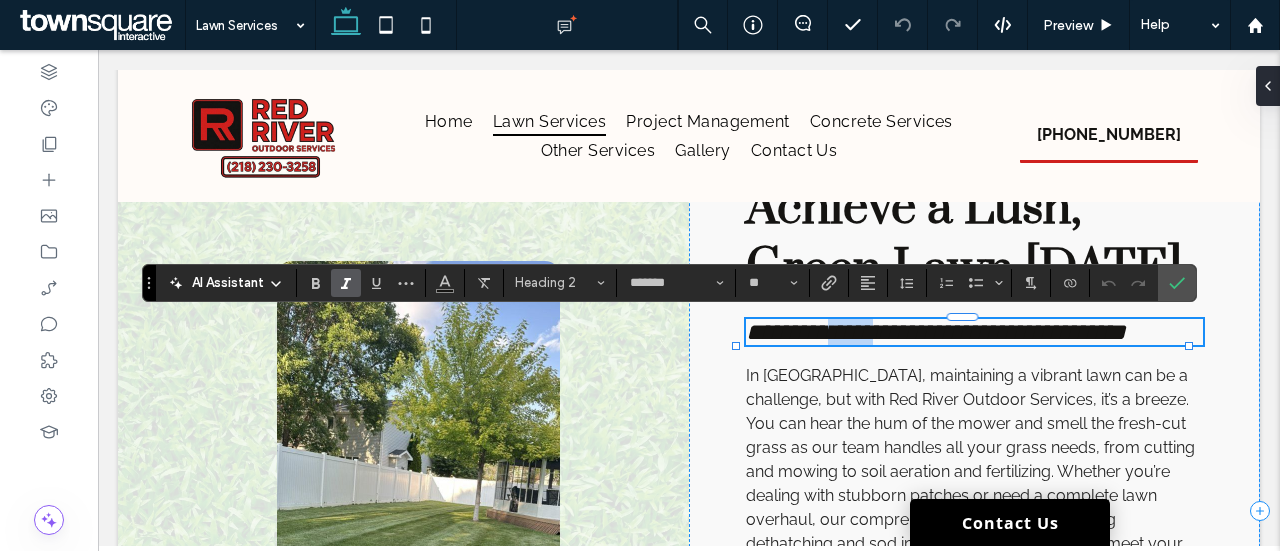 click on "**********" at bounding box center [936, 332] 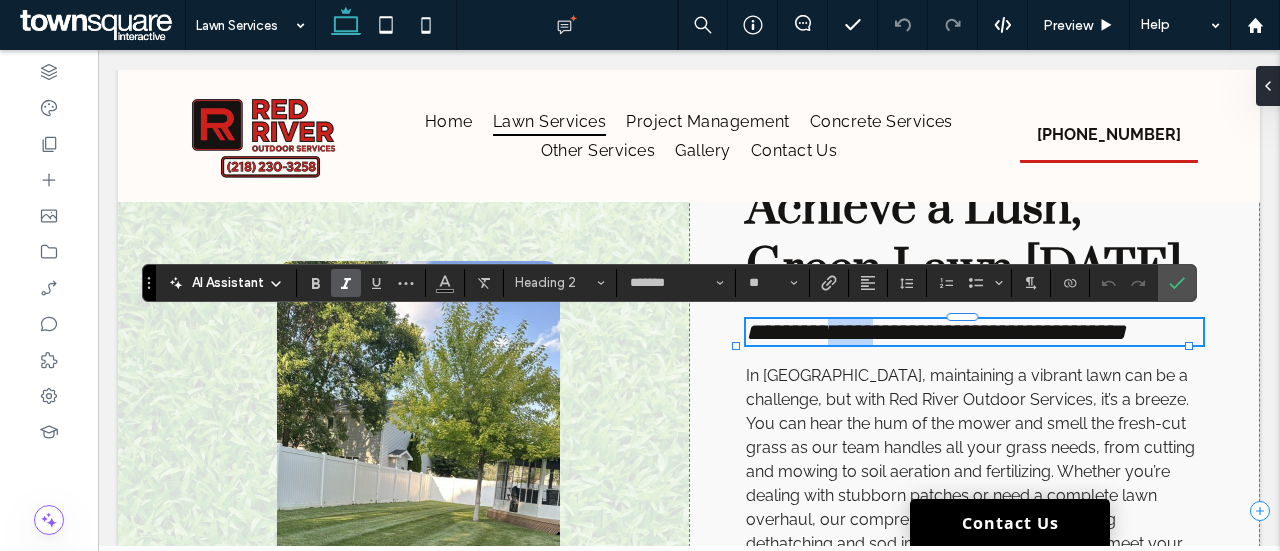 type 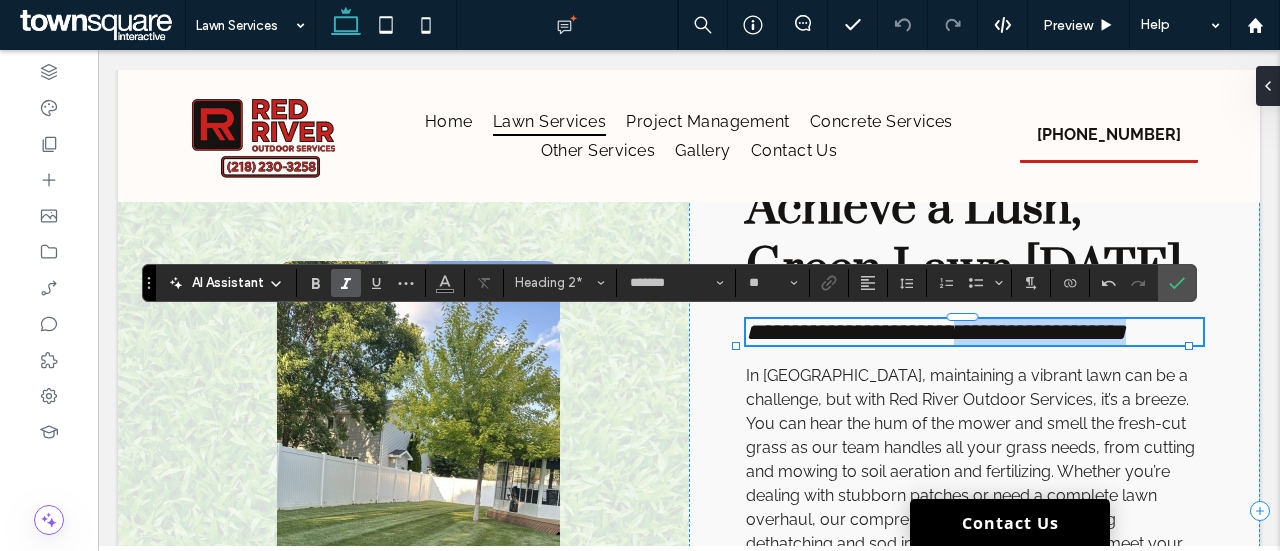 drag, startPoint x: 984, startPoint y: 369, endPoint x: 991, endPoint y: 340, distance: 29.832869 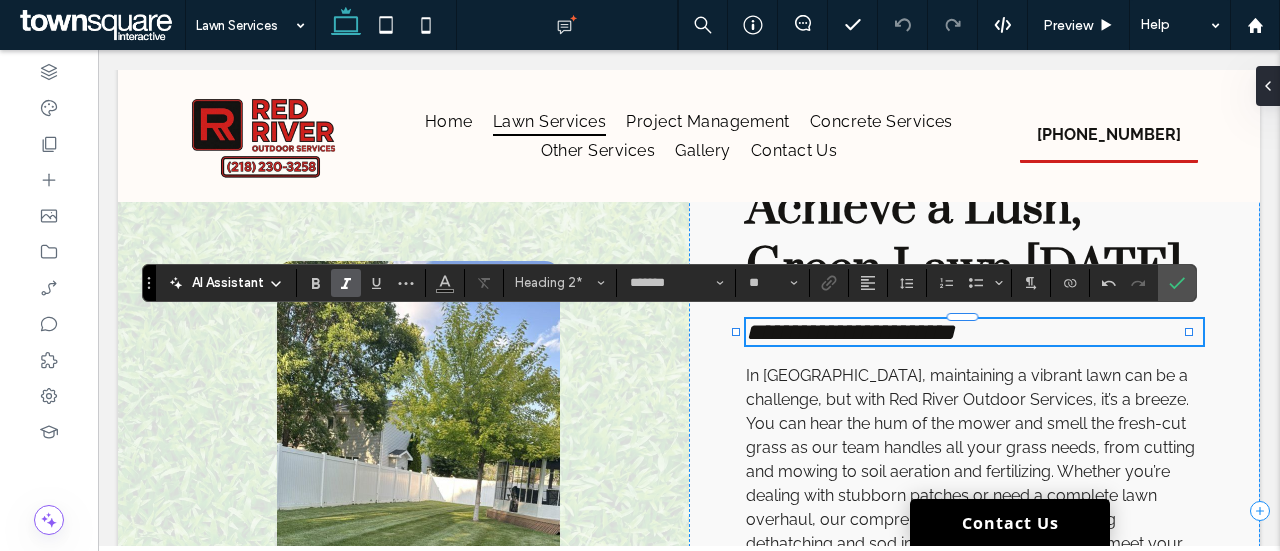 click on "**********" at bounding box center [850, 332] 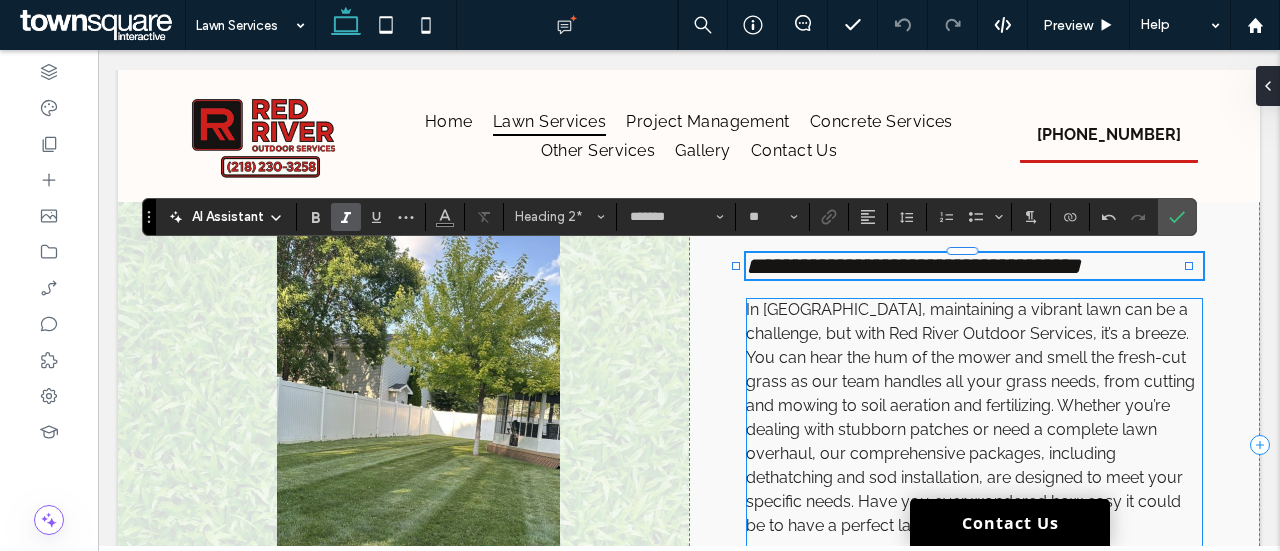click on "In [GEOGRAPHIC_DATA], maintaining a vibrant lawn can be a challenge, but with Red River Outdoor Services, it’s a breeze. You can hear the hum of the mower and smell the fresh-cut grass as our team handles all your grass needs, from cutting and mowing to soil aeration and fertilizing. Whether you’re dealing with stubborn patches or need a complete lawn overhaul, our comprehensive packages, including dethatching and sod installation, are designed to meet your specific needs. Have you ever wondered how easy it could be to have a perfect lawn?" at bounding box center [970, 417] 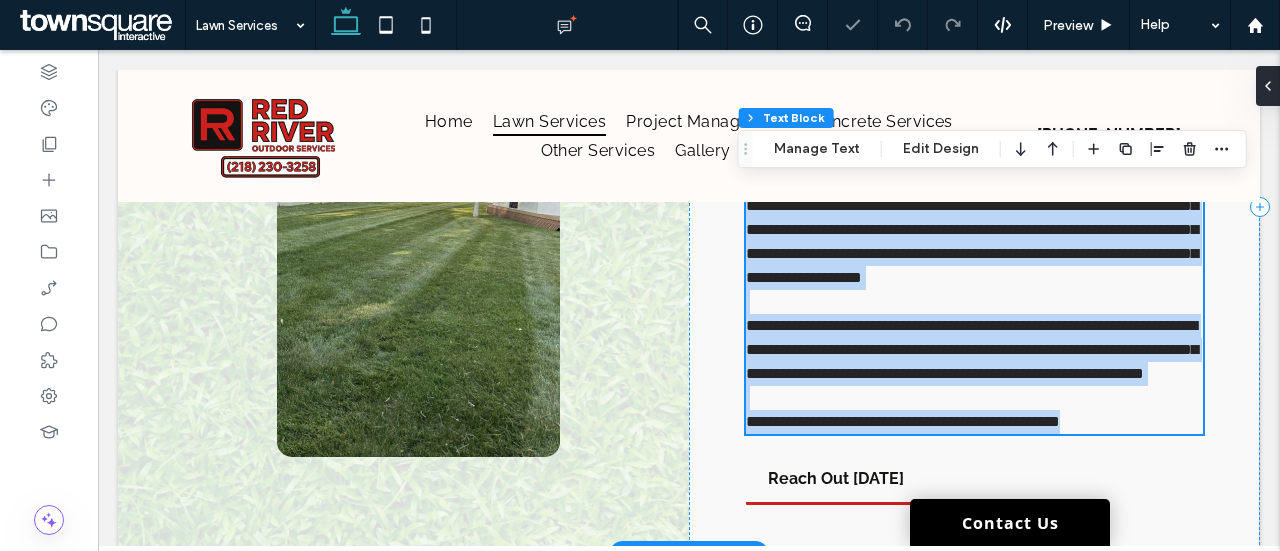 type on "*******" 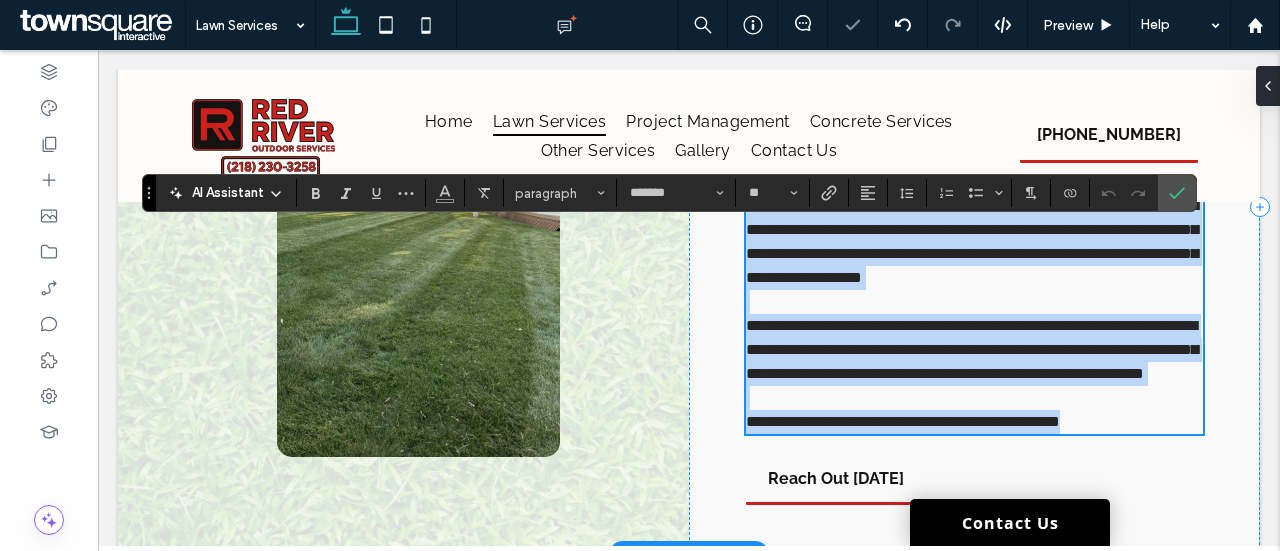 scroll, scrollTop: 202, scrollLeft: 0, axis: vertical 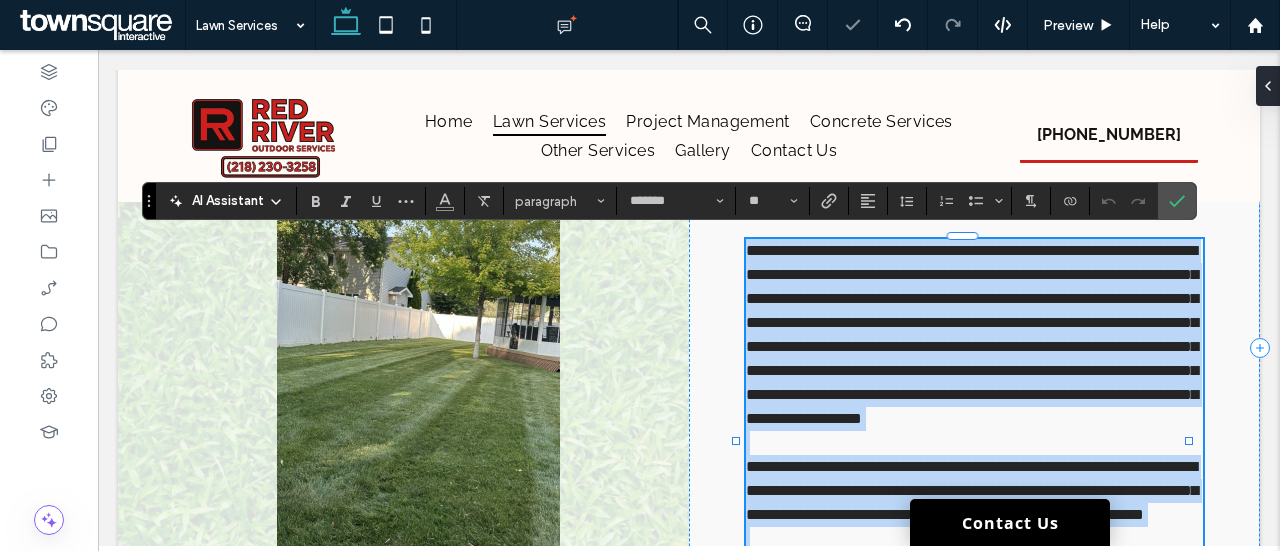 click on "**********" at bounding box center [972, 334] 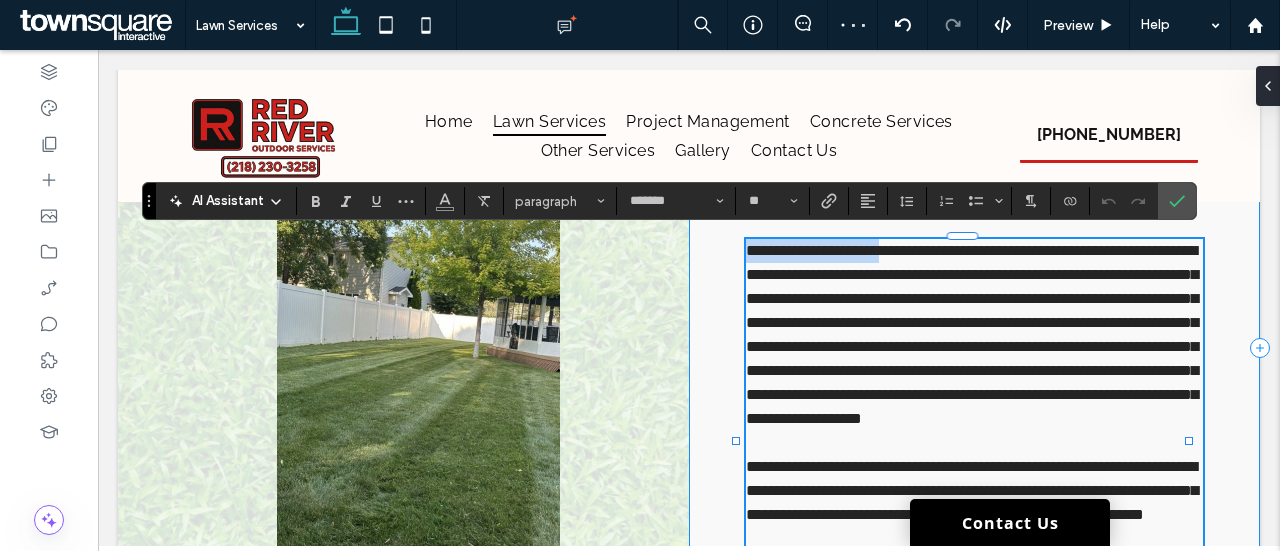 drag, startPoint x: 896, startPoint y: 251, endPoint x: 728, endPoint y: 249, distance: 168.0119 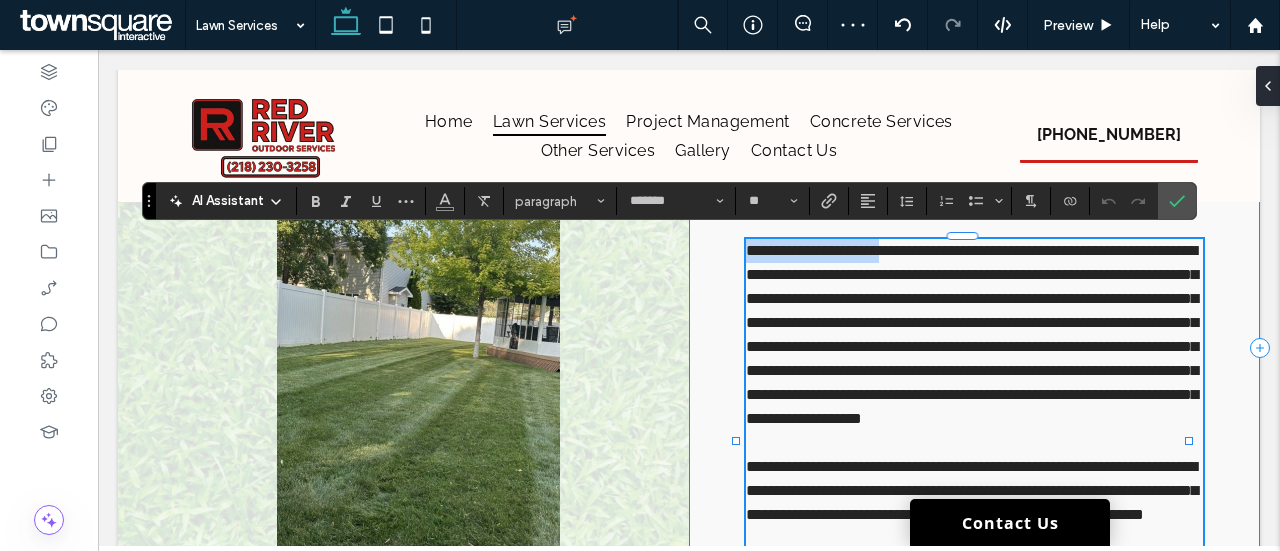 click on "**********" at bounding box center [974, 348] 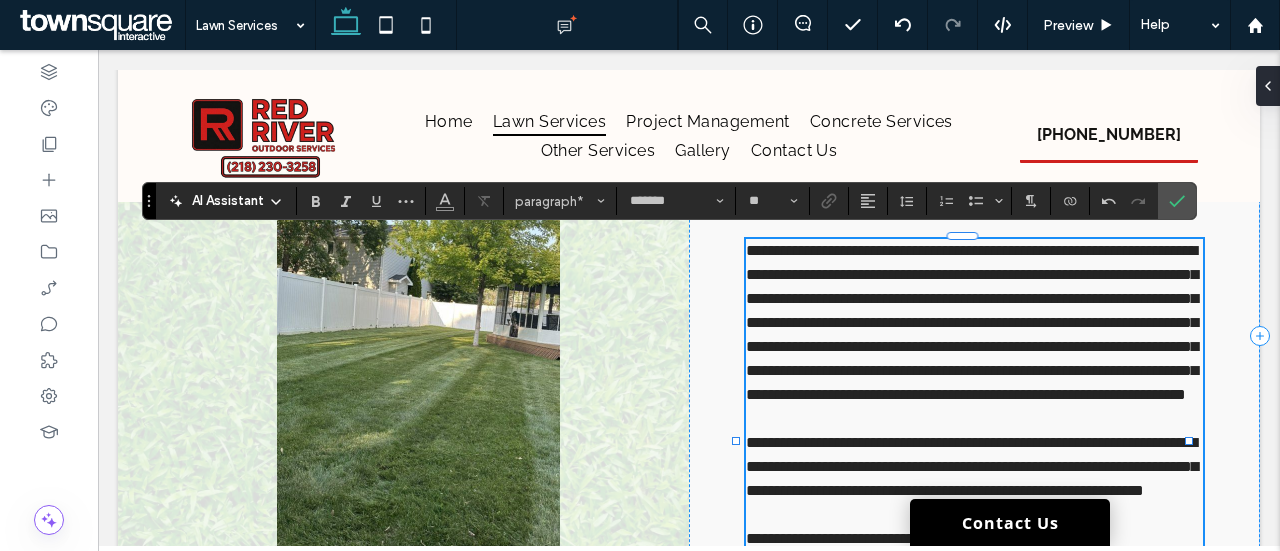 click on "**********" at bounding box center [972, 322] 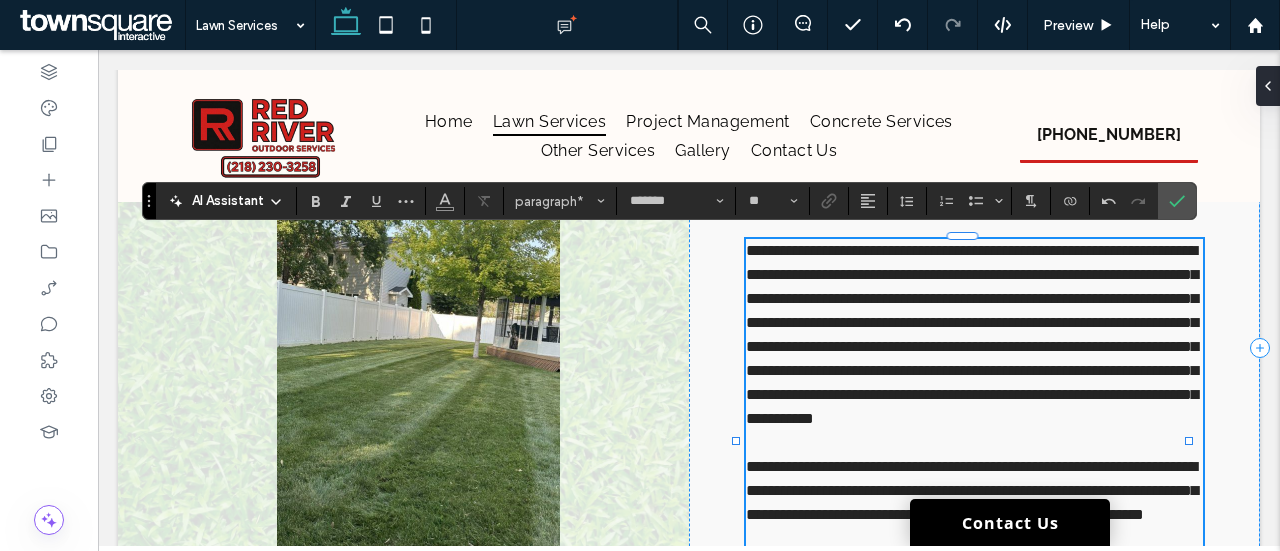 click on "**********" at bounding box center (972, 334) 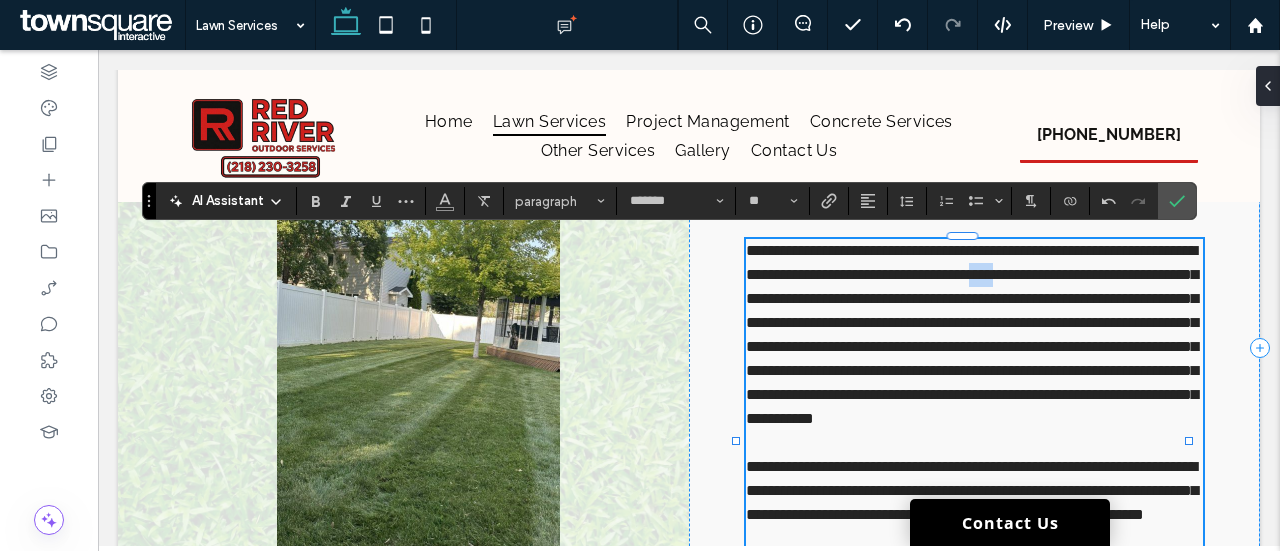 click on "**********" at bounding box center (972, 334) 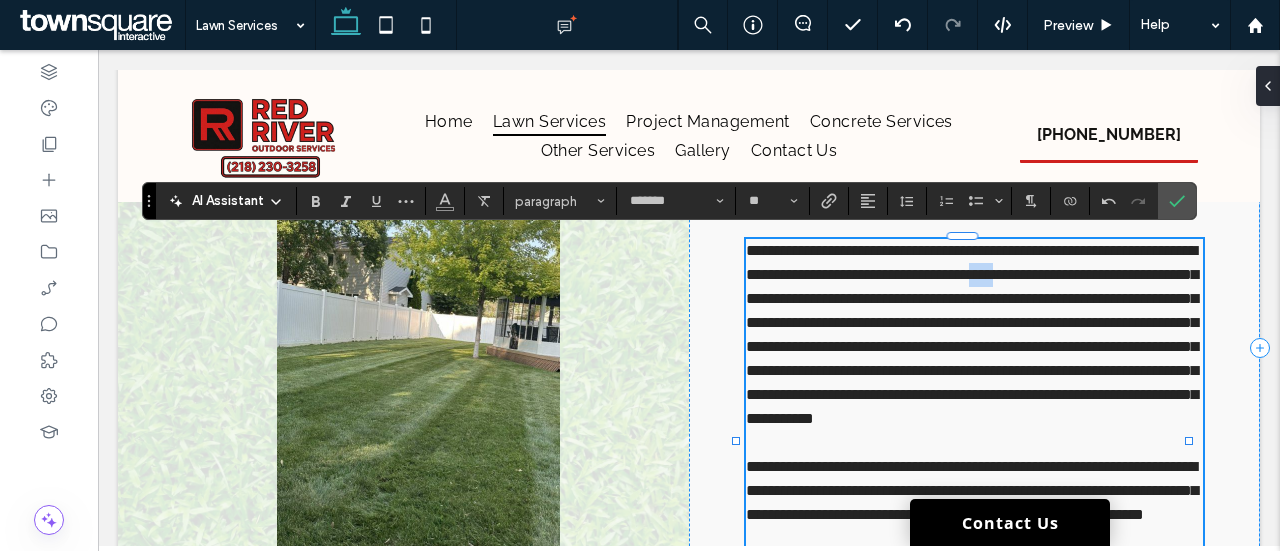 click on "**********" at bounding box center [972, 334] 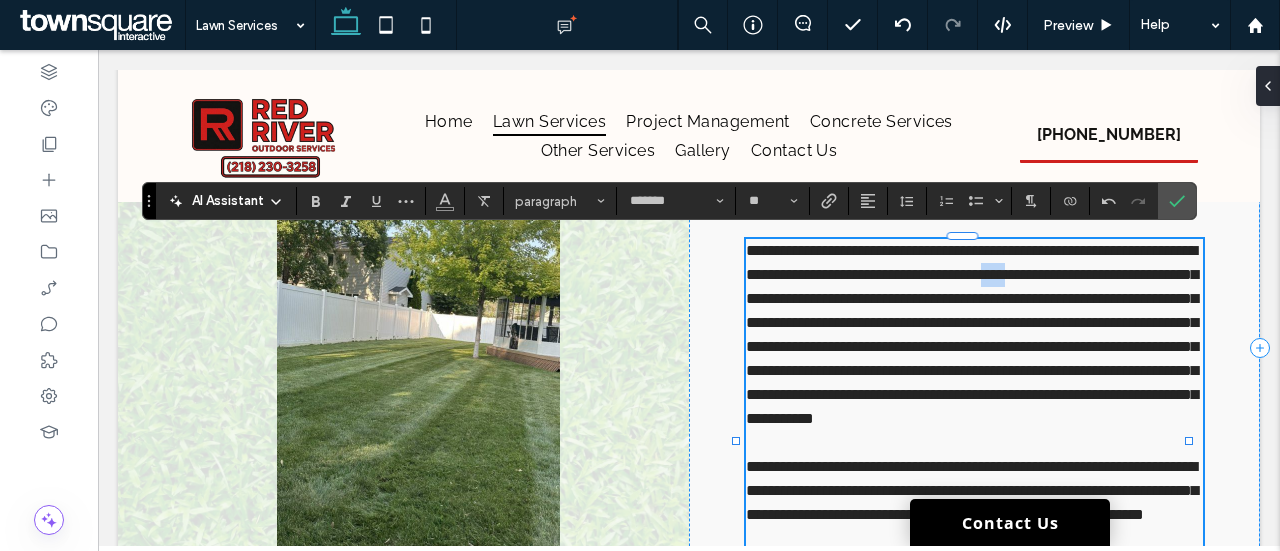 drag, startPoint x: 1119, startPoint y: 274, endPoint x: 1150, endPoint y: 270, distance: 31.257 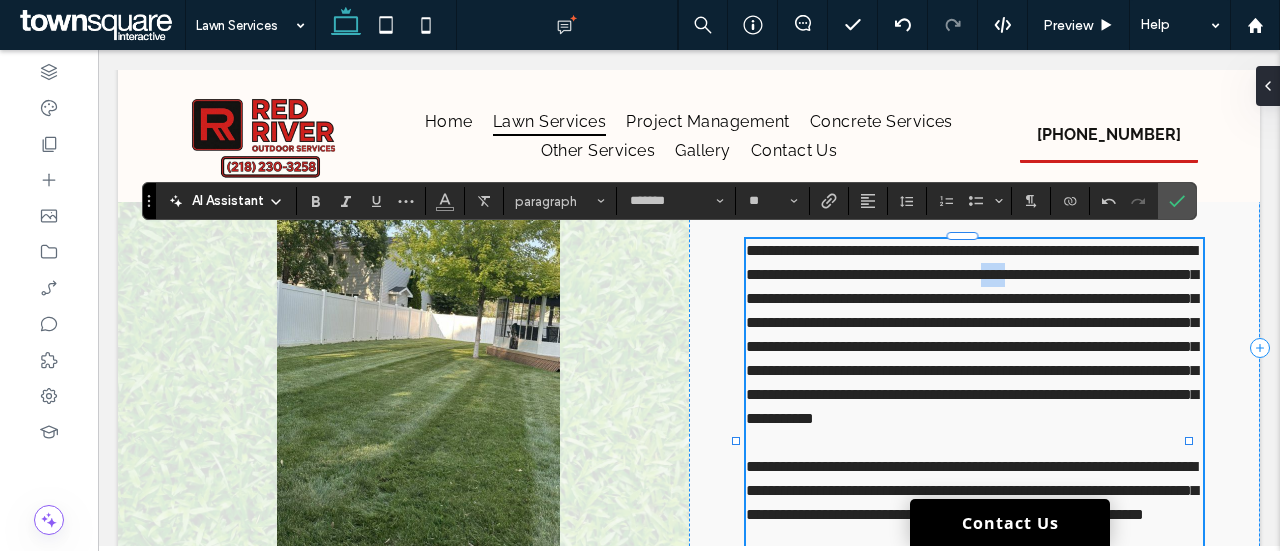 click on "**********" at bounding box center [972, 334] 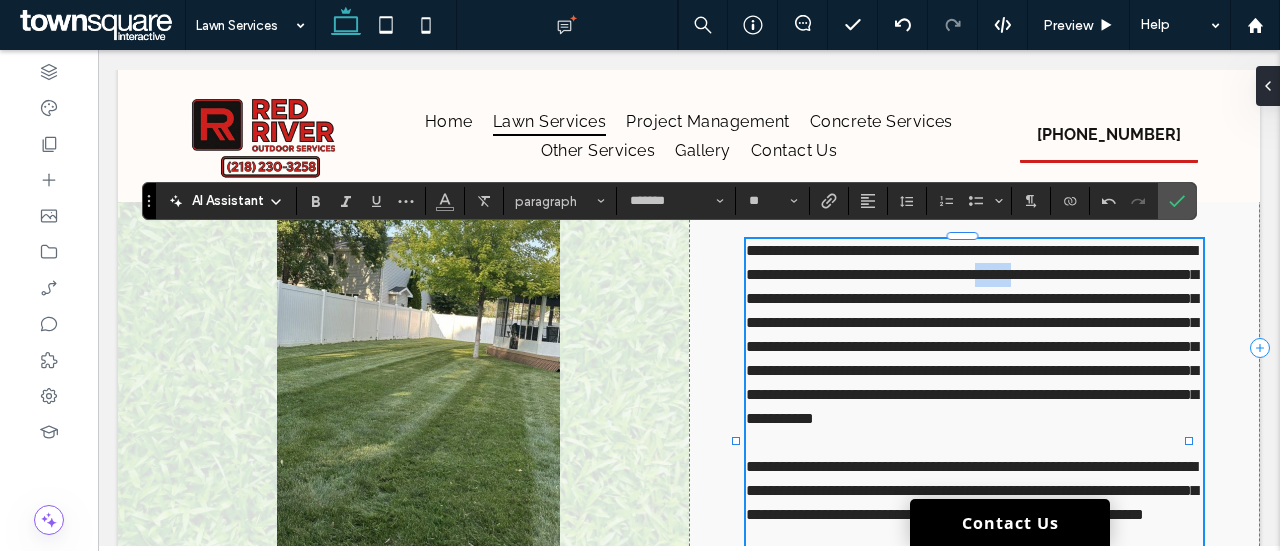 drag, startPoint x: 1164, startPoint y: 273, endPoint x: 1111, endPoint y: 281, distance: 53.600372 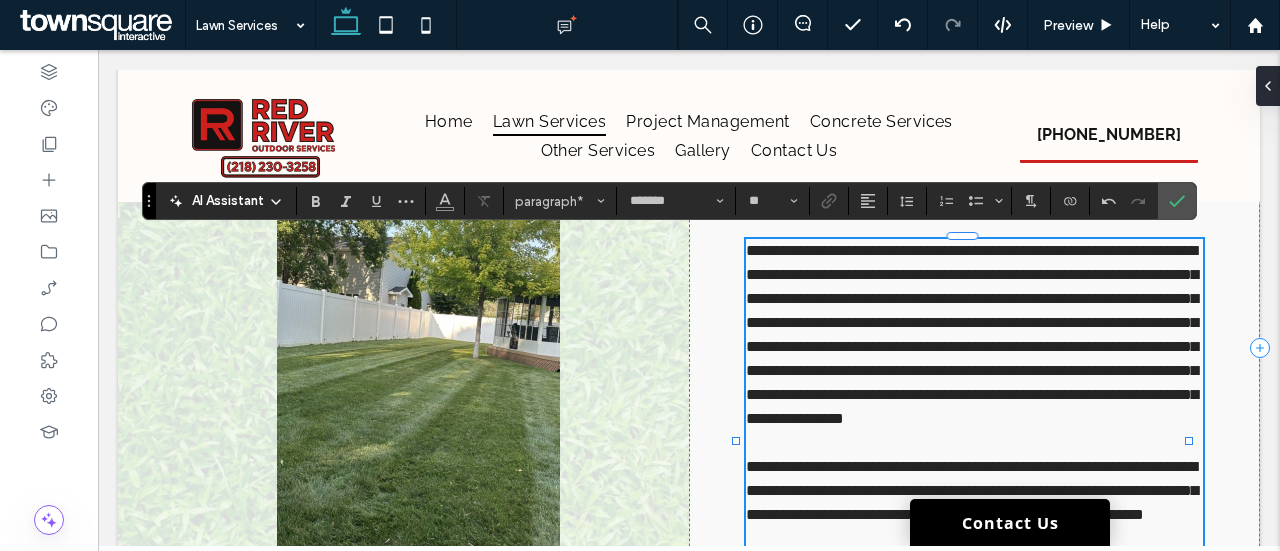 click on "**********" at bounding box center (974, 335) 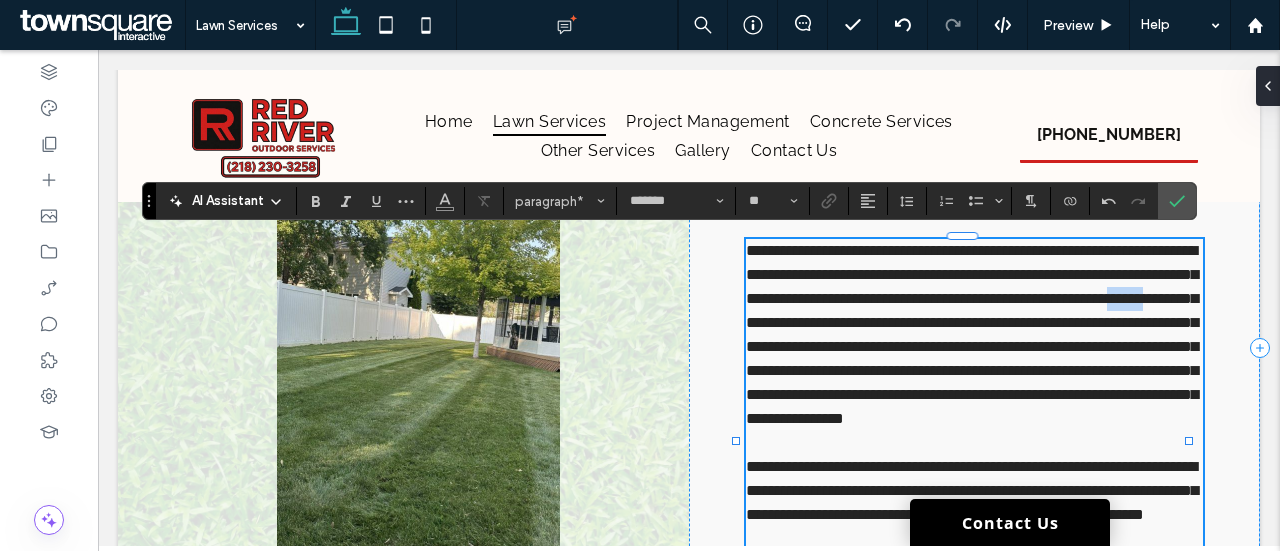 click on "**********" at bounding box center (972, 334) 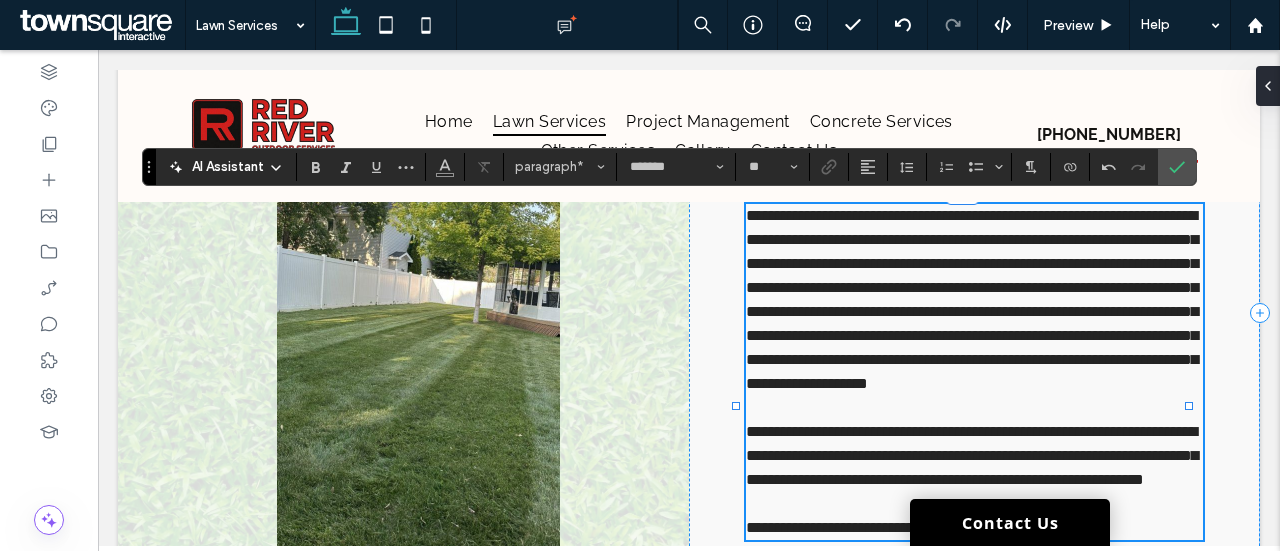 scroll, scrollTop: 238, scrollLeft: 0, axis: vertical 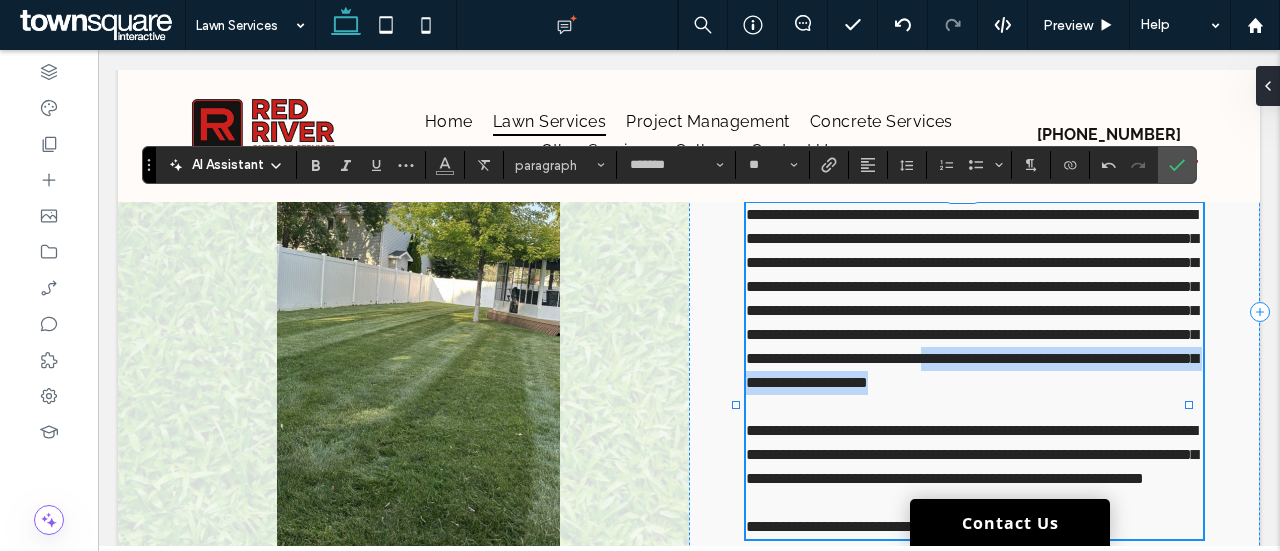 drag, startPoint x: 900, startPoint y: 391, endPoint x: 858, endPoint y: 408, distance: 45.310043 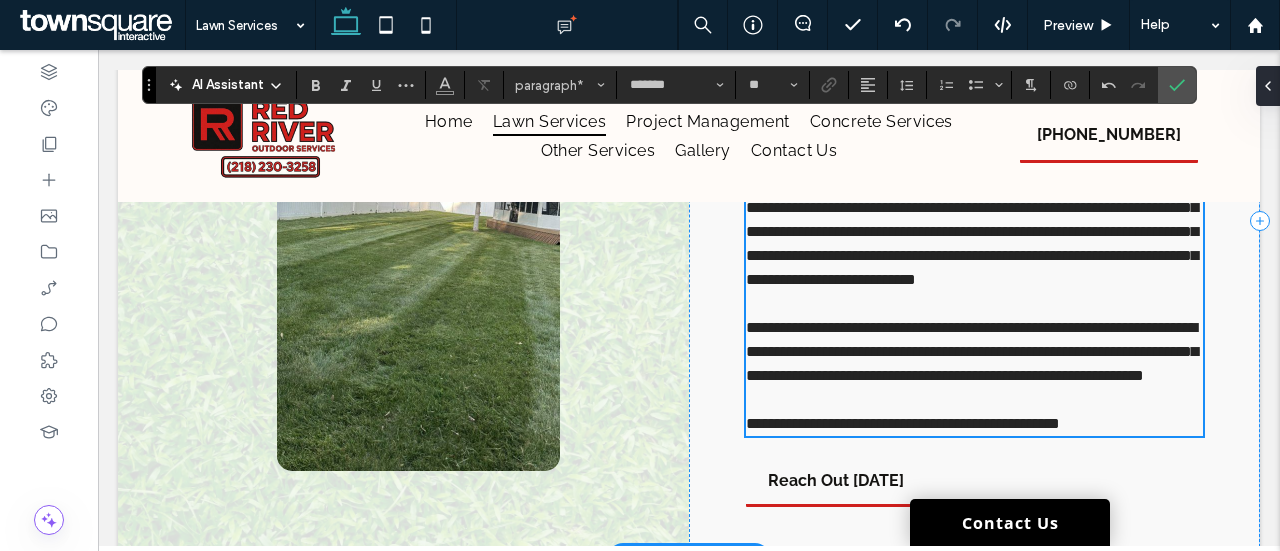 scroll, scrollTop: 318, scrollLeft: 0, axis: vertical 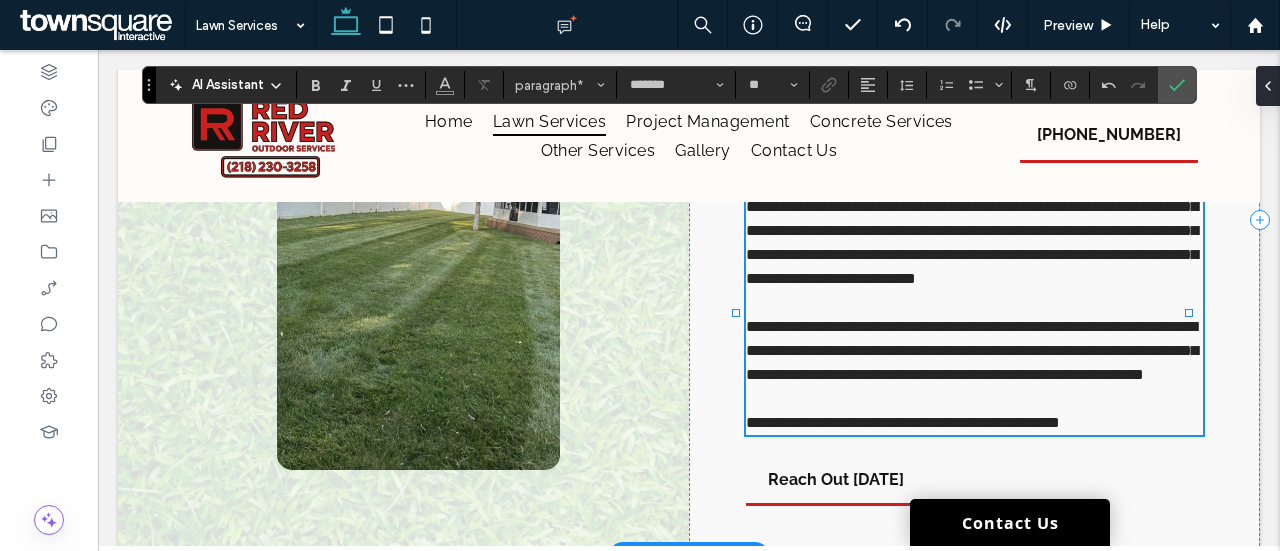 click on "**********" at bounding box center [974, 351] 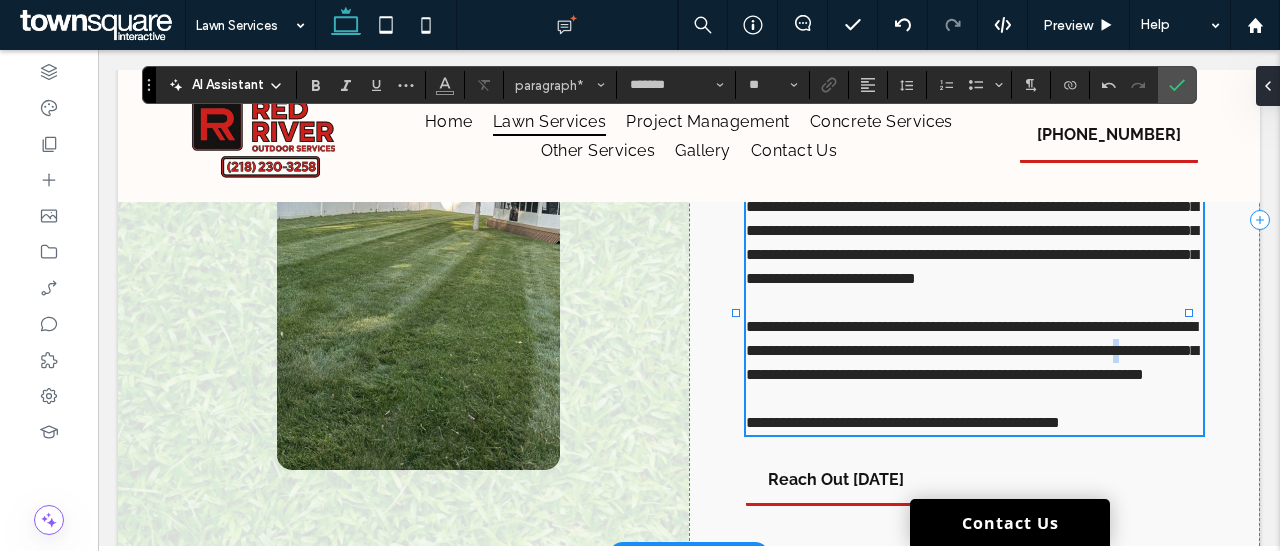 click on "**********" at bounding box center (974, 351) 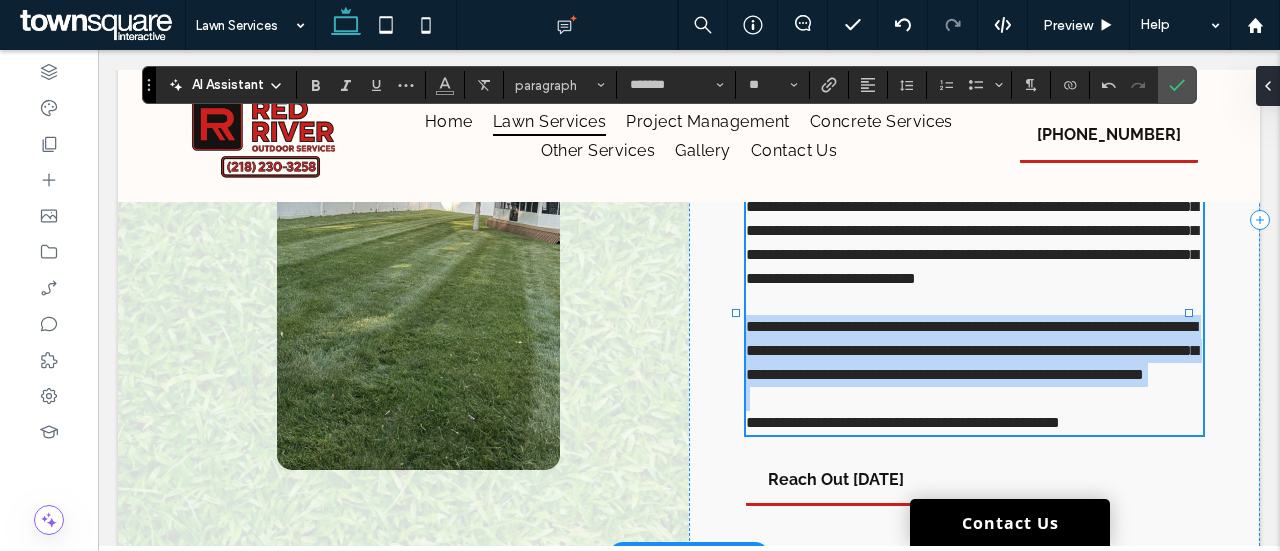 click on "**********" at bounding box center (974, 351) 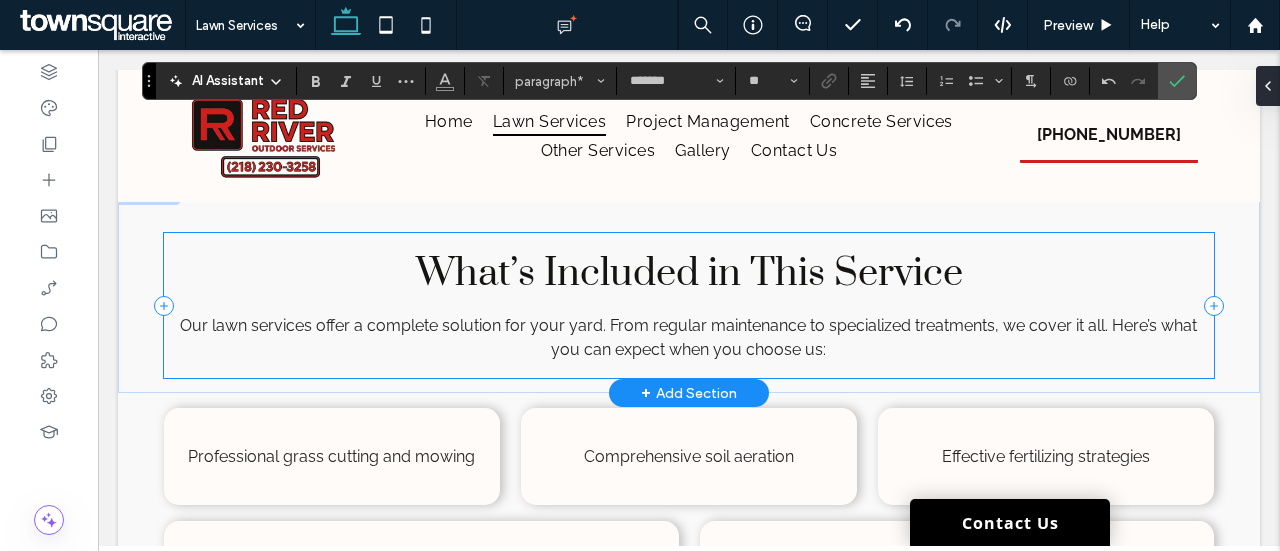 scroll, scrollTop: 754, scrollLeft: 0, axis: vertical 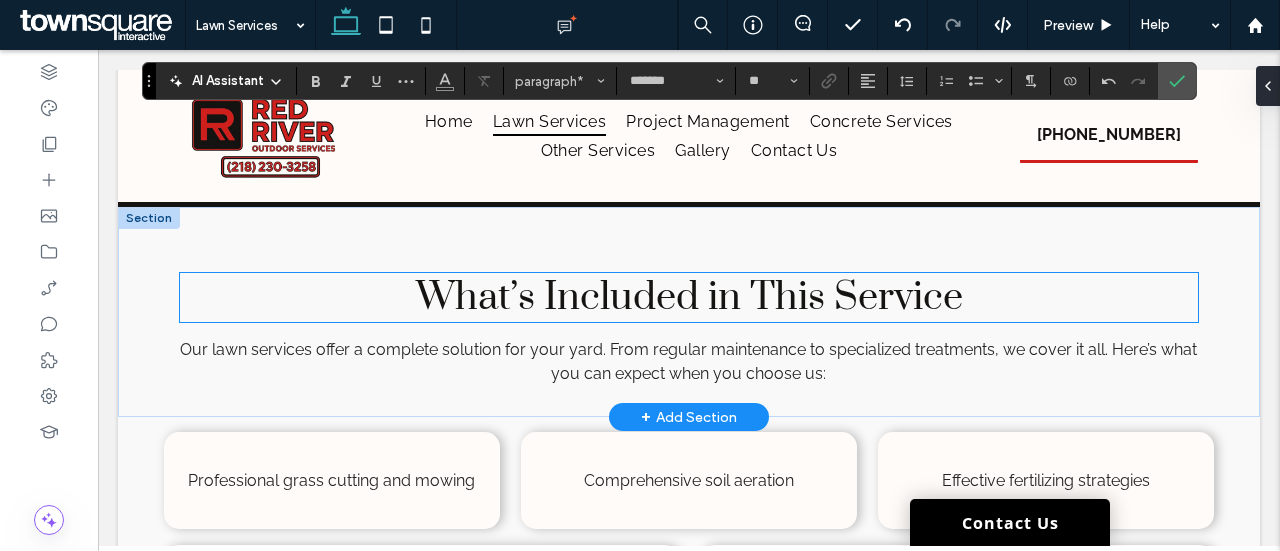 click on "What’s Included in This Service" at bounding box center (689, 297) 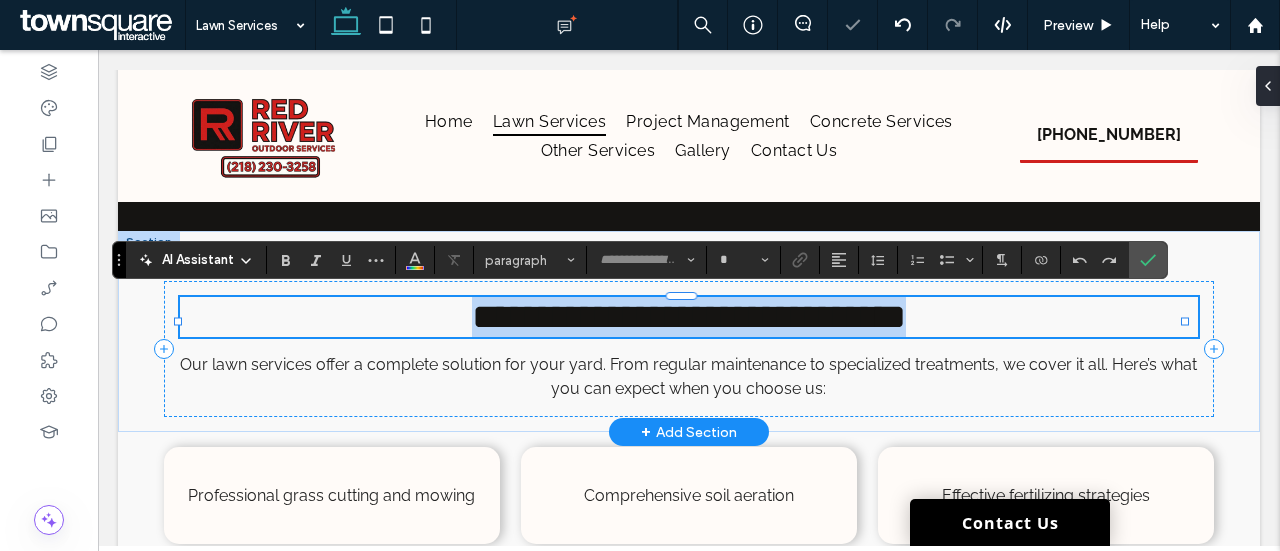 type on "*****" 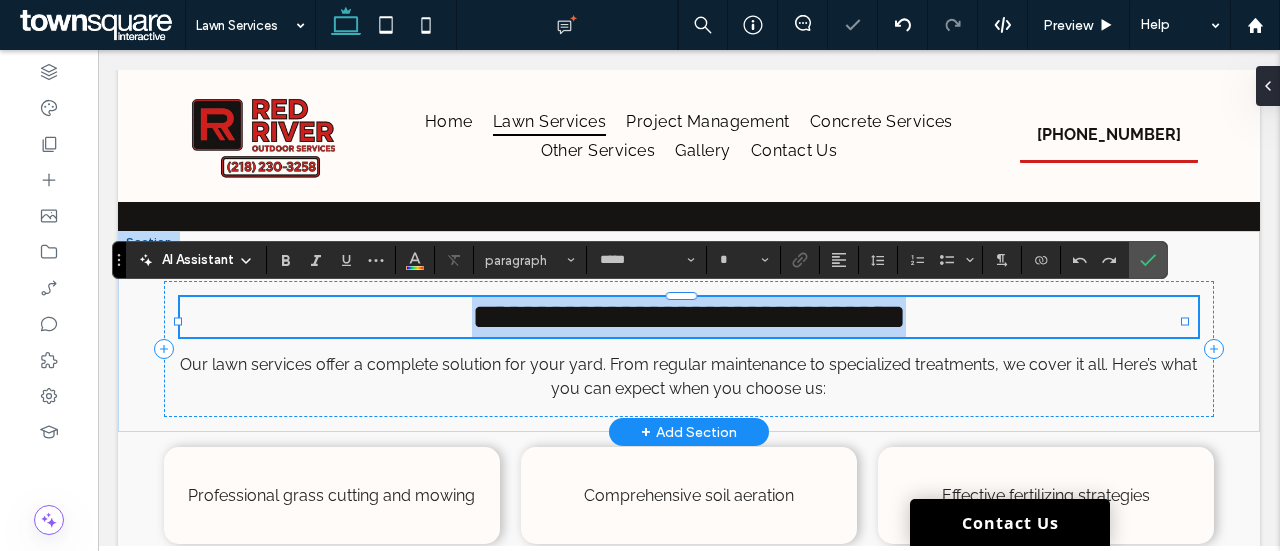 type on "**" 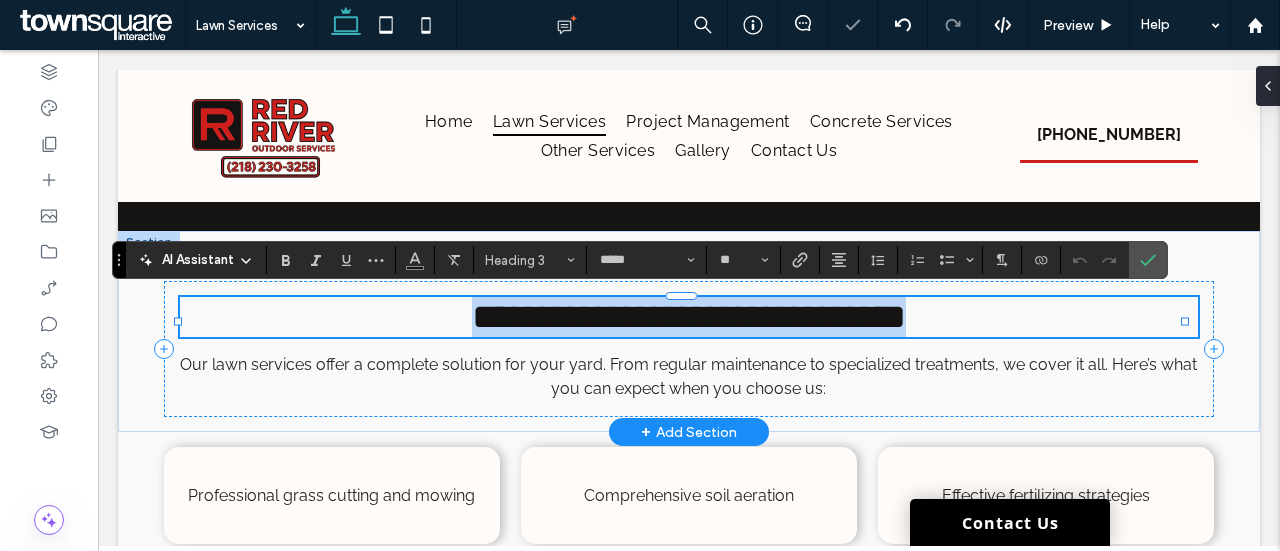 click on "**********" at bounding box center (689, 317) 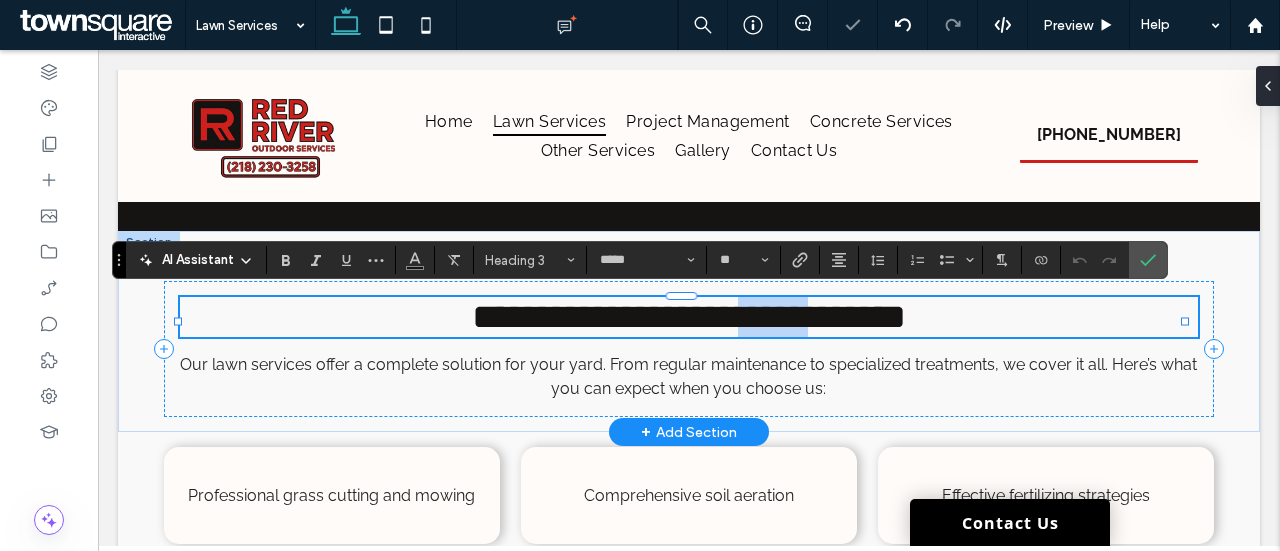 click on "**********" at bounding box center [689, 317] 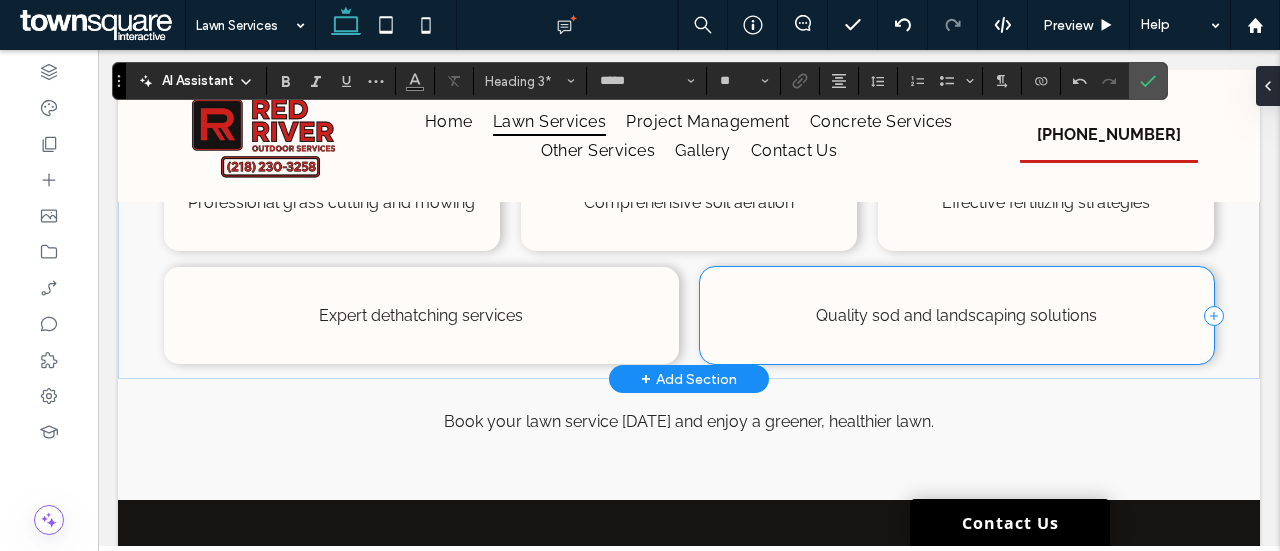 scroll, scrollTop: 1111, scrollLeft: 0, axis: vertical 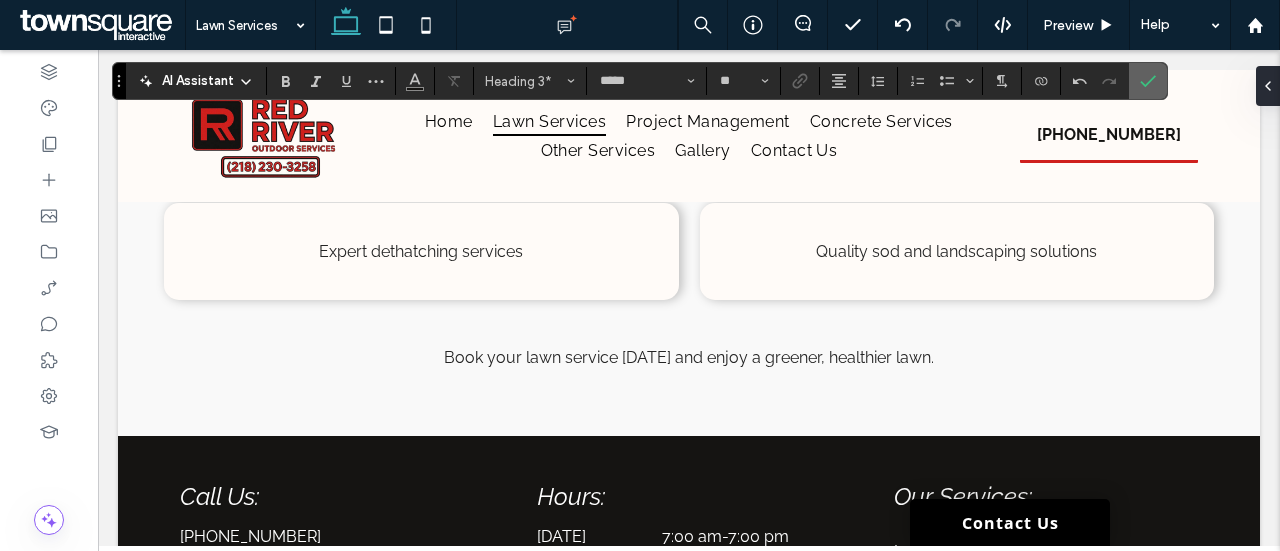 click 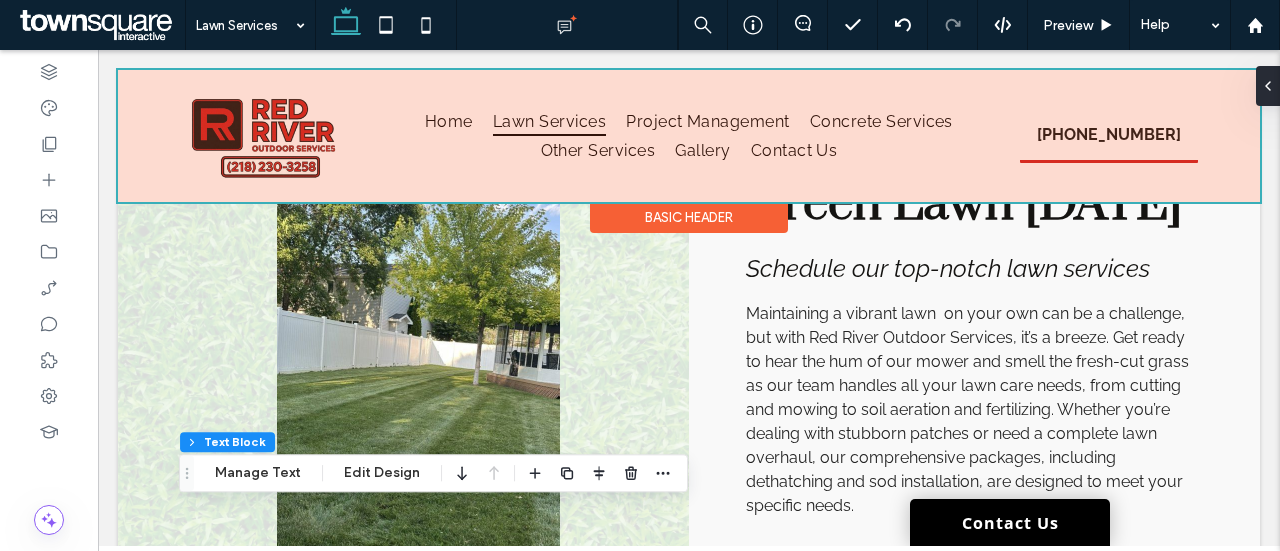 scroll, scrollTop: 140, scrollLeft: 0, axis: vertical 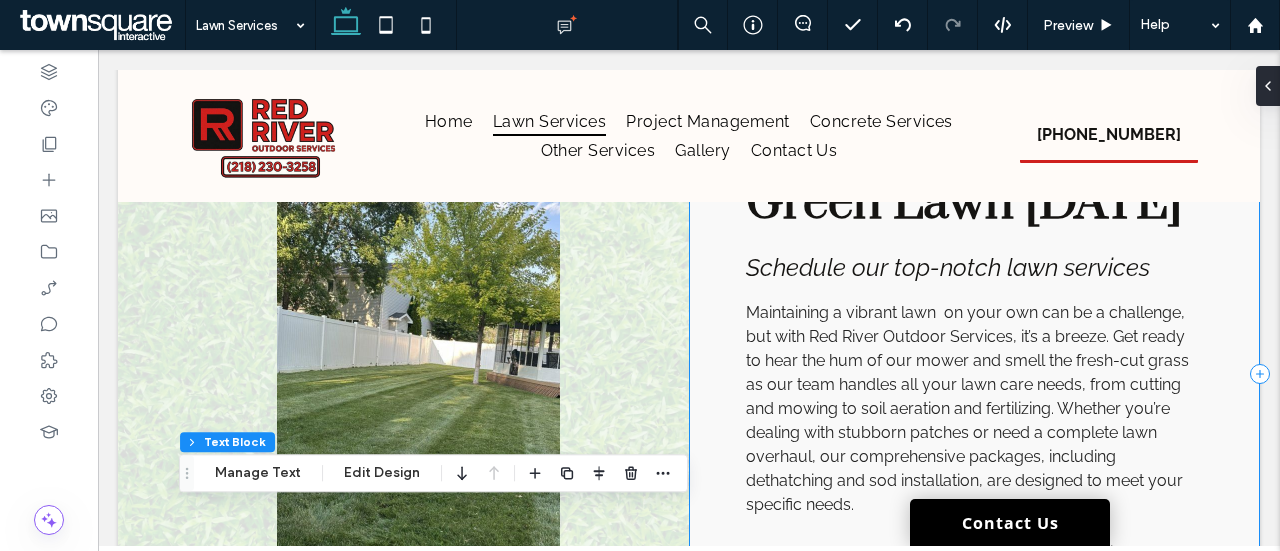 click on "Maintaining a vibrant lawn  on your own can be a challenge, but with Red River Outdoor Services, it’s a breeze. Get ready to hear the hum of our mower and smell the fresh-cut grass as our team handles all your lawn care needs, from cutting and mowing to soil aeration and fertilizing. Whether you’re dealing with stubborn patches or need a complete lawn overhaul, our comprehensive packages, including dethatching and sod installation, are designed to meet your specific needs." at bounding box center [967, 408] 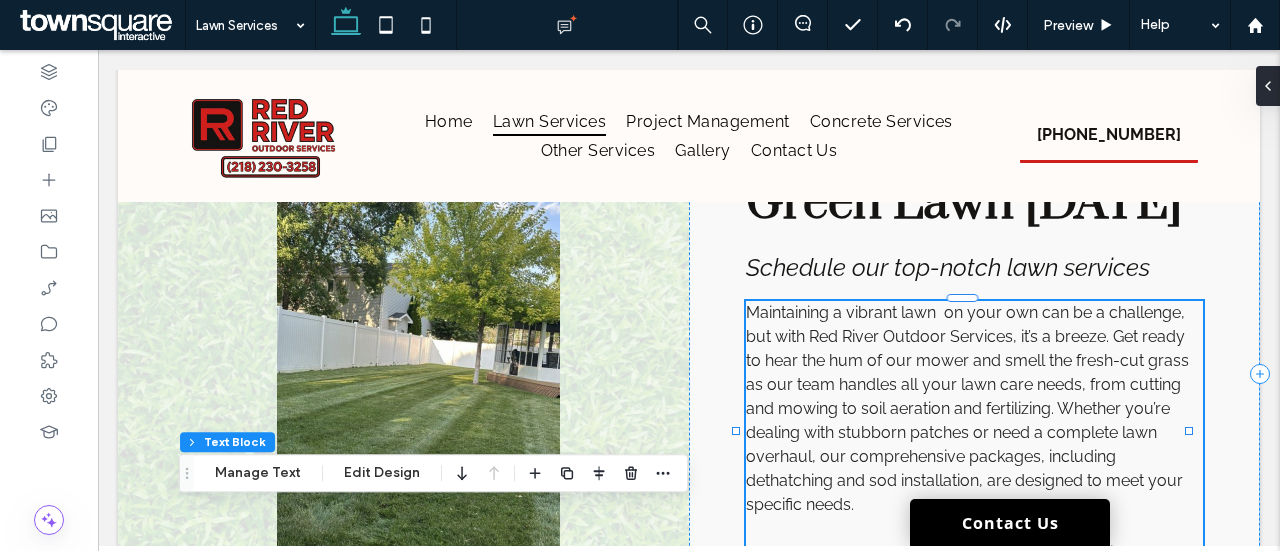 click on "Maintaining a vibrant lawn  on your own can be a challenge, but with Red River Outdoor Services, it’s a breeze. Get ready to hear the hum of our mower and smell the fresh-cut grass as our team handles all your lawn care needs, from cutting and mowing to soil aeration and fertilizing. Whether you’re dealing with stubborn patches or need a complete lawn overhaul, our comprehensive packages, including dethatching and sod installation, are designed to meet your specific needs.  ﻿ Contact us to transform your lawn into a lush oasis." at bounding box center [974, 433] 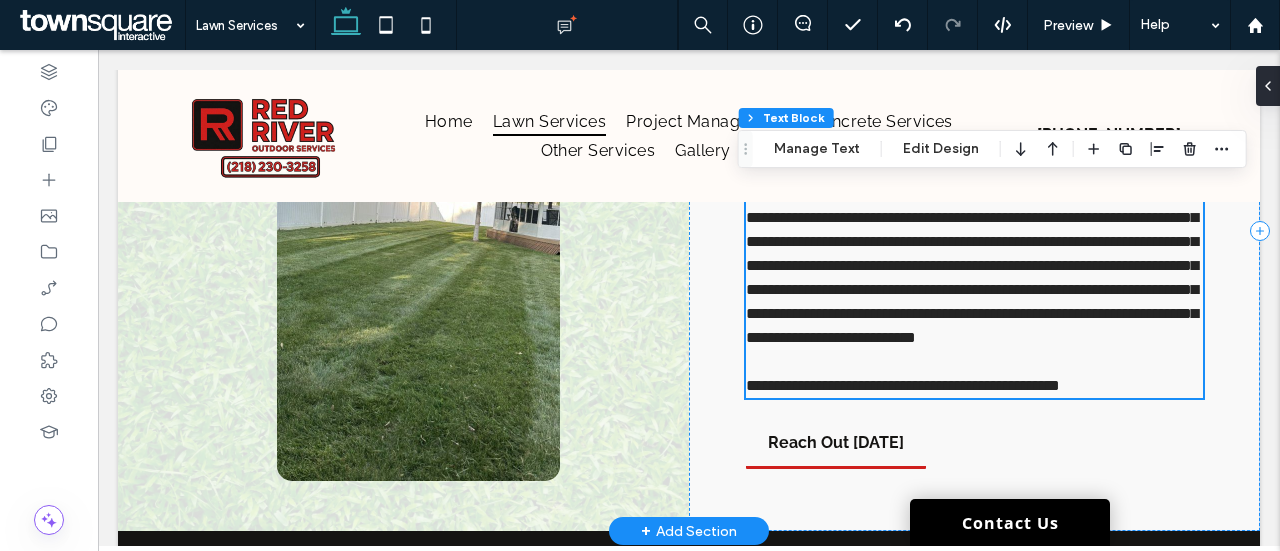 type on "*******" 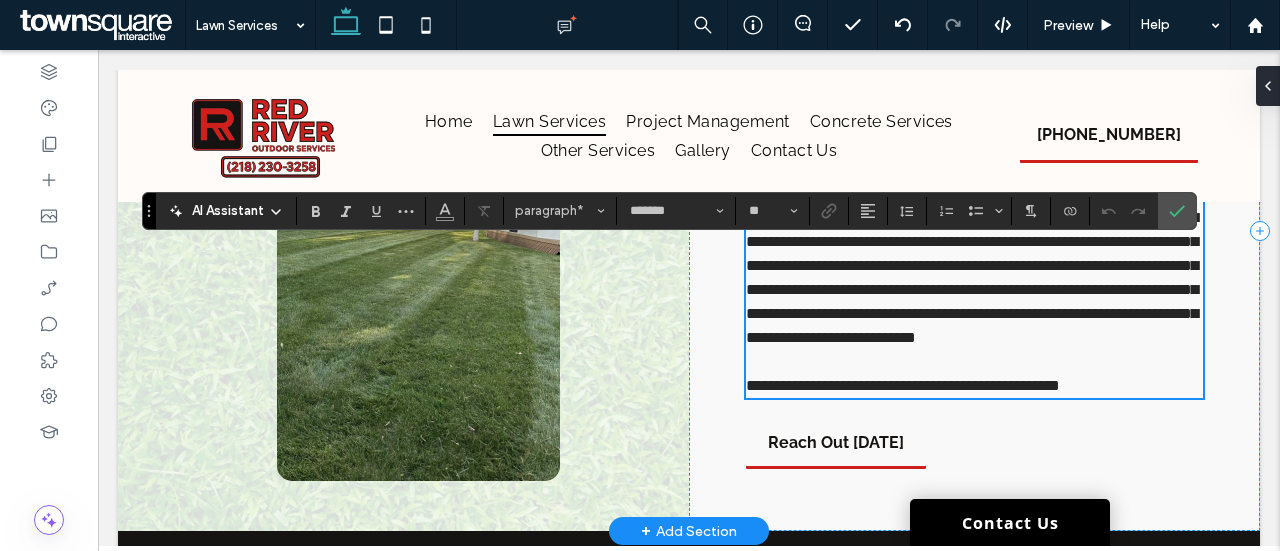 scroll, scrollTop: 176, scrollLeft: 0, axis: vertical 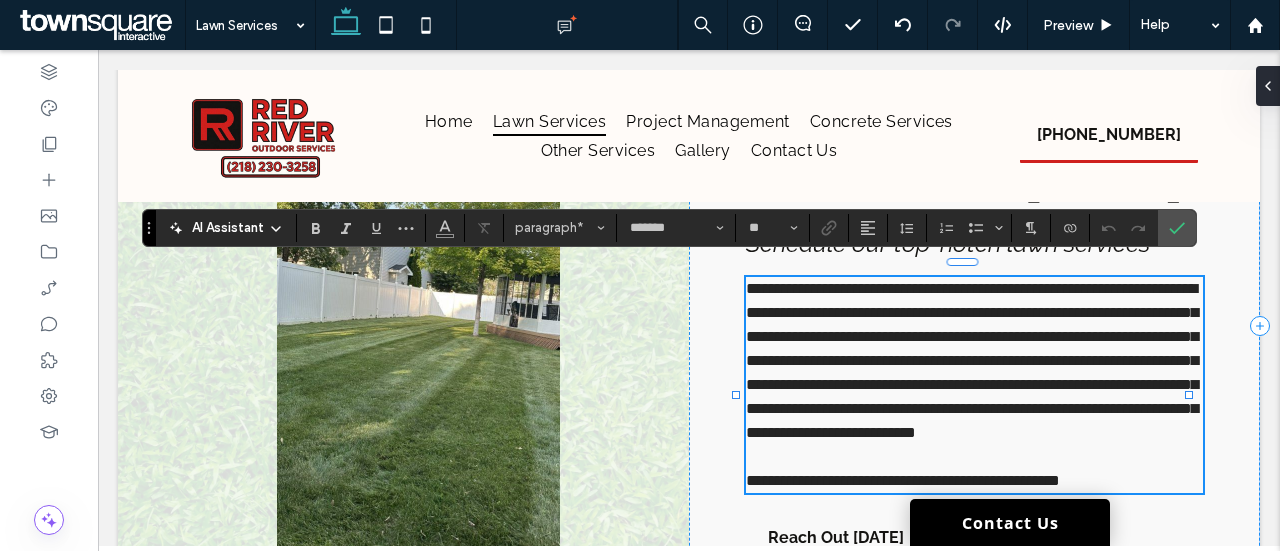 click on "**********" at bounding box center [972, 360] 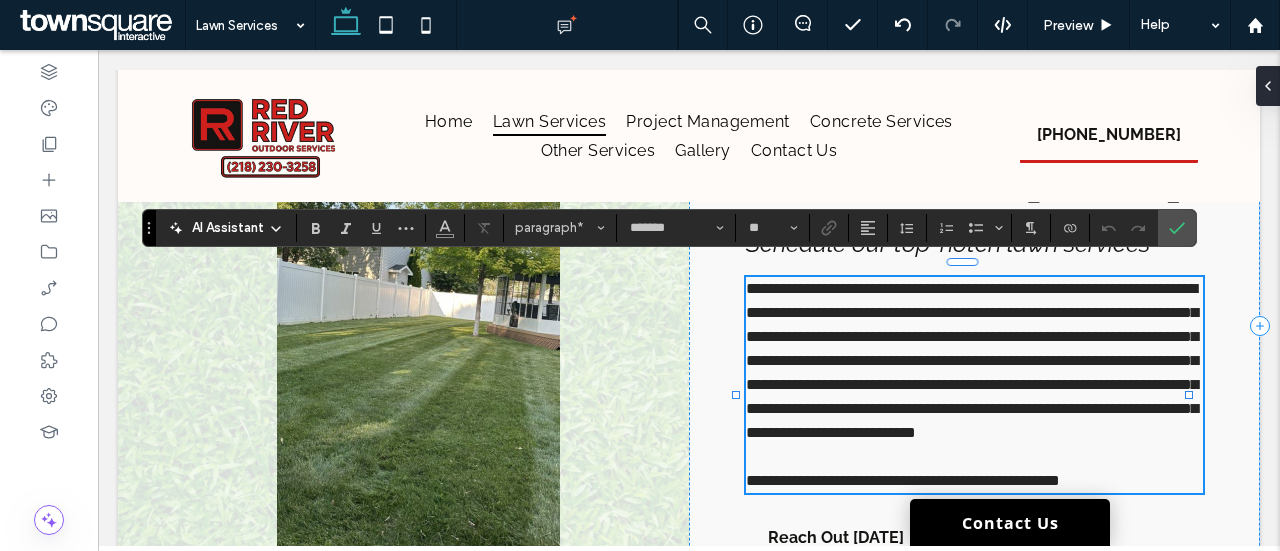 type 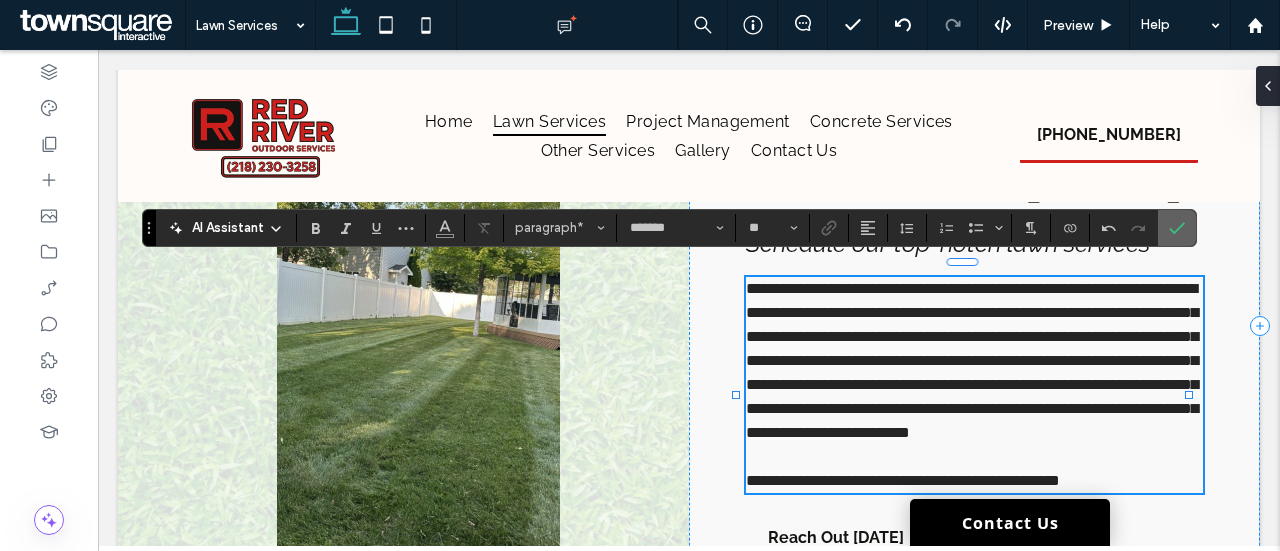 click 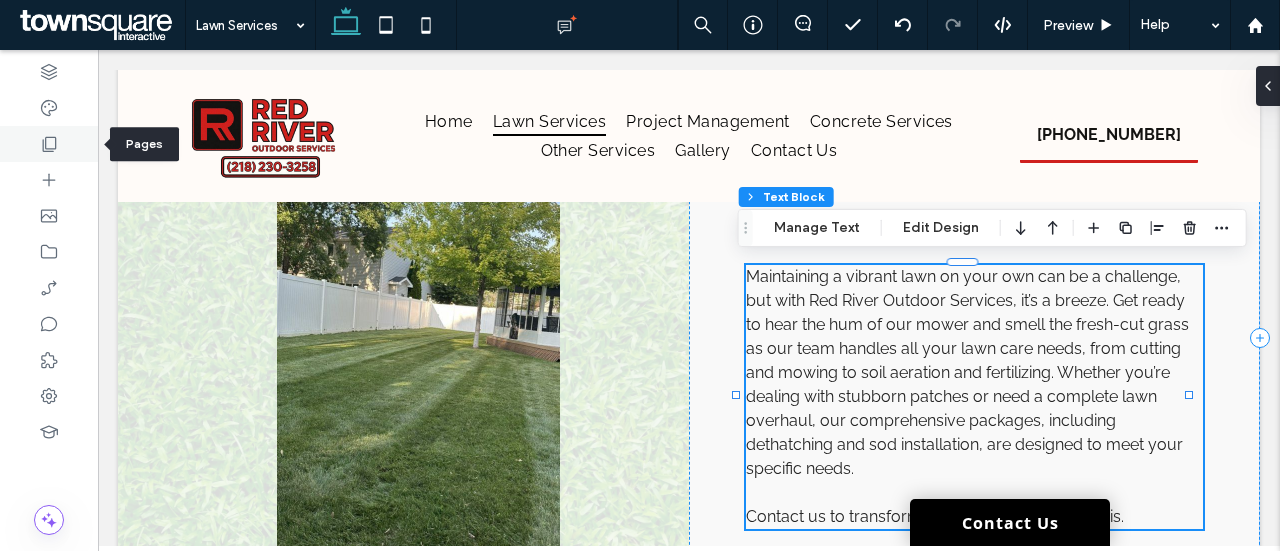 click 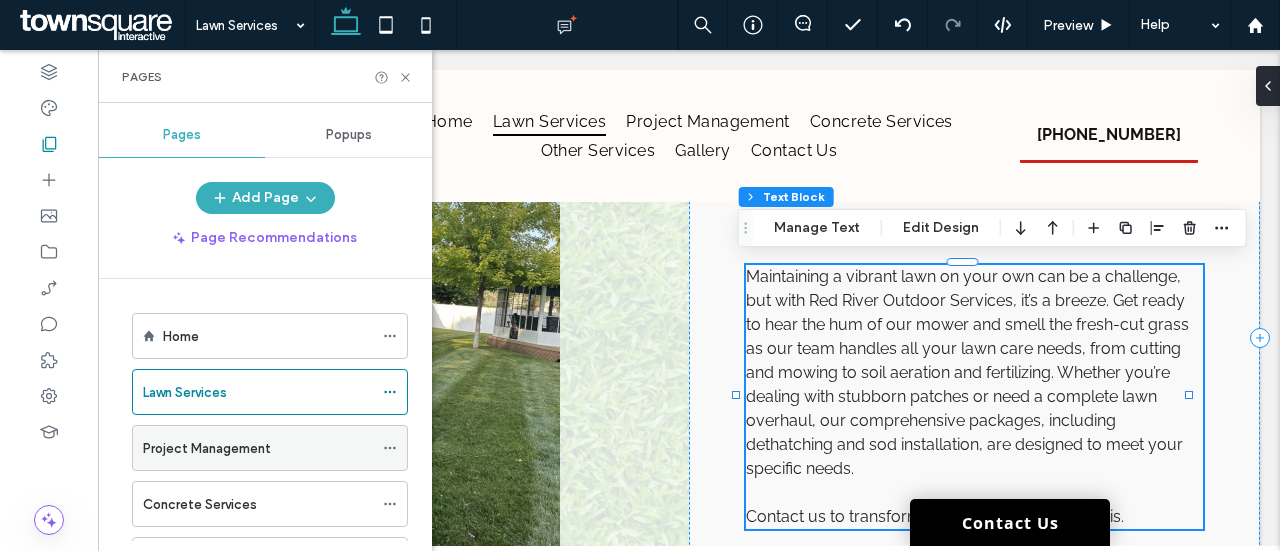 click on "Project Management" at bounding box center (207, 448) 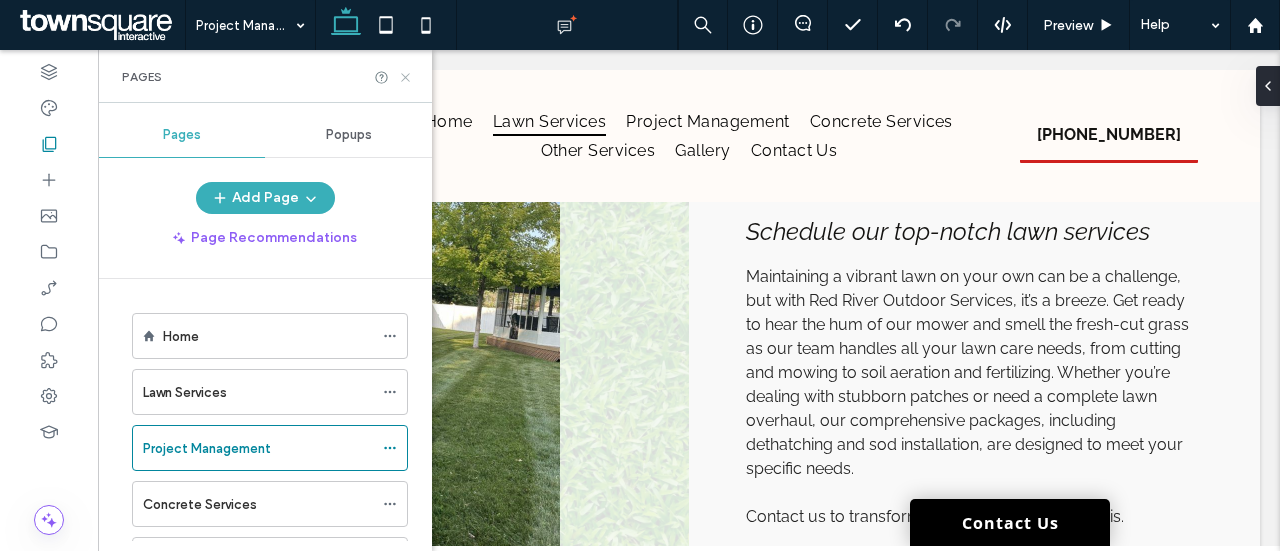 click 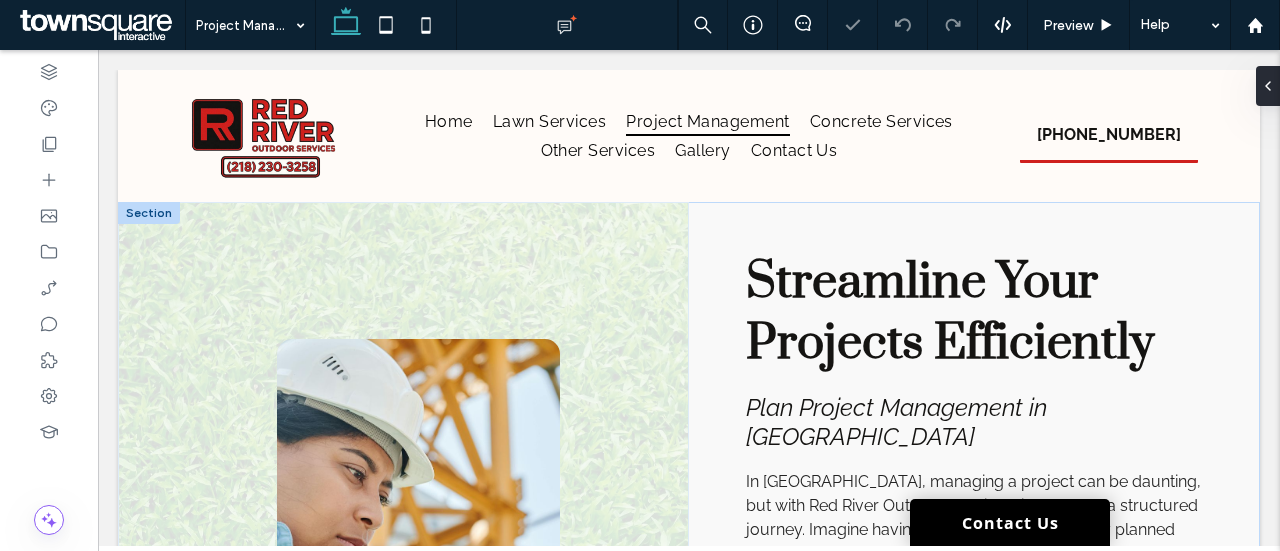 scroll, scrollTop: 0, scrollLeft: 0, axis: both 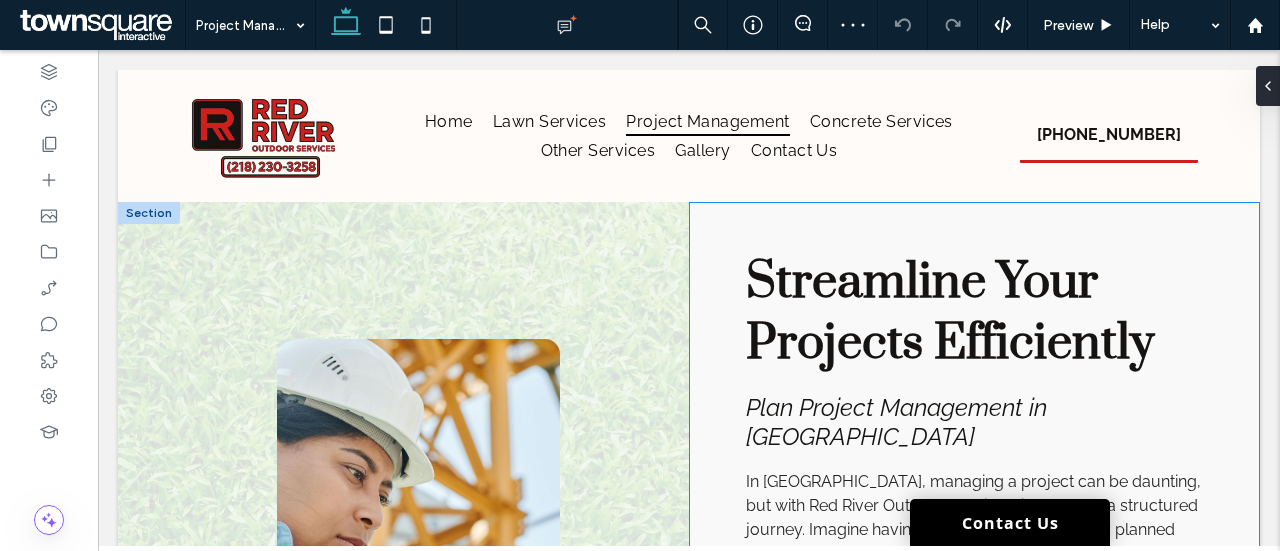 click on "Plan Project Management in [GEOGRAPHIC_DATA]" at bounding box center (896, 422) 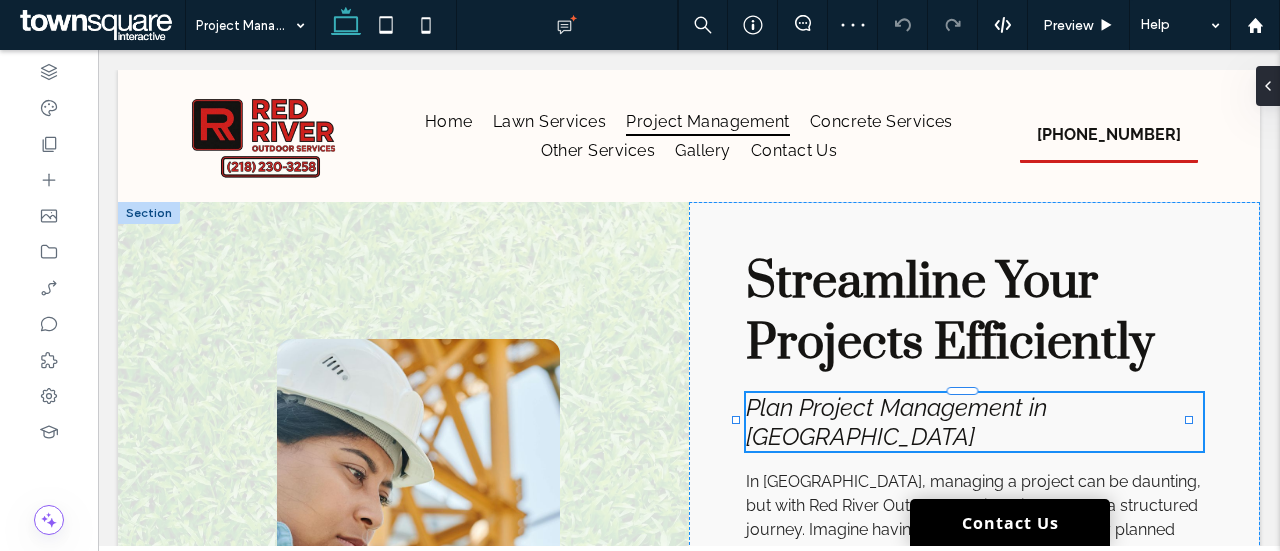 click on "Plan Project Management in [GEOGRAPHIC_DATA]" at bounding box center (974, 422) 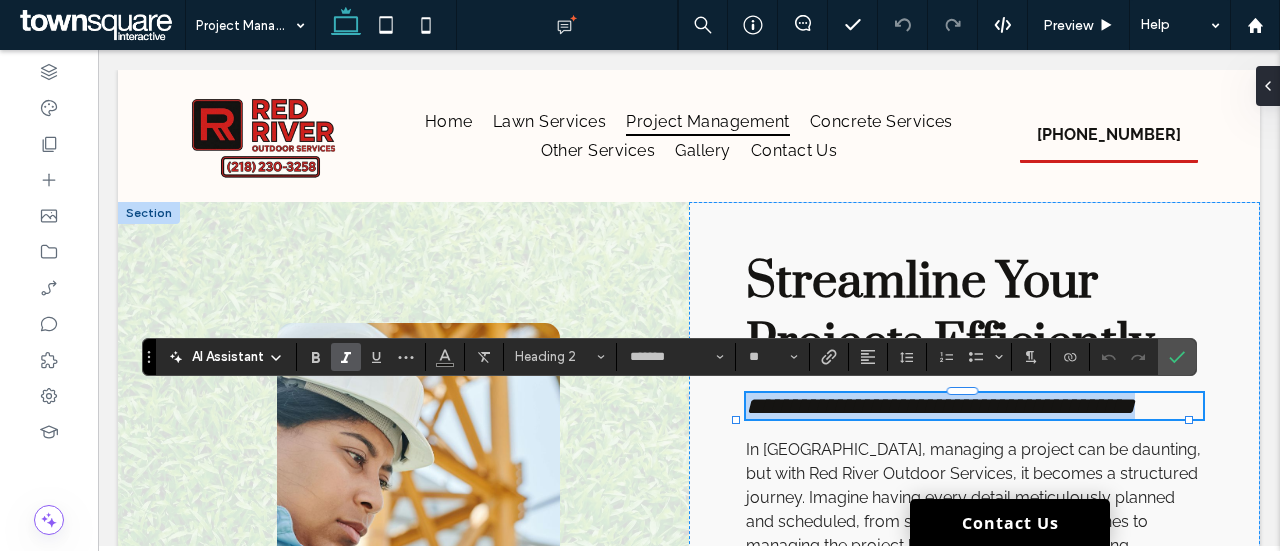 type 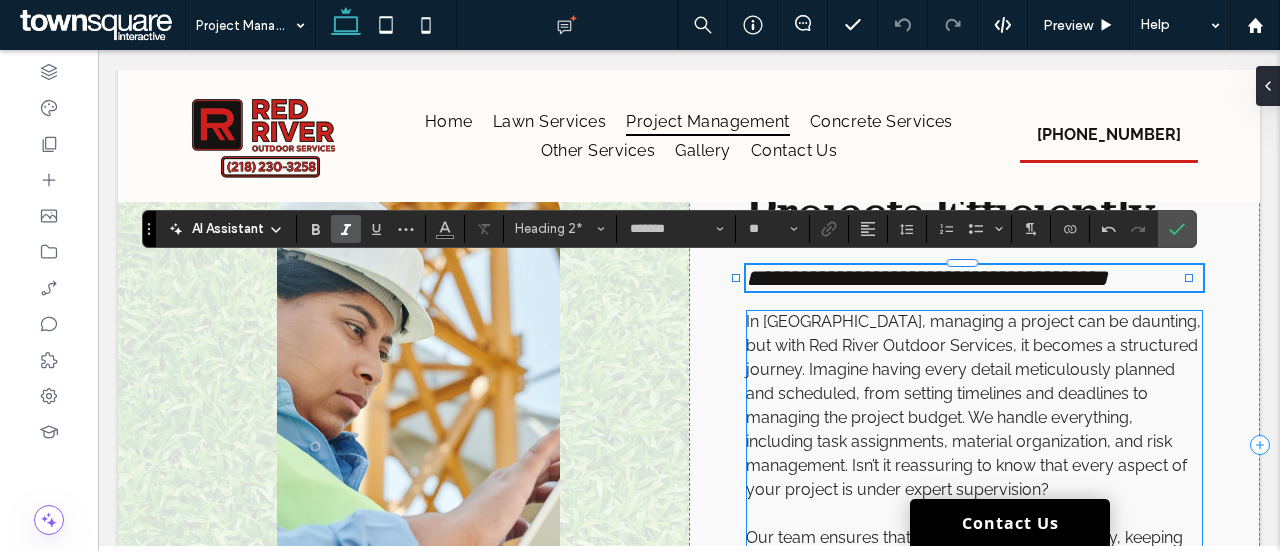 click on "In [GEOGRAPHIC_DATA], managing a project can be daunting, but with Red River Outdoor Services, it becomes a structured journey. Imagine having every detail meticulously planned and scheduled, from setting timelines and deadlines to managing the project budget. We handle everything, including task assignments, material organization, and risk management. Isn’t it reassuring to know that every aspect of your project is under expert supervision?" at bounding box center [973, 405] 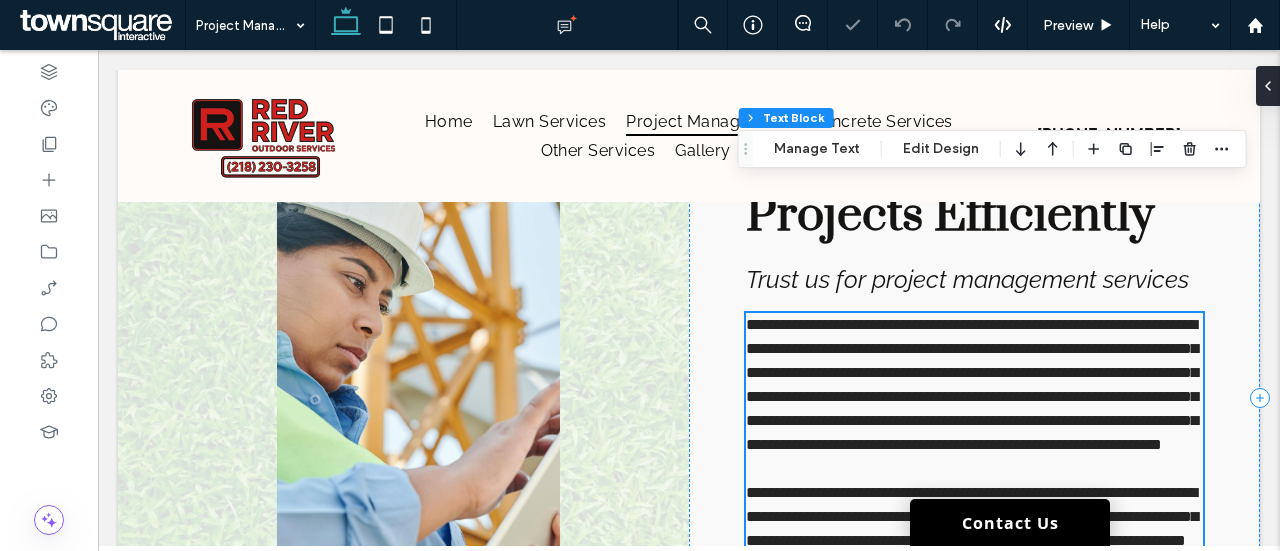 type on "*******" 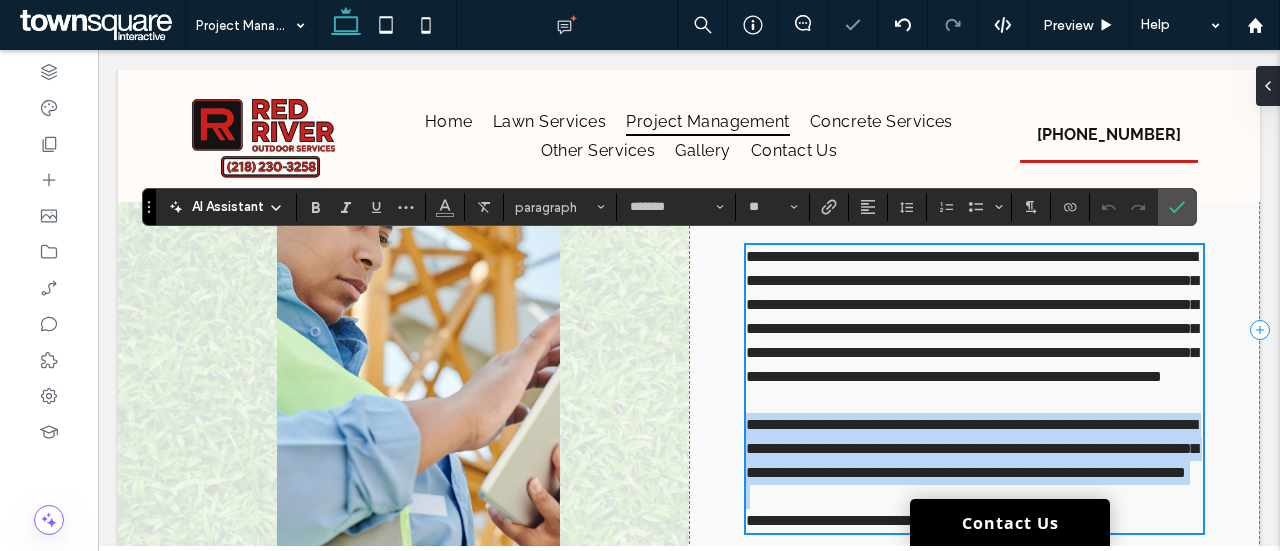 scroll, scrollTop: 195, scrollLeft: 0, axis: vertical 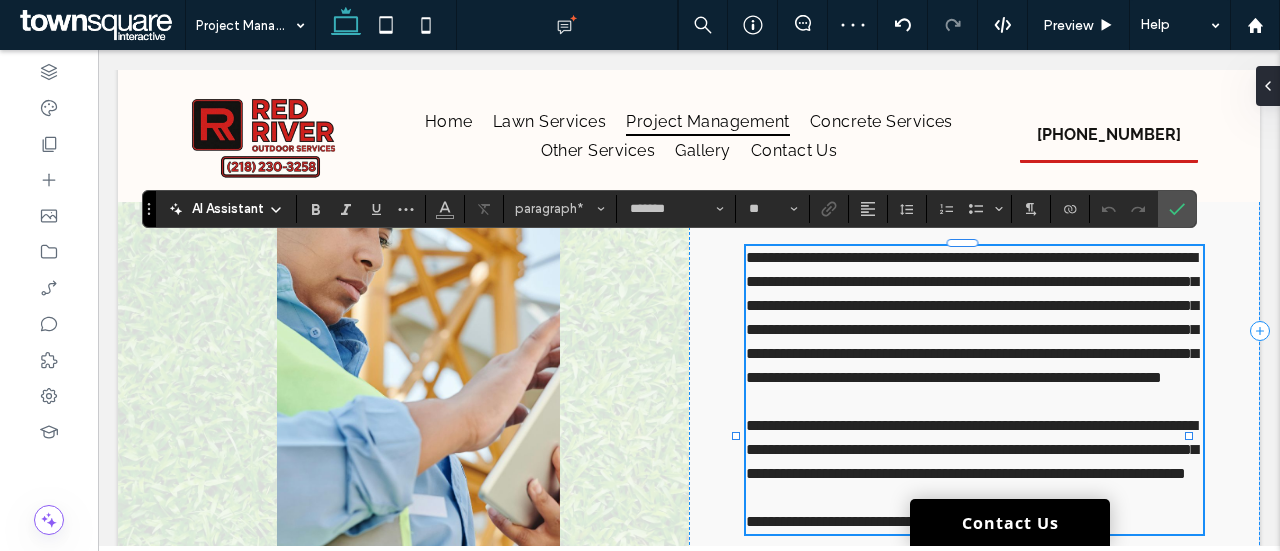 click on "**********" at bounding box center (972, 317) 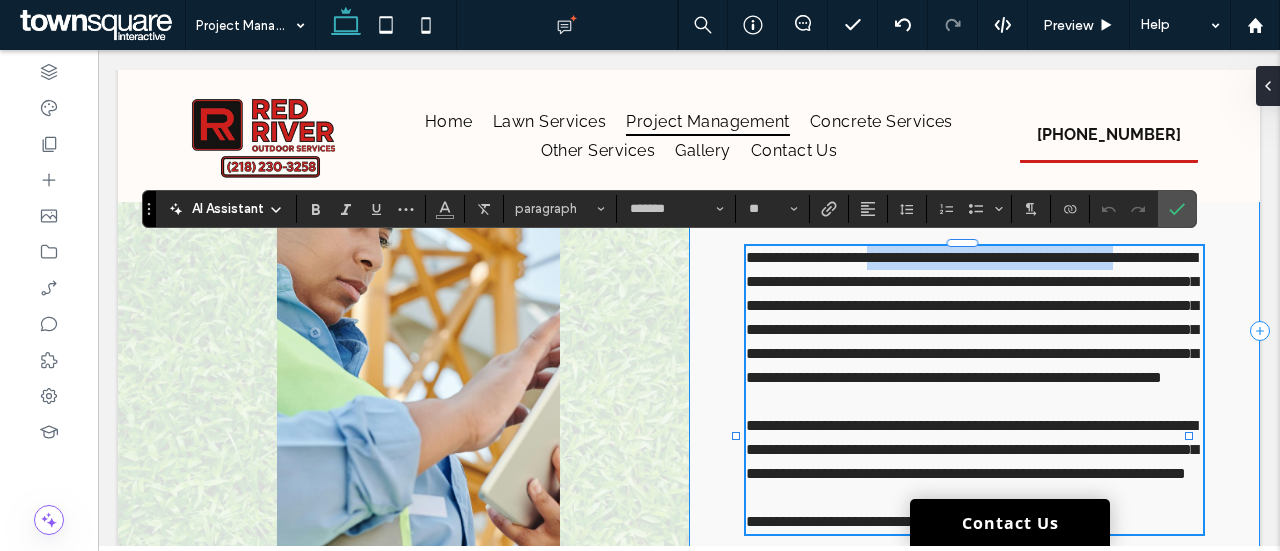 drag, startPoint x: 885, startPoint y: 259, endPoint x: 719, endPoint y: 271, distance: 166.43317 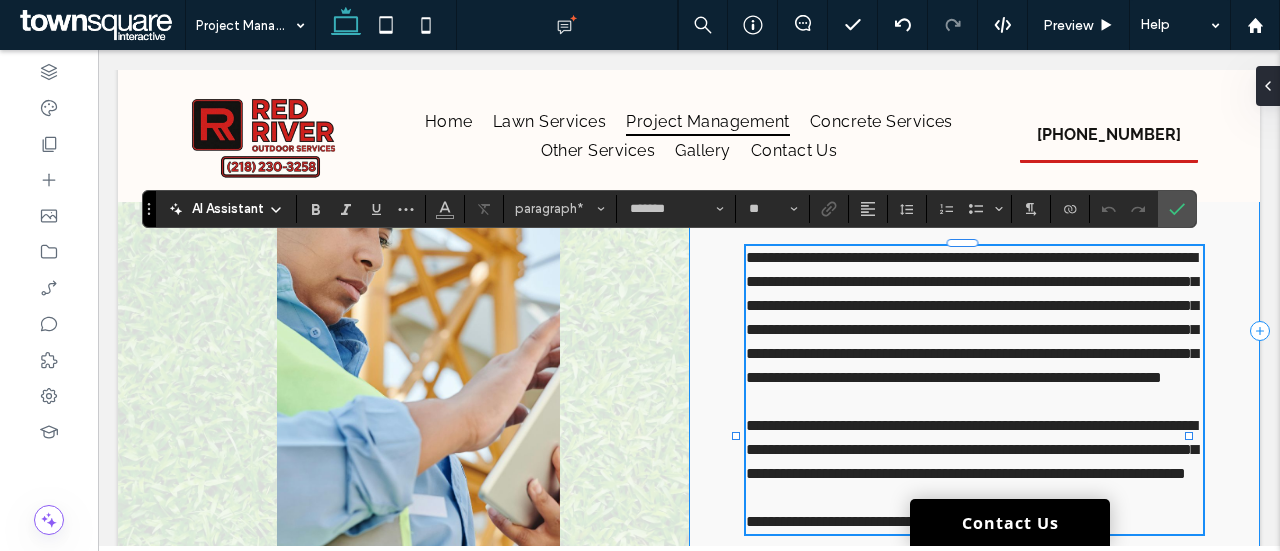 type 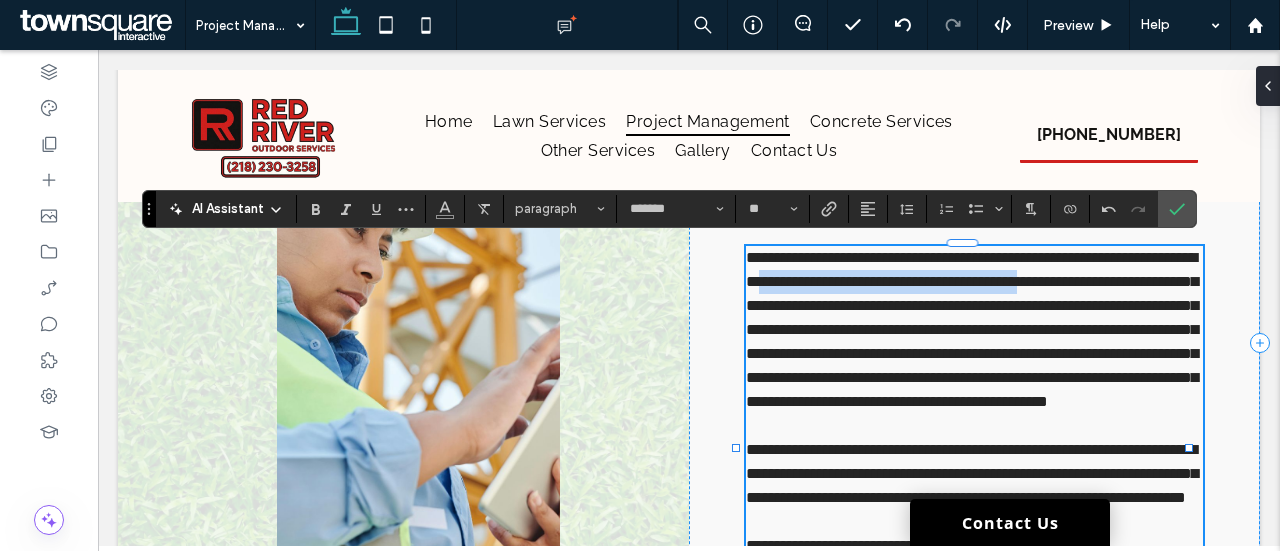 drag, startPoint x: 874, startPoint y: 279, endPoint x: 769, endPoint y: 303, distance: 107.70794 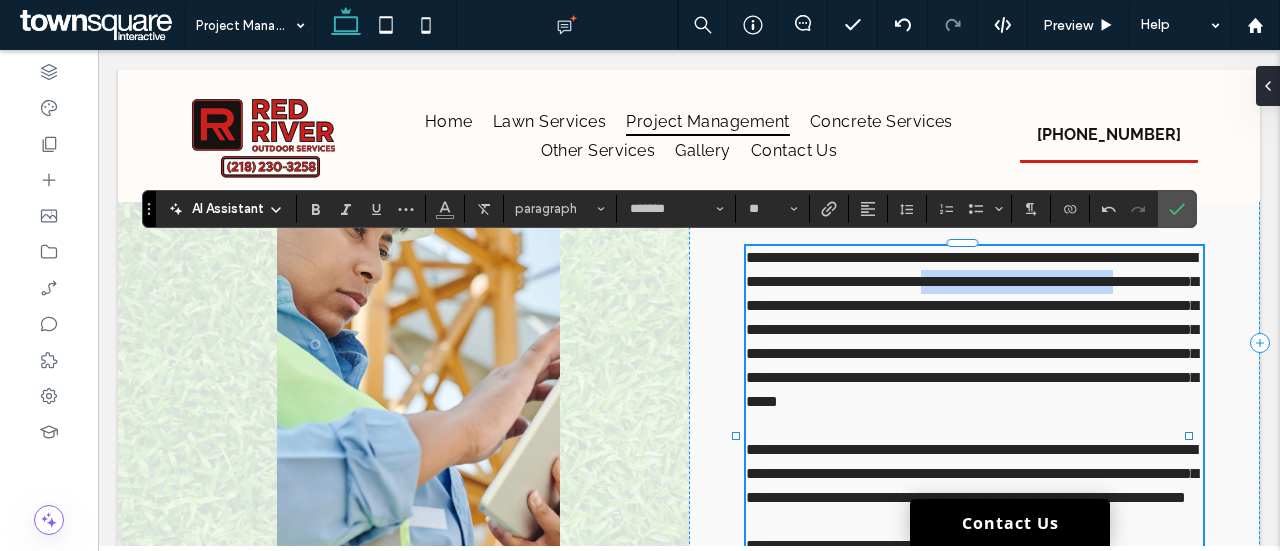 click on "**********" at bounding box center [972, 329] 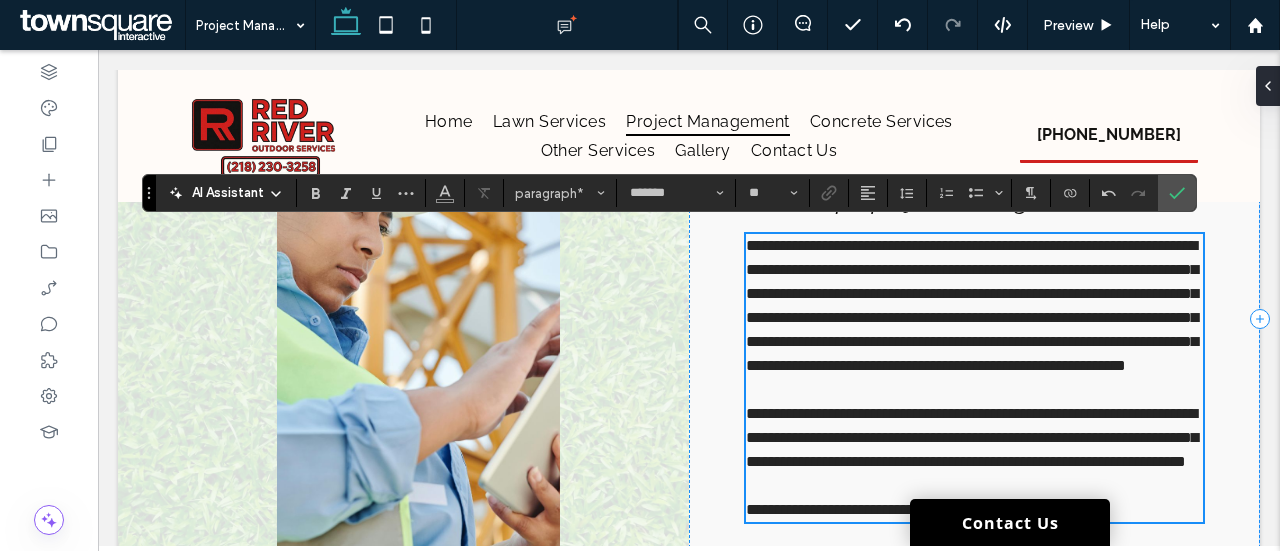 scroll, scrollTop: 226, scrollLeft: 0, axis: vertical 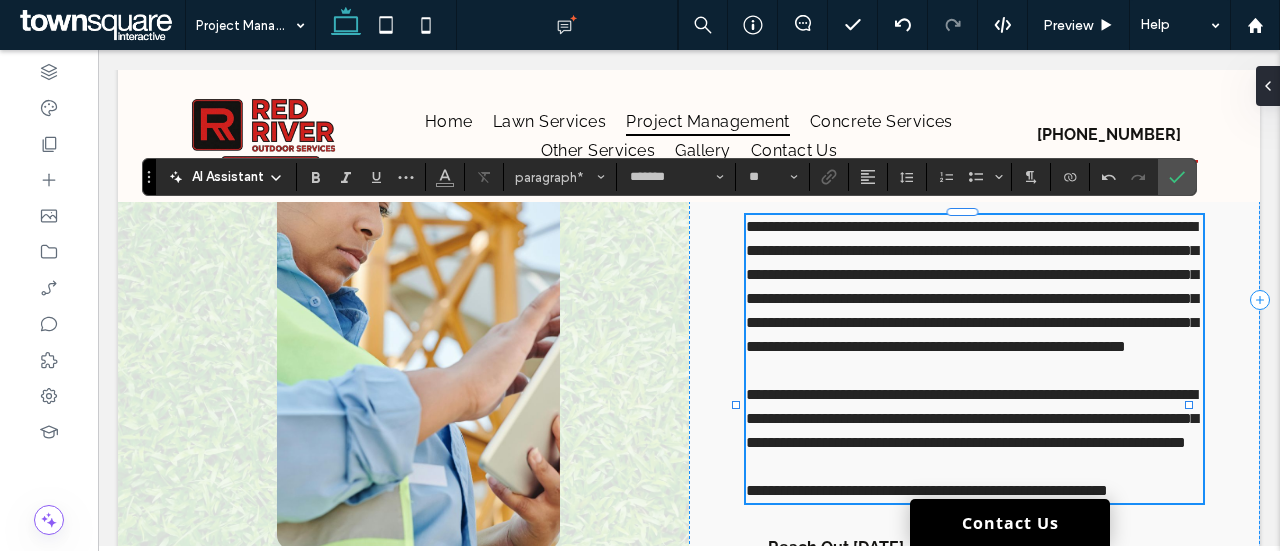 click on "**********" at bounding box center [972, 286] 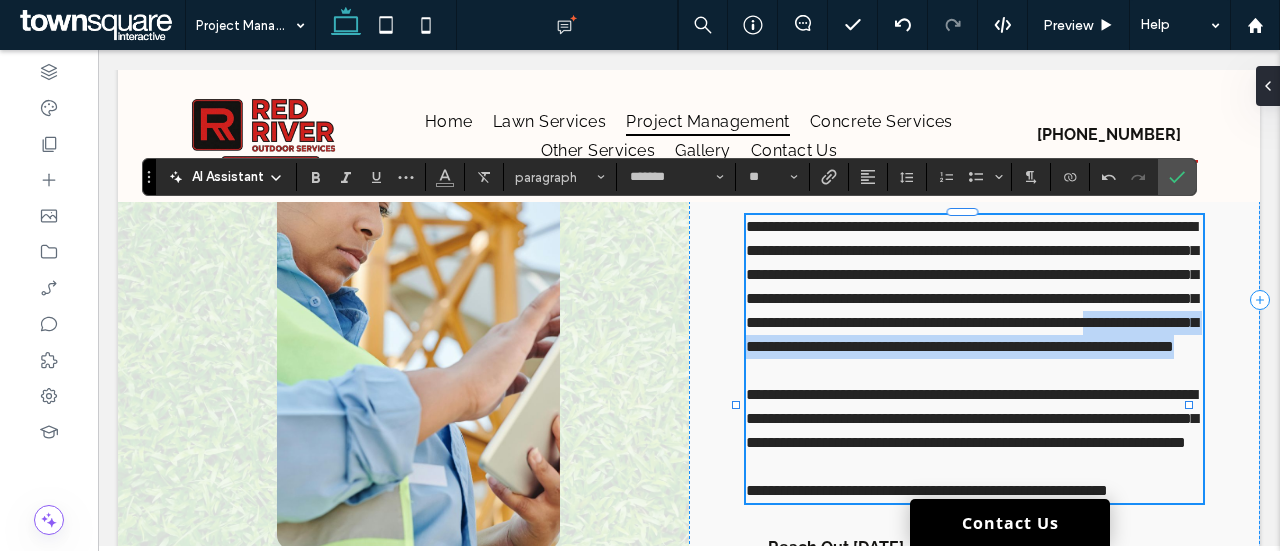 drag, startPoint x: 1058, startPoint y: 390, endPoint x: 845, endPoint y: 375, distance: 213.52751 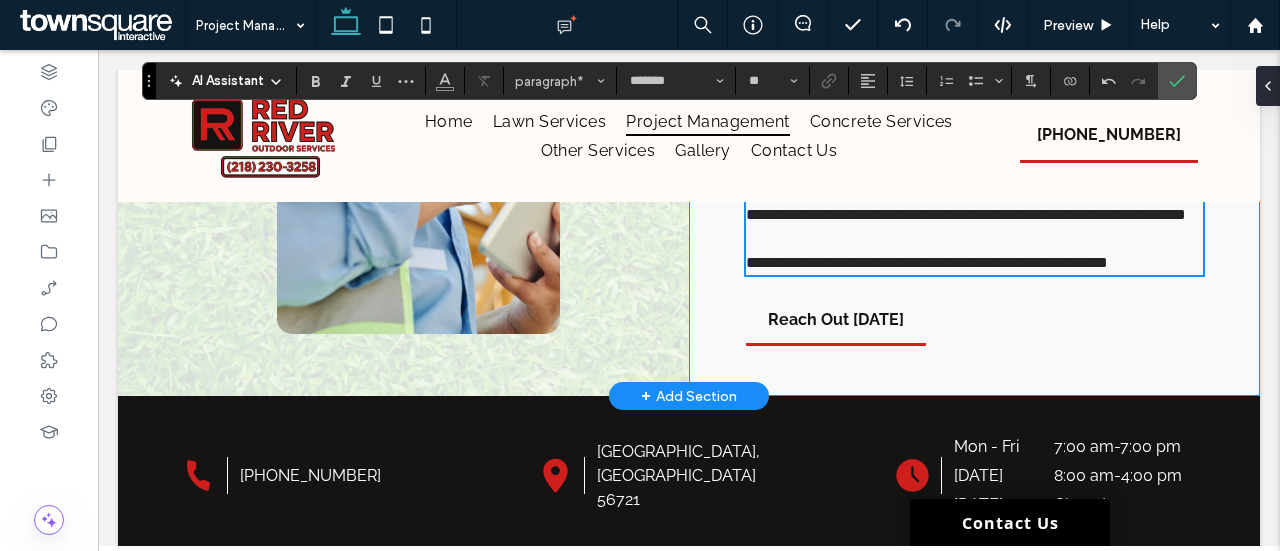 scroll, scrollTop: 431, scrollLeft: 0, axis: vertical 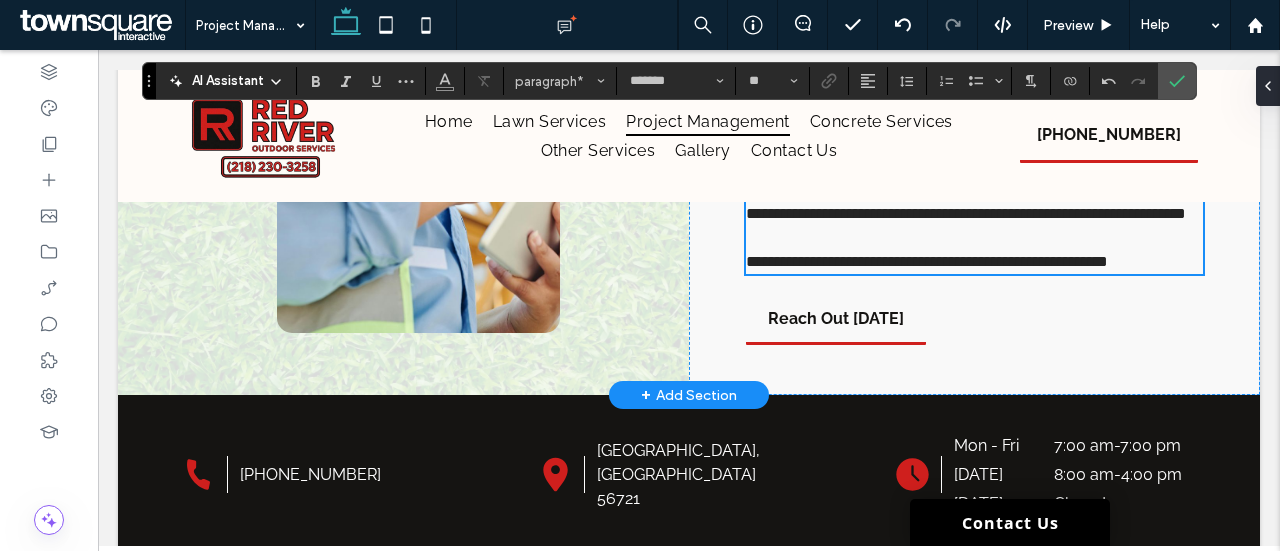 click on "**********" at bounding box center (927, 261) 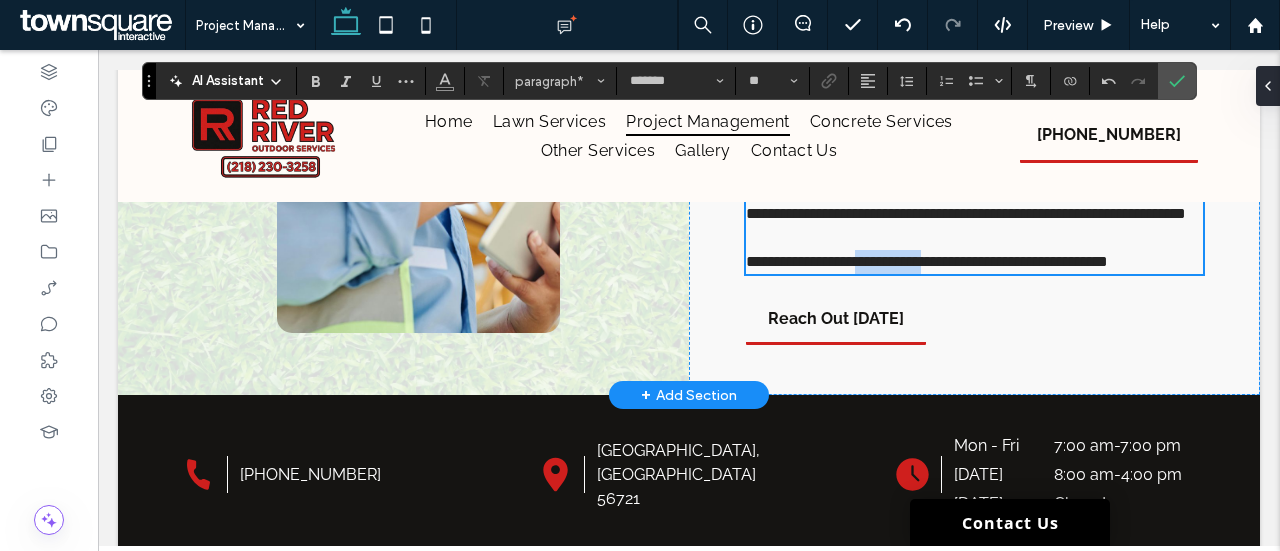 click on "**********" at bounding box center [927, 261] 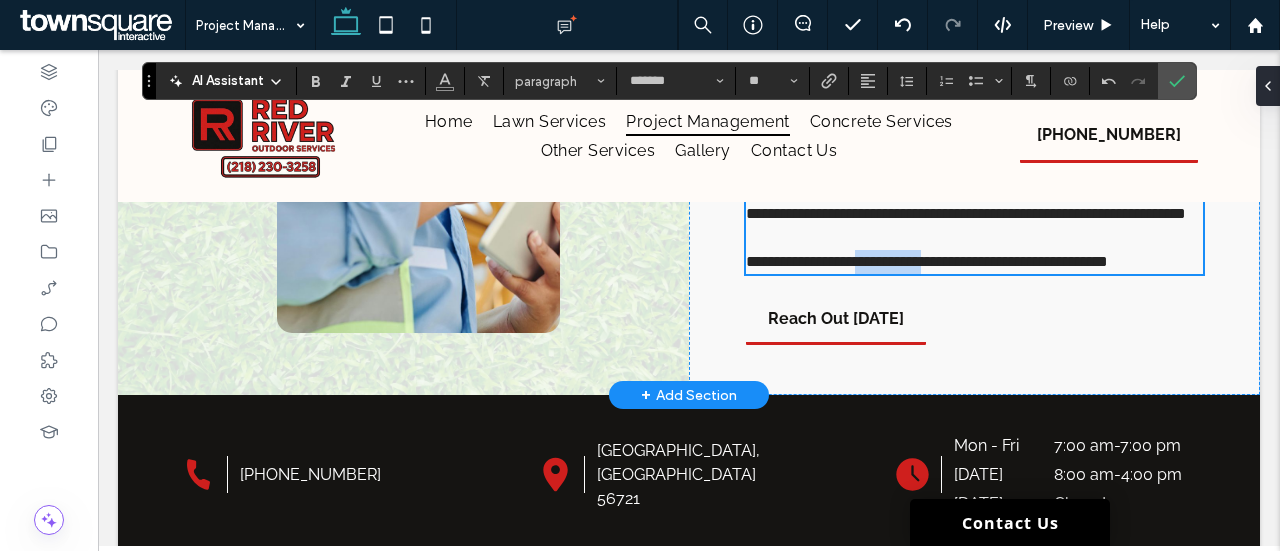 click on "**********" at bounding box center [927, 261] 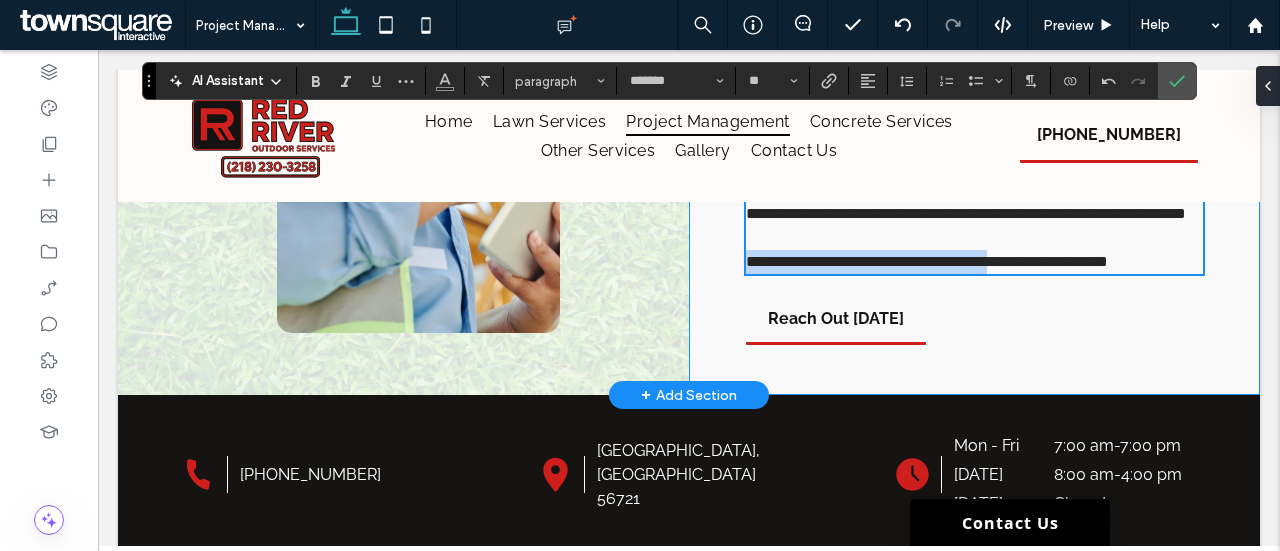 drag, startPoint x: 1045, startPoint y: 330, endPoint x: 726, endPoint y: 333, distance: 319.0141 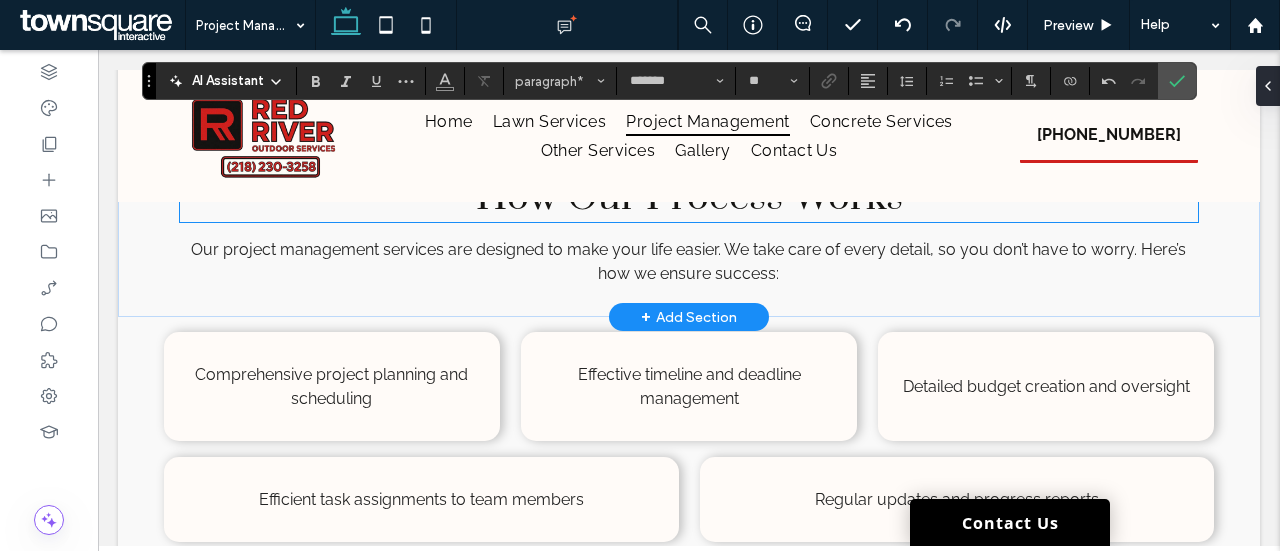 scroll, scrollTop: 871, scrollLeft: 0, axis: vertical 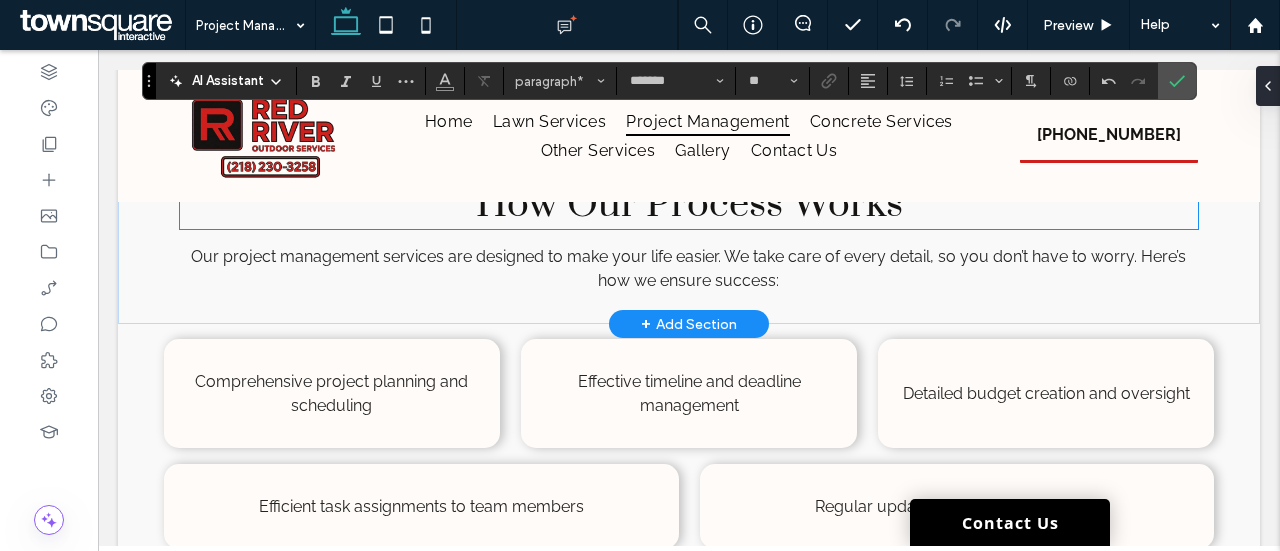 click on "How Our Process Works" at bounding box center (689, 204) 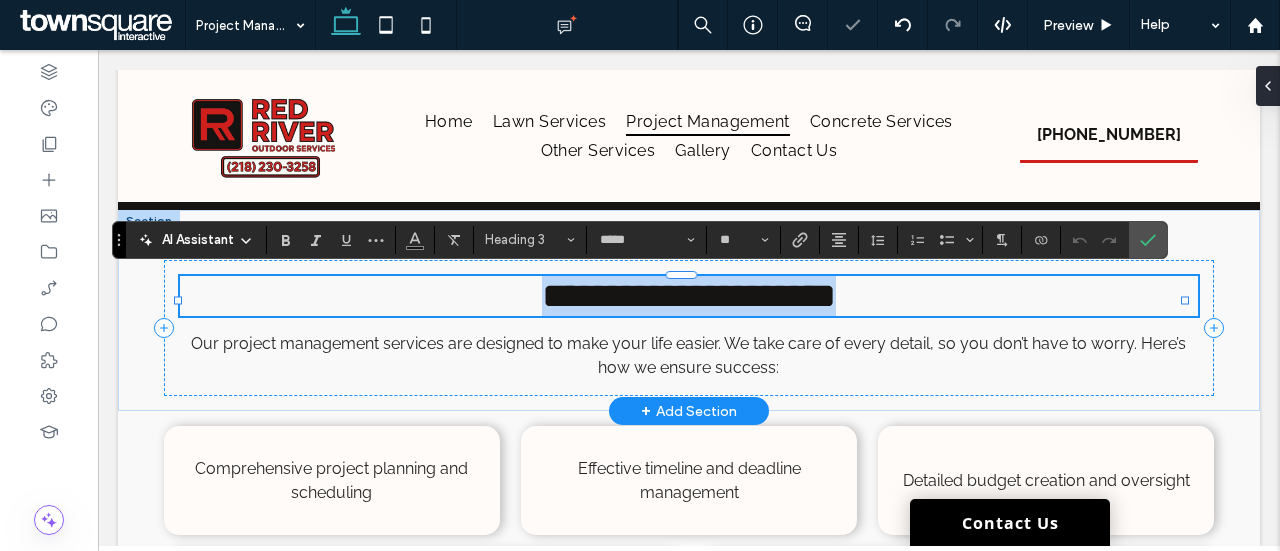 type 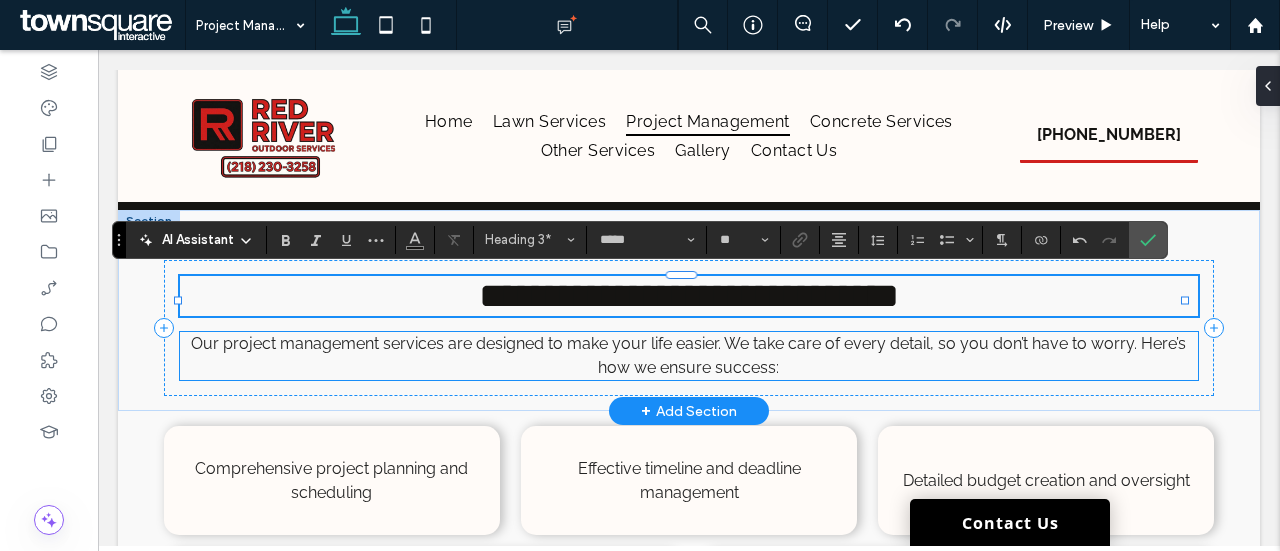 click on "Our project management services are designed to make your life easier. We take care of every detail, so you don’t have to worry. Here’s how we ensure success:" at bounding box center (688, 355) 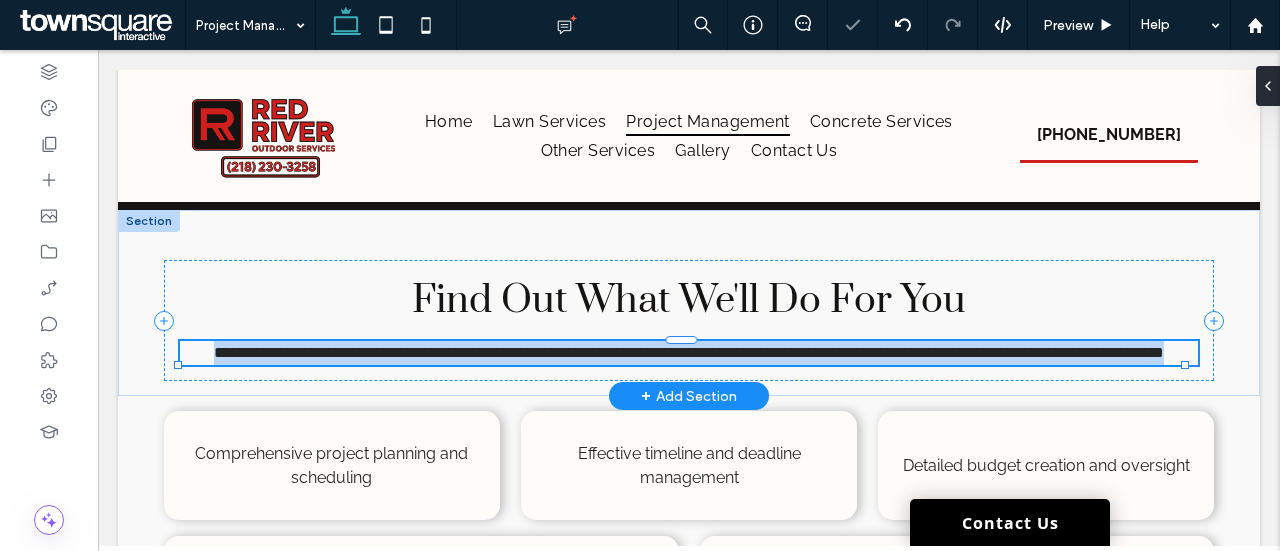 type on "*******" 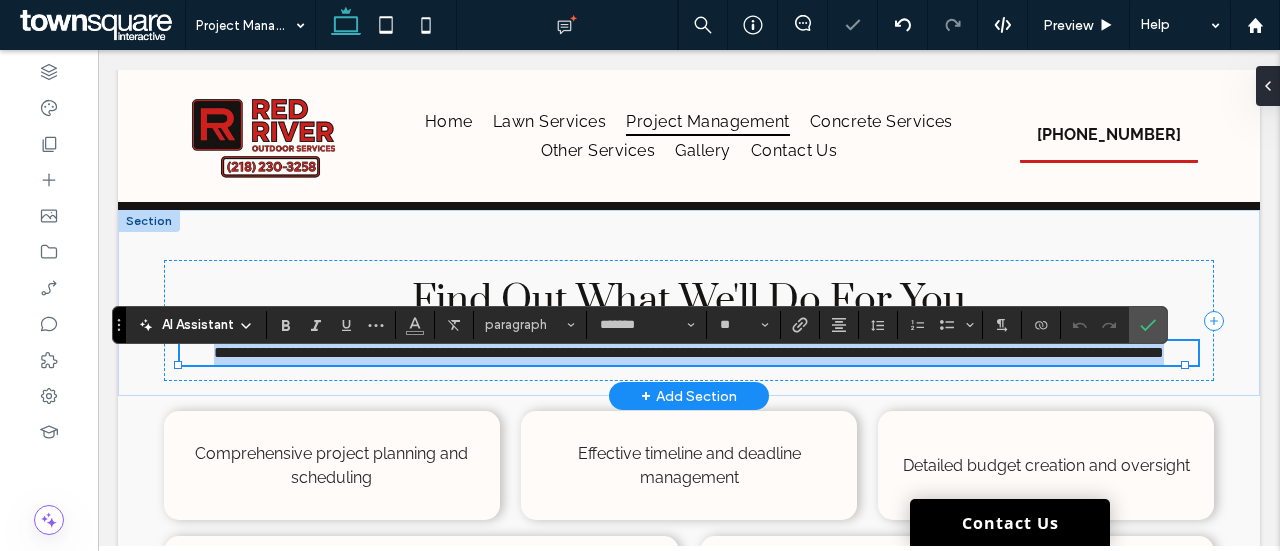 scroll, scrollTop: 851, scrollLeft: 0, axis: vertical 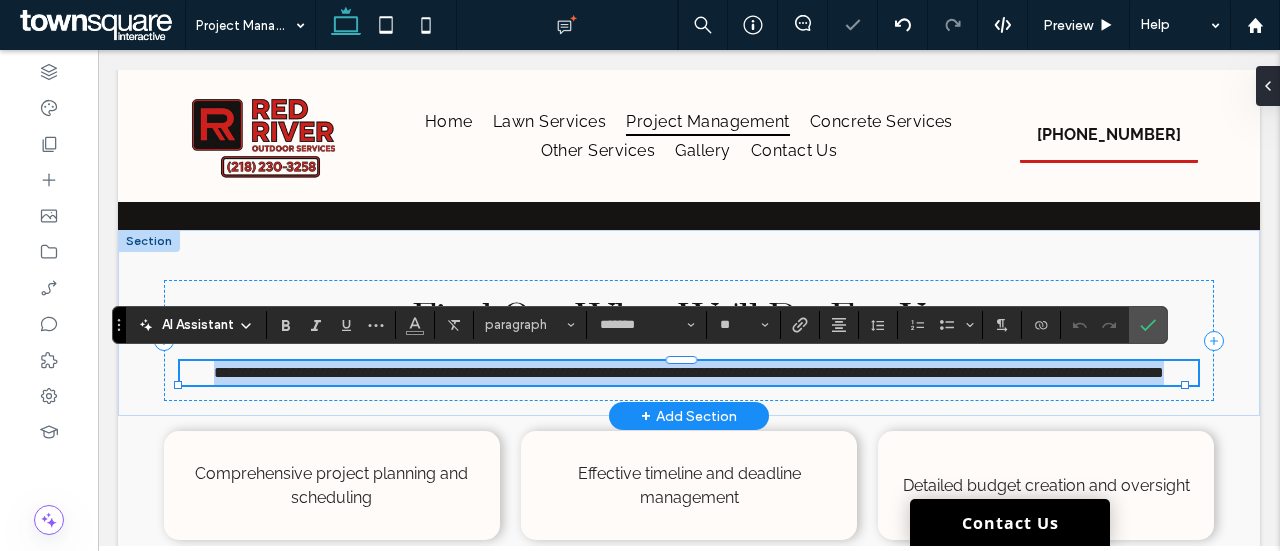 click on "**********" at bounding box center [689, 372] 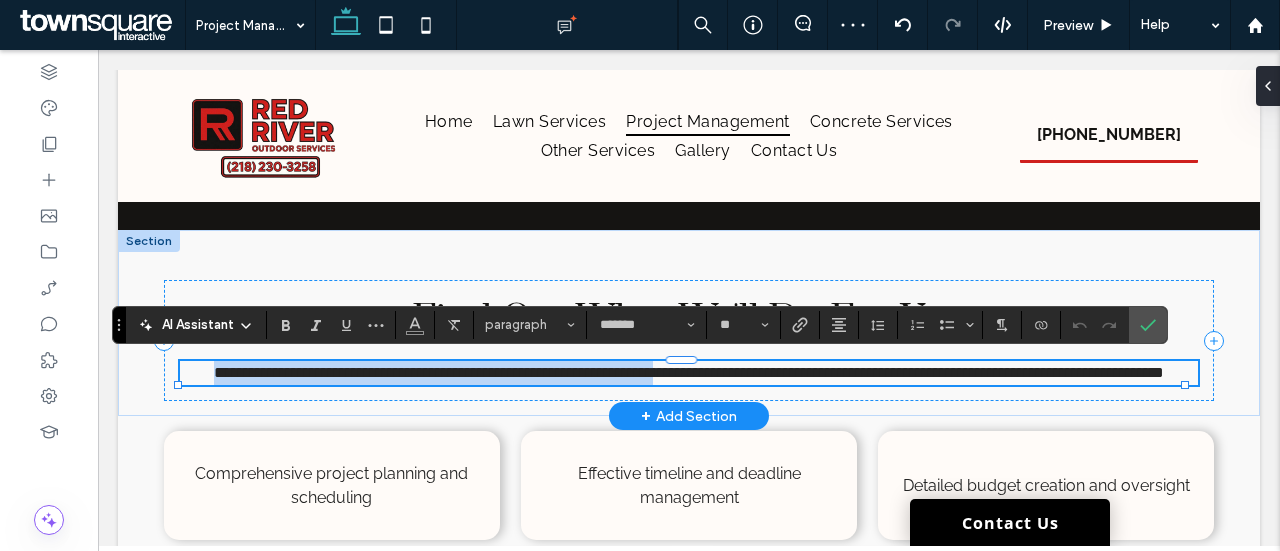 drag, startPoint x: 742, startPoint y: 375, endPoint x: 188, endPoint y: 379, distance: 554.01447 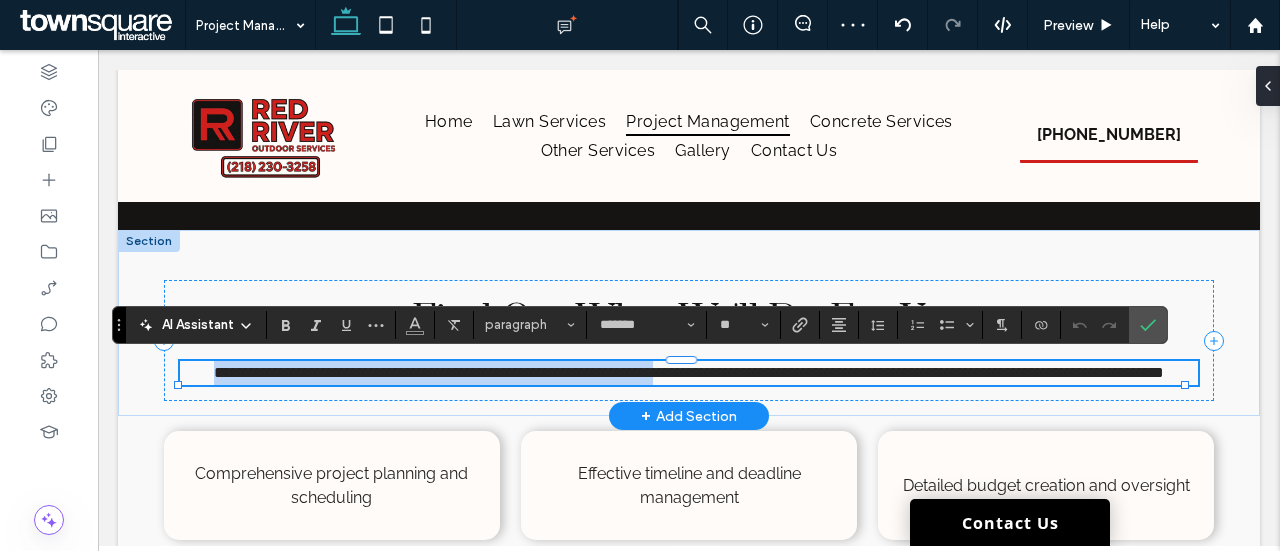 type 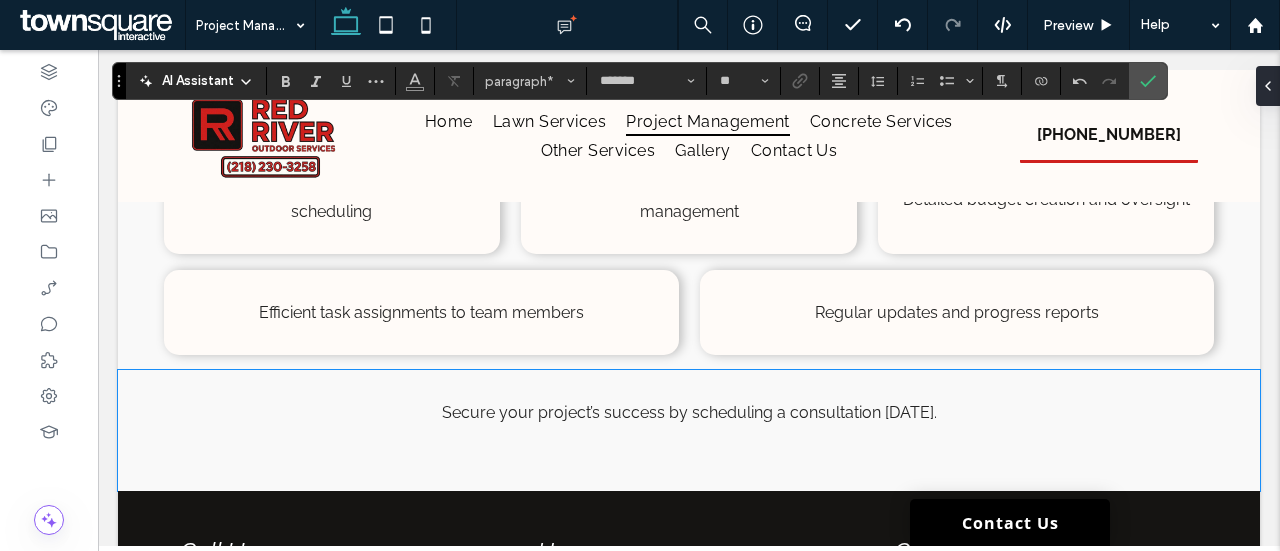 scroll, scrollTop: 1198, scrollLeft: 0, axis: vertical 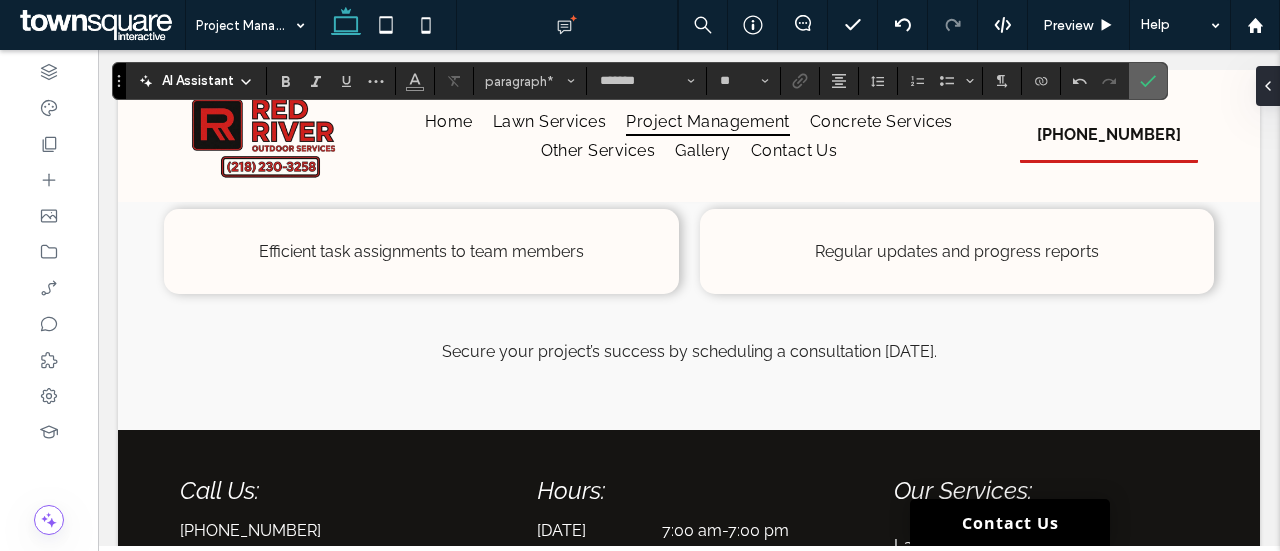 click 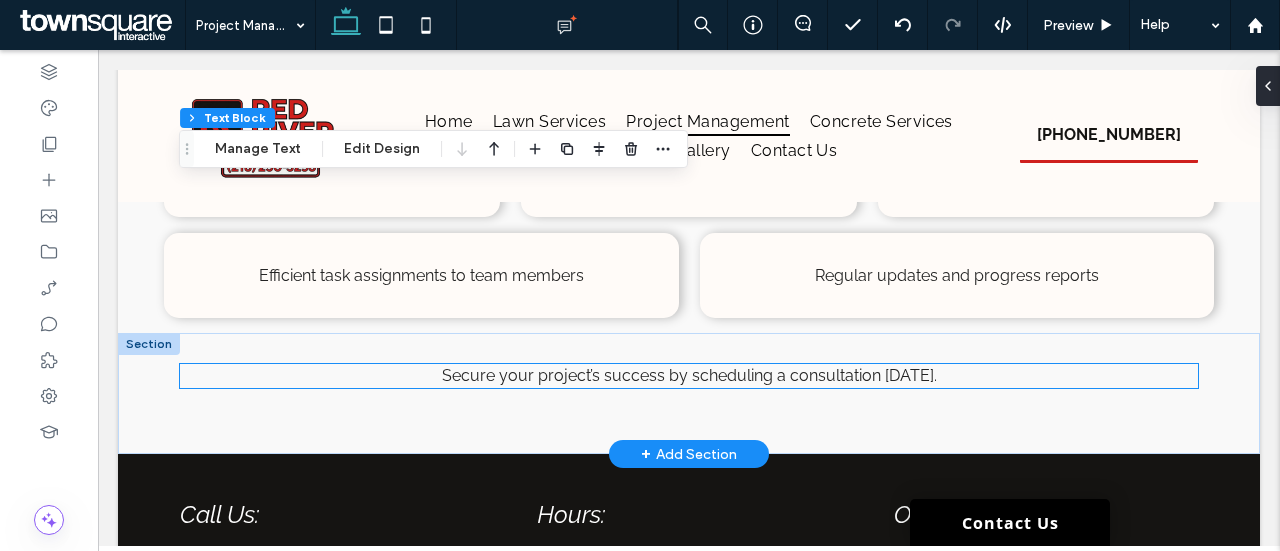 click on "Secure your project’s success by scheduling a consultation [DATE]." at bounding box center (689, 376) 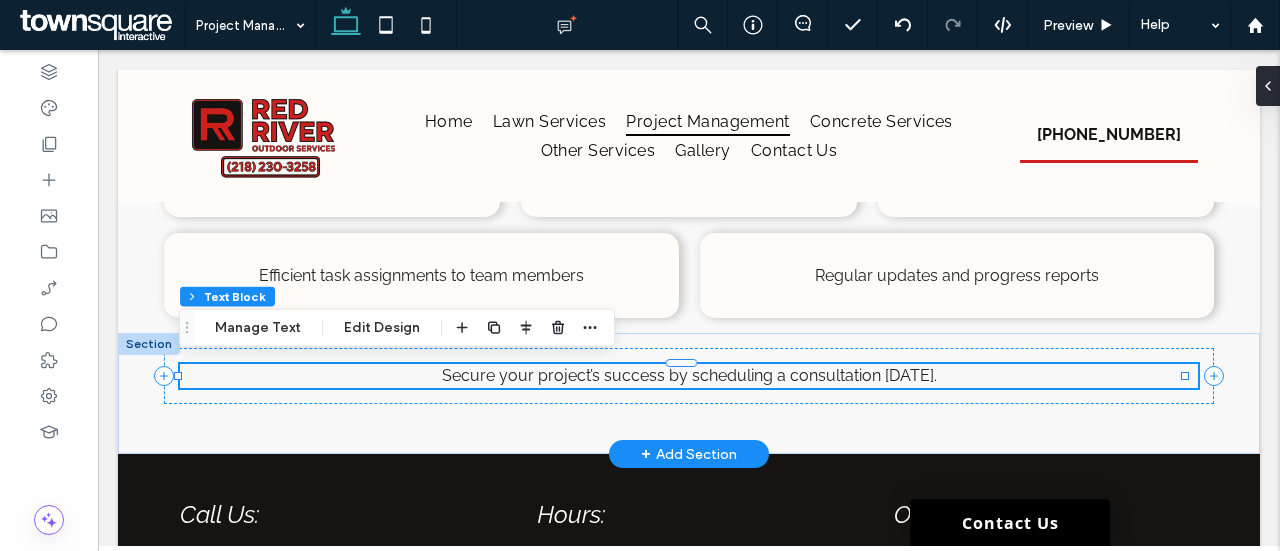 click on "Secure your project’s success by scheduling a consultation [DATE]." at bounding box center (689, 376) 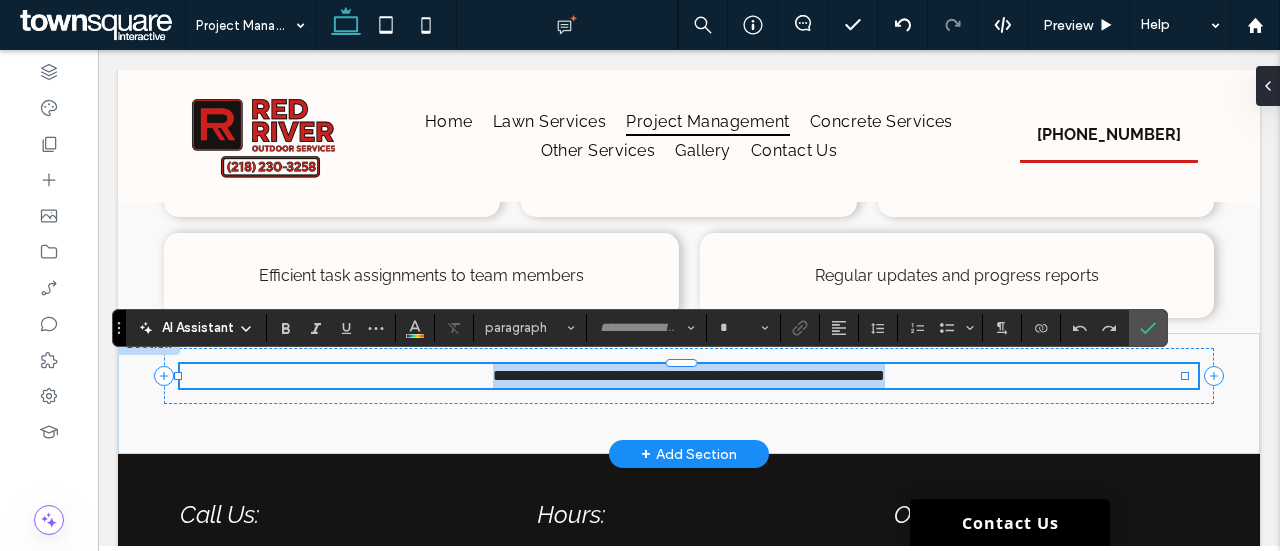 type on "*******" 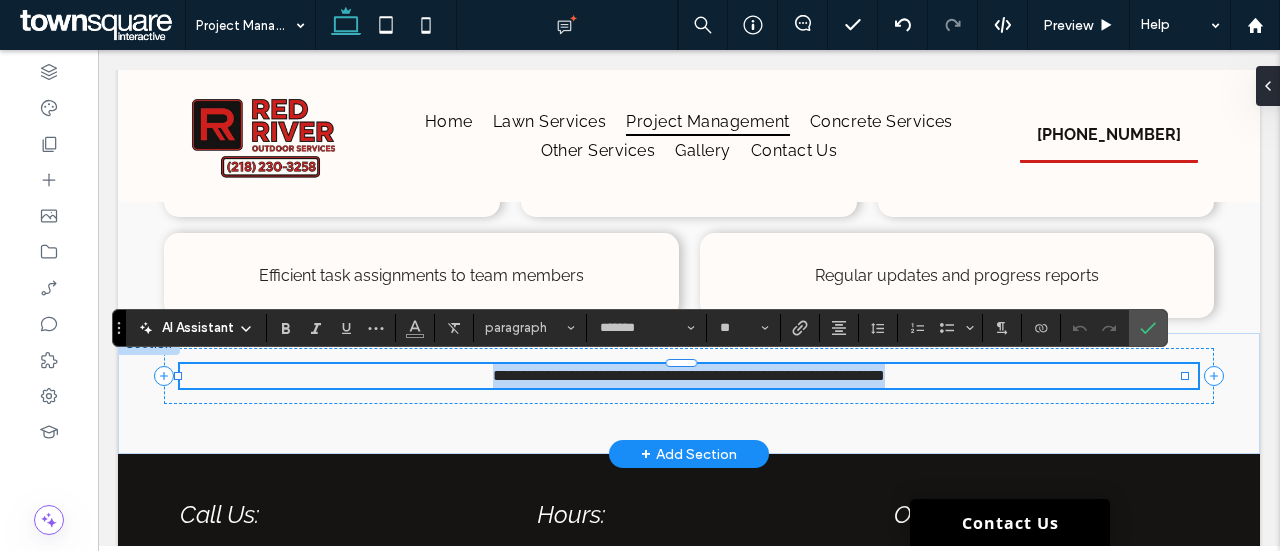 click on "**********" at bounding box center [689, 376] 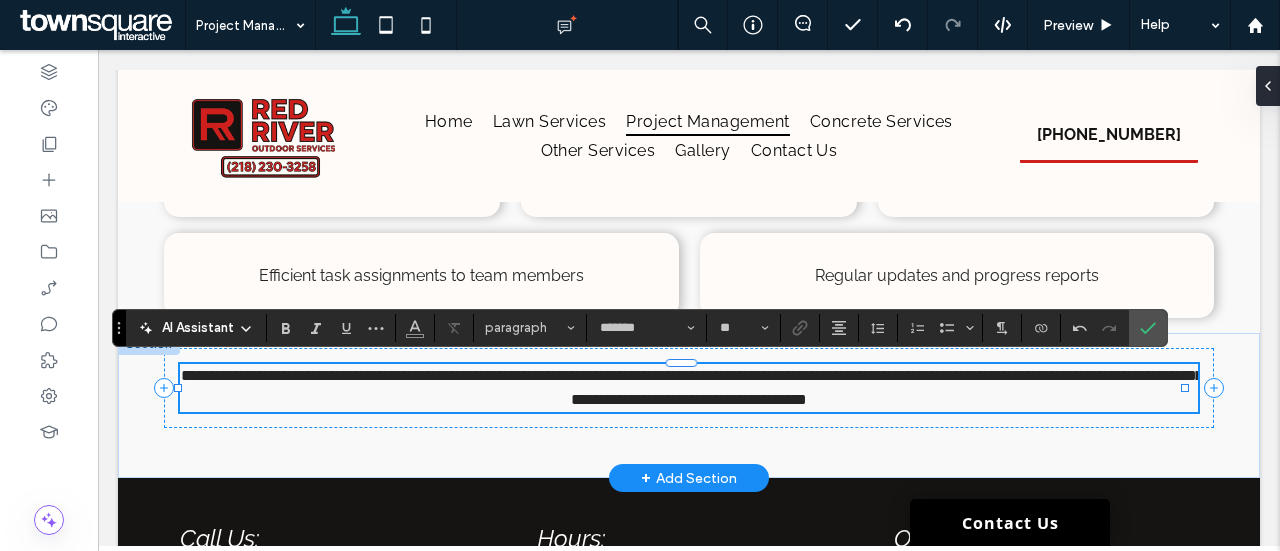 click on "**********" at bounding box center [692, 387] 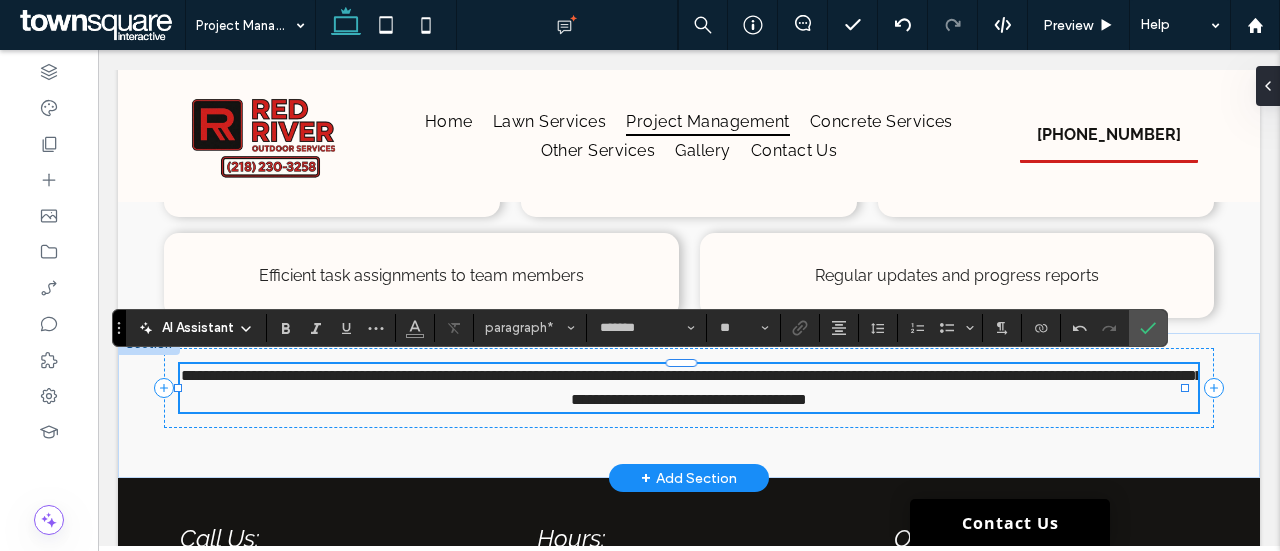 type 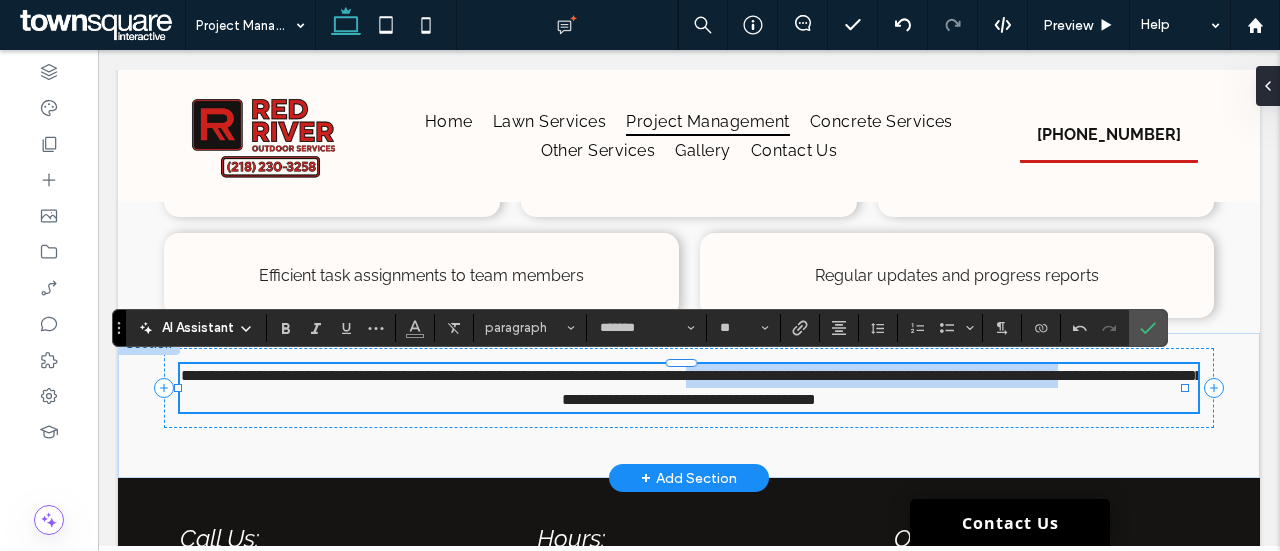 drag, startPoint x: 843, startPoint y: 372, endPoint x: 493, endPoint y: 404, distance: 351.4598 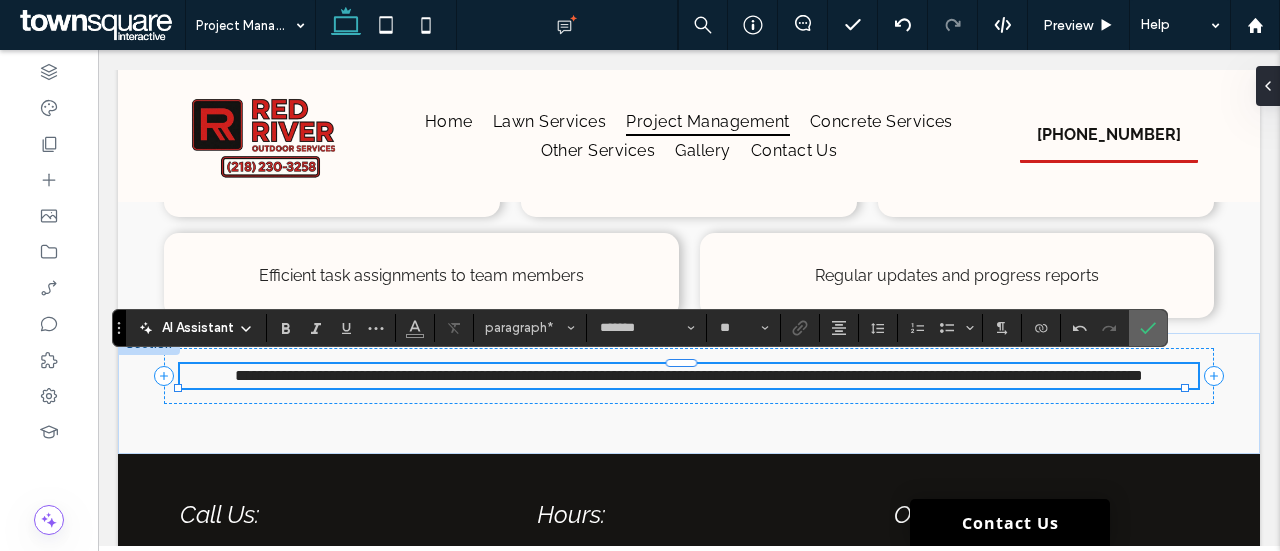 click 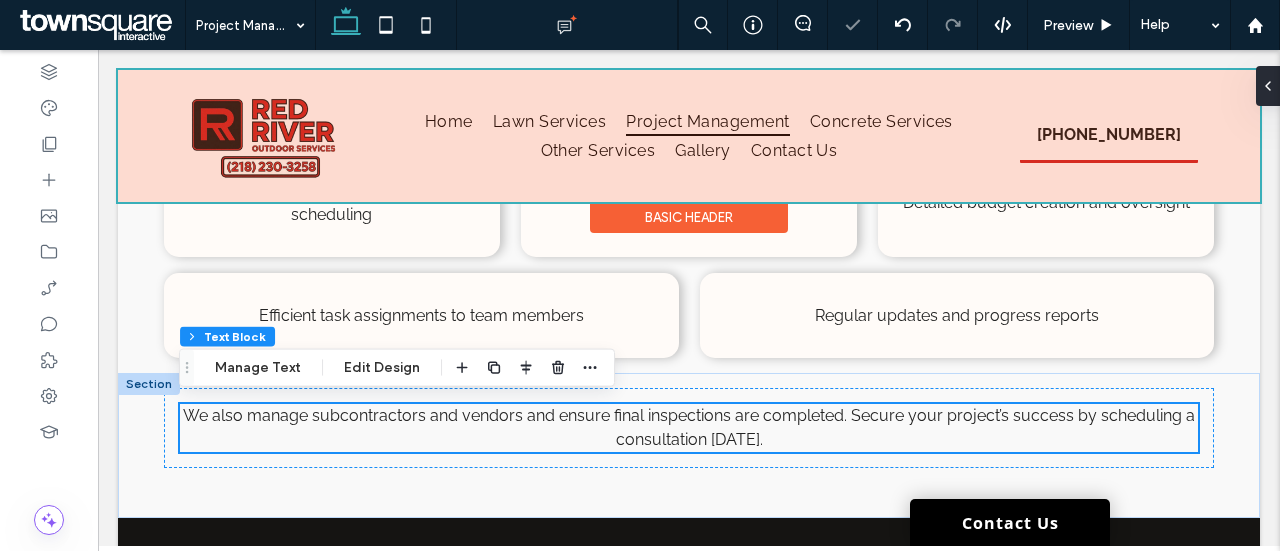 scroll, scrollTop: 1156, scrollLeft: 0, axis: vertical 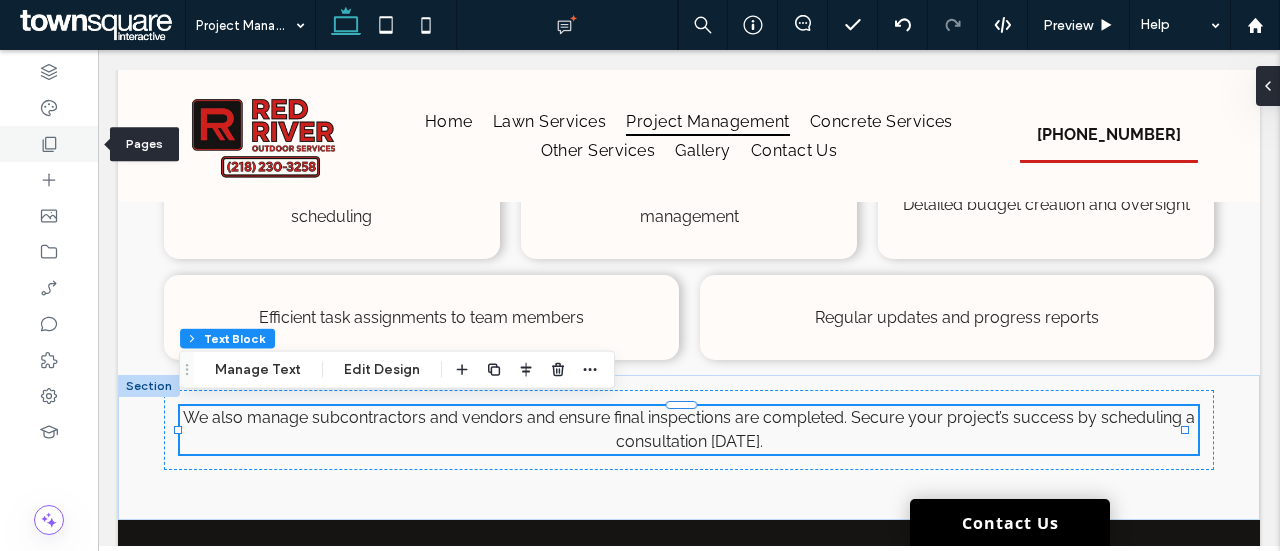 click 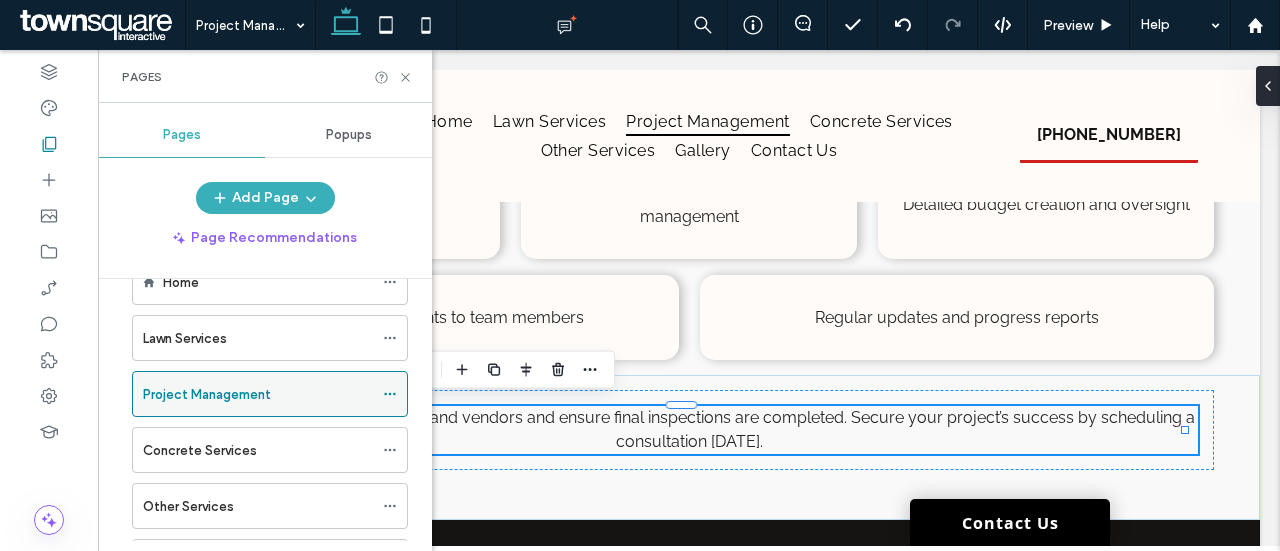 scroll, scrollTop: 55, scrollLeft: 0, axis: vertical 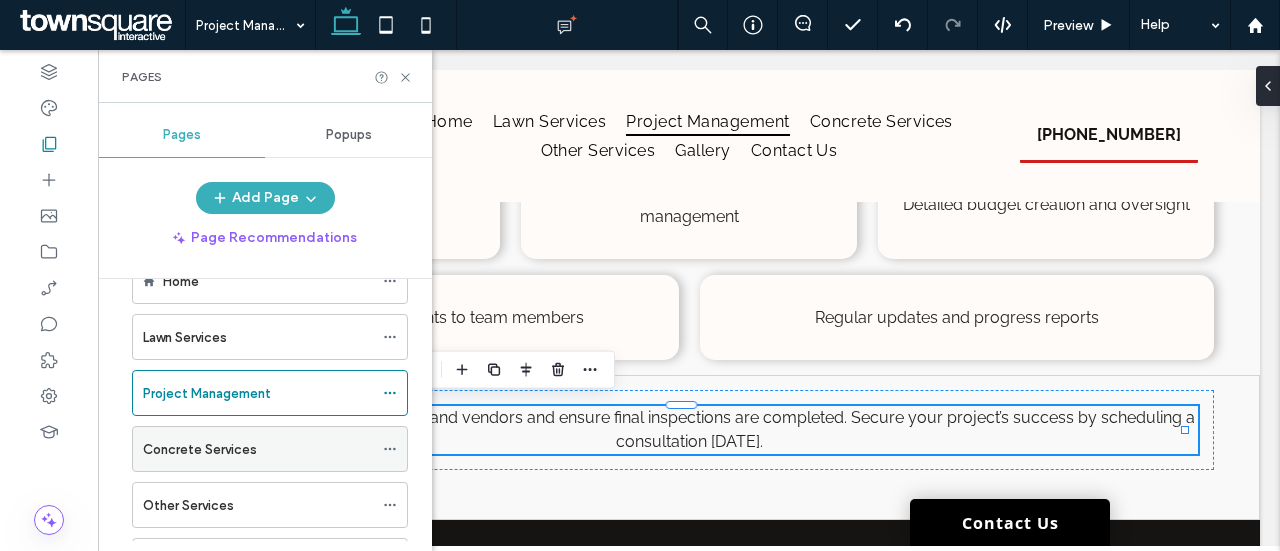 click on "Concrete Services" at bounding box center [200, 449] 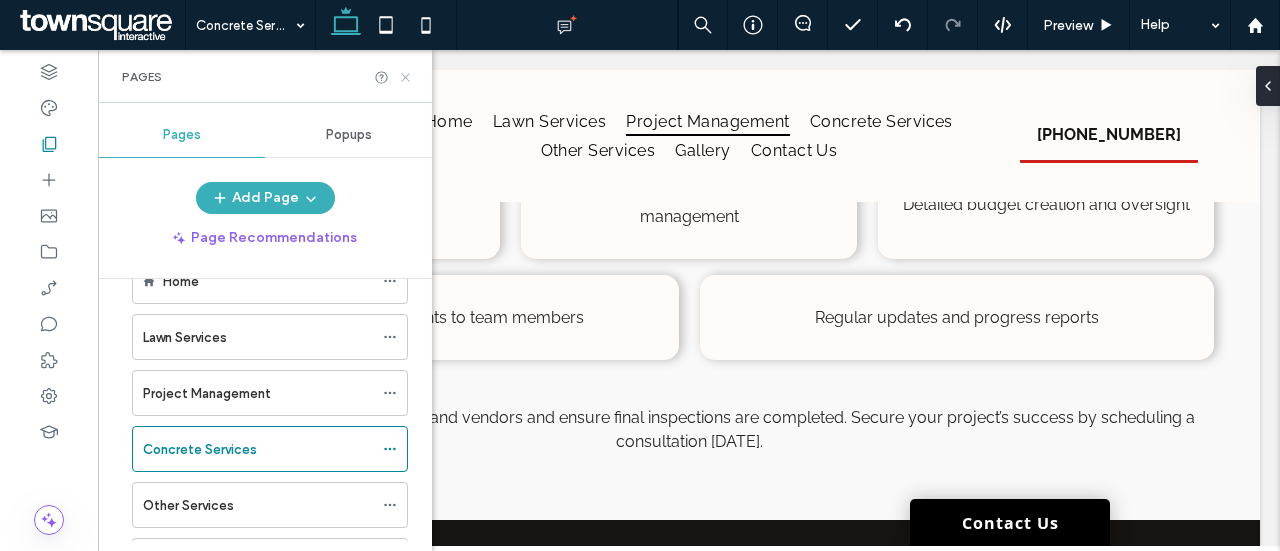 click 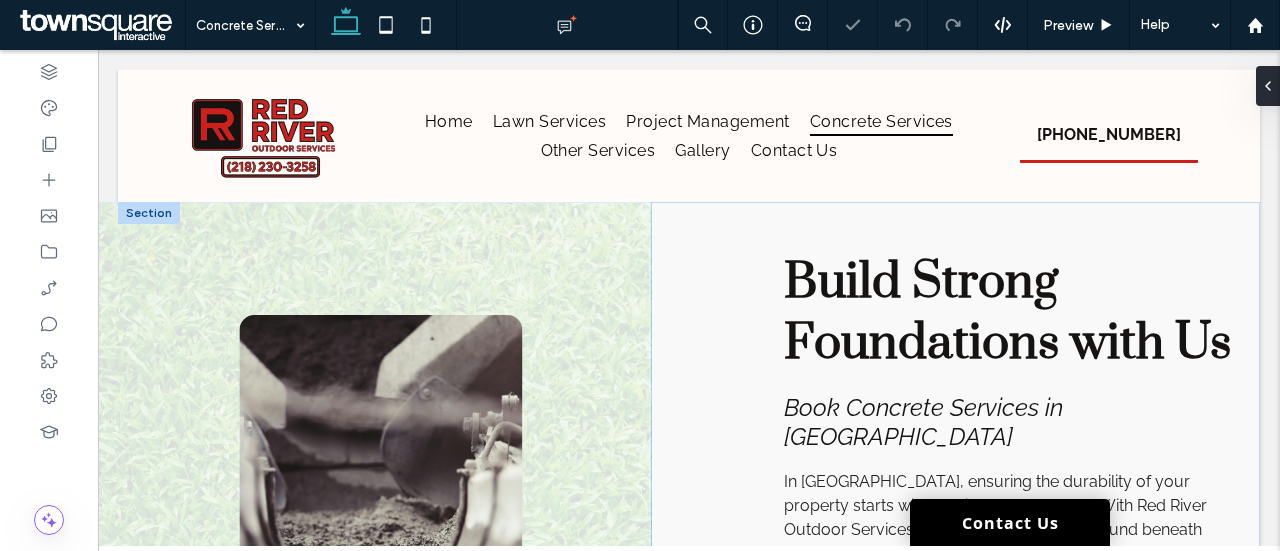scroll, scrollTop: 0, scrollLeft: 0, axis: both 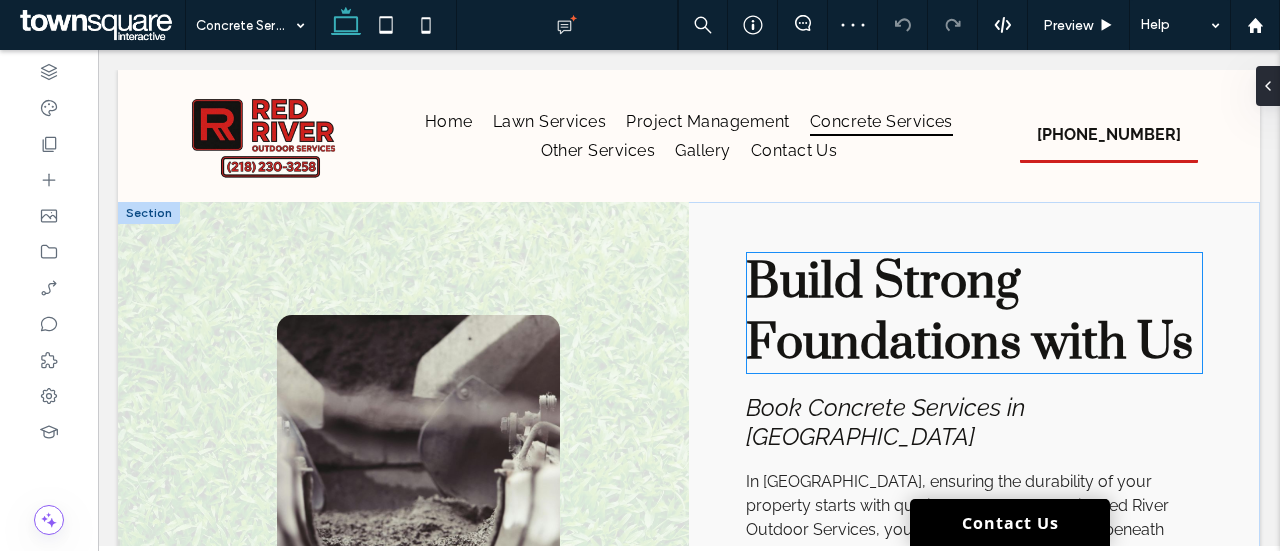 click on "Build Strong Foundations with Us" at bounding box center (969, 313) 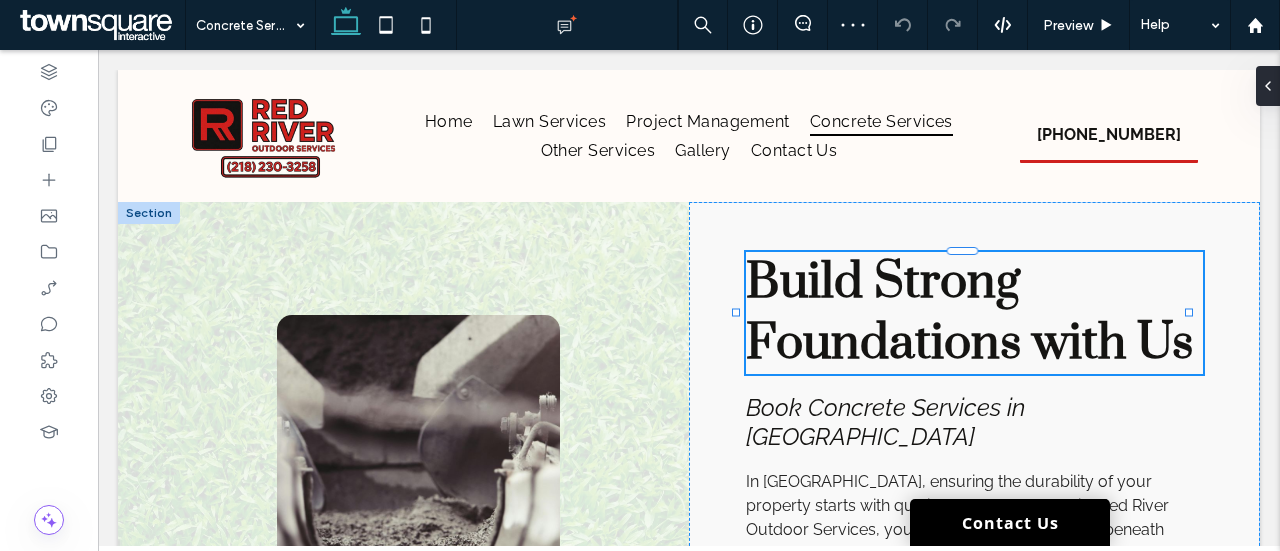 click on "Build Strong Foundations with Us" at bounding box center [974, 313] 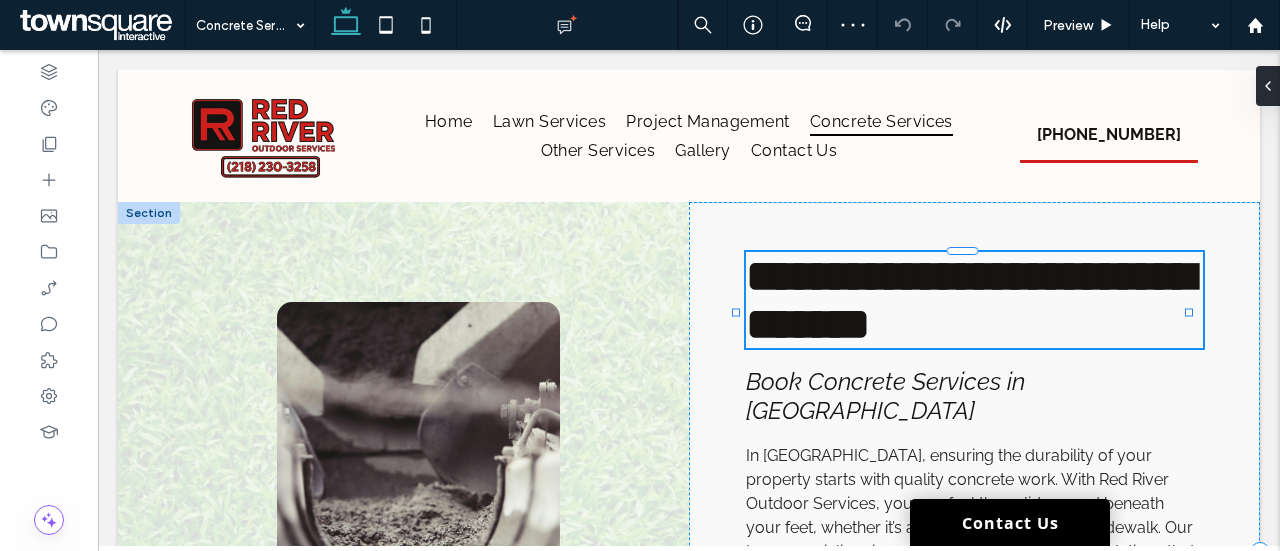 click on "**********" at bounding box center (970, 300) 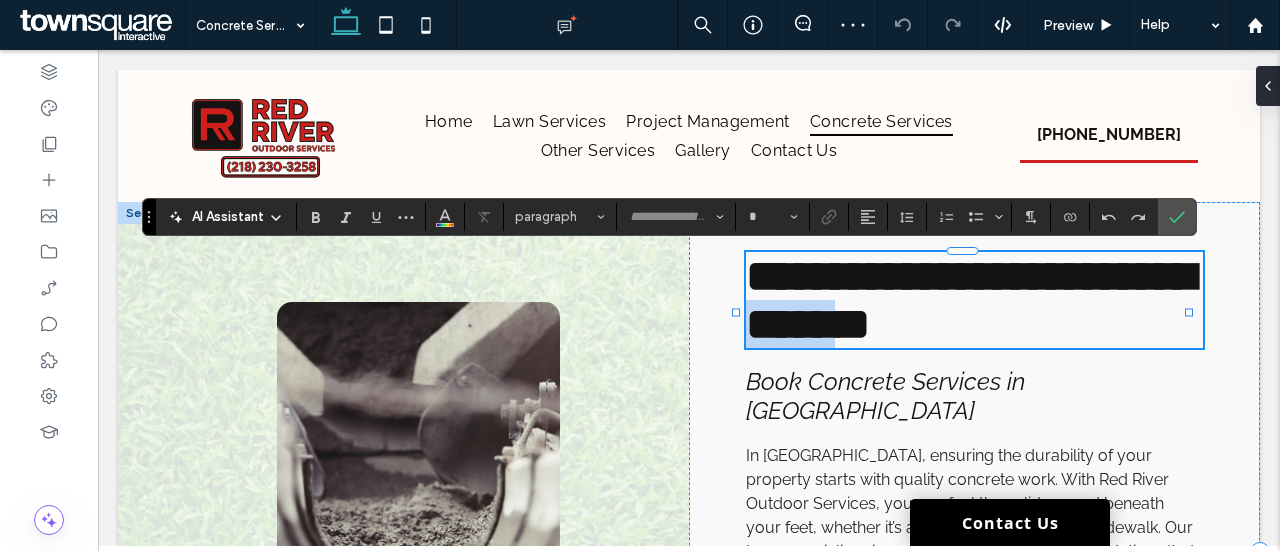 click on "**********" at bounding box center (970, 300) 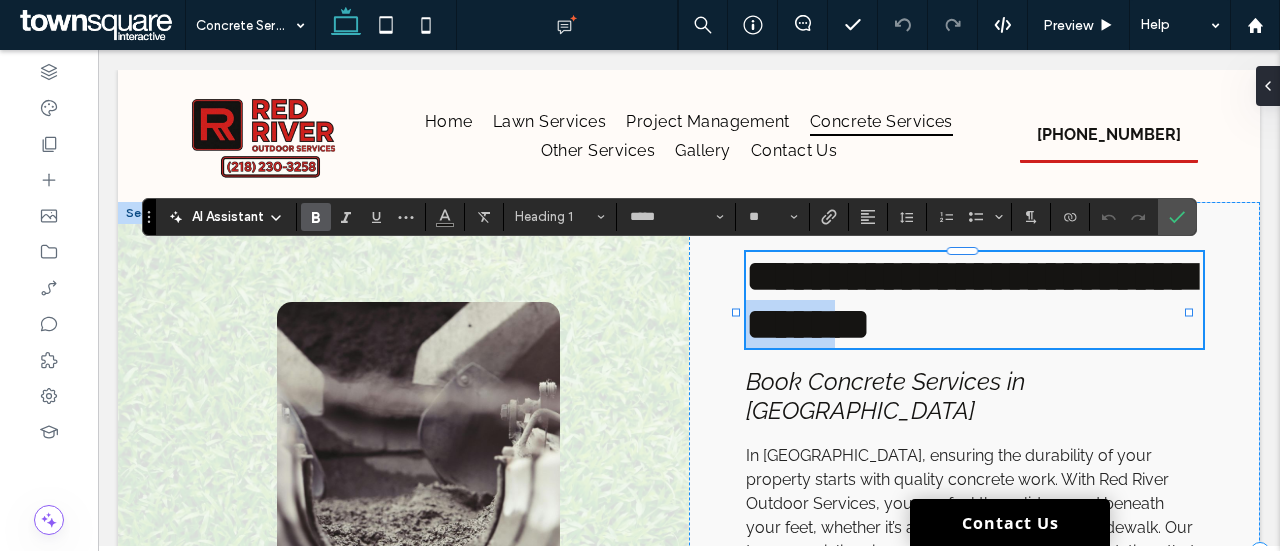 type 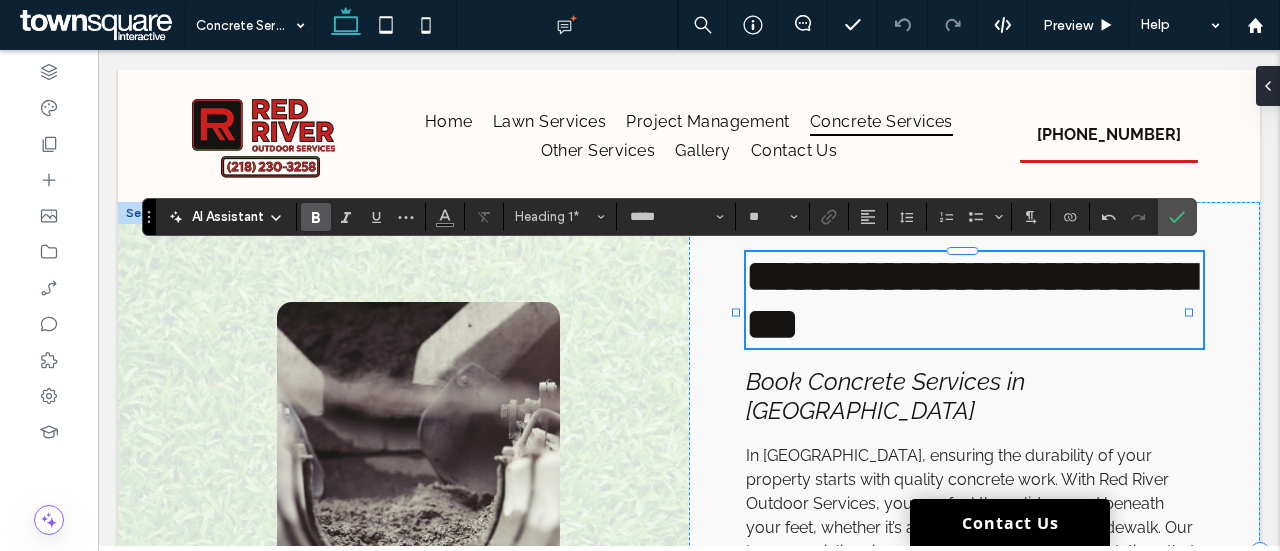 click on "**********" at bounding box center (970, 300) 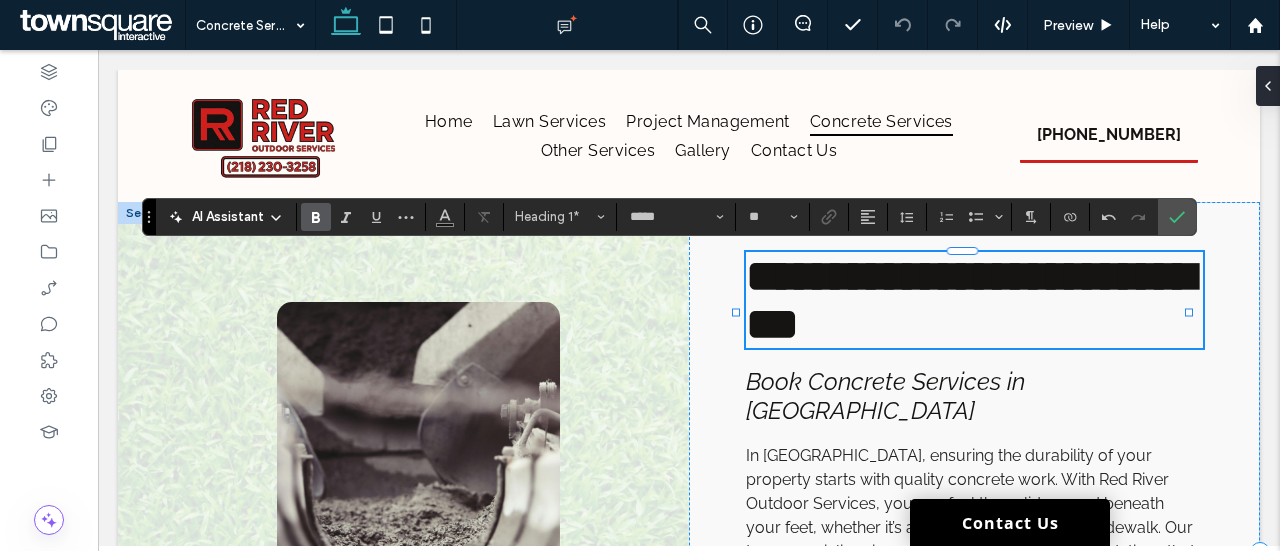 click on "**********" at bounding box center (970, 300) 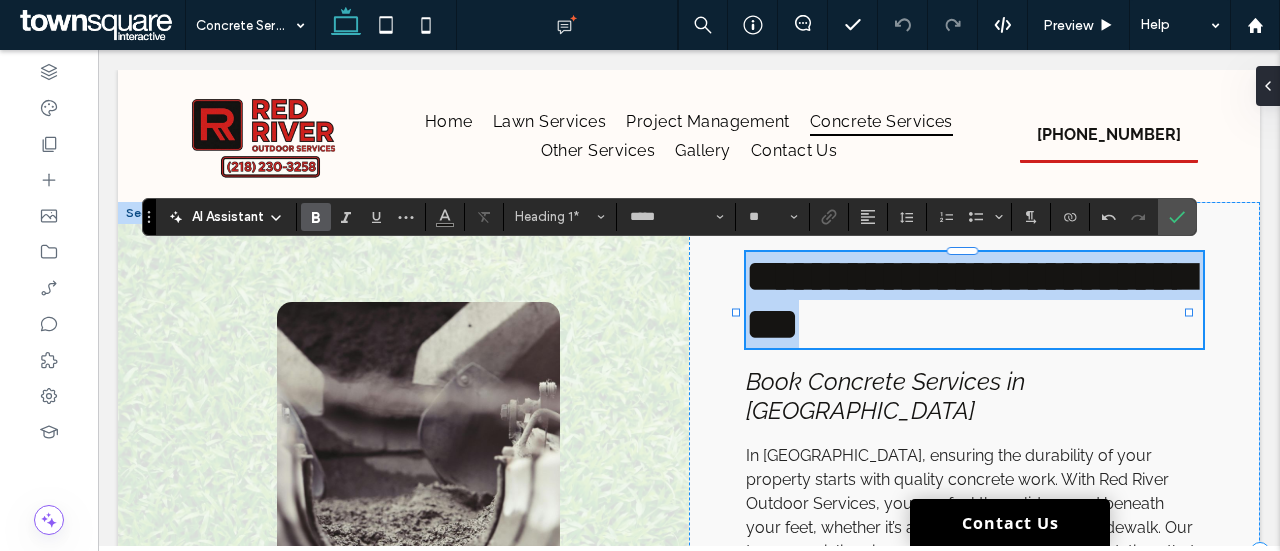 click on "**********" at bounding box center (970, 300) 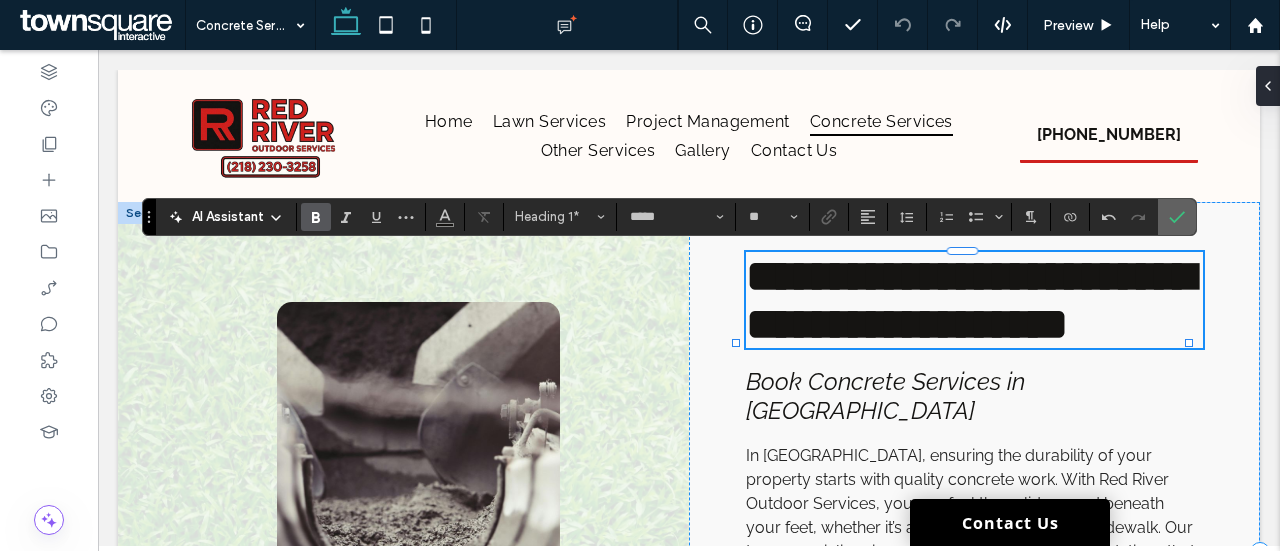 click 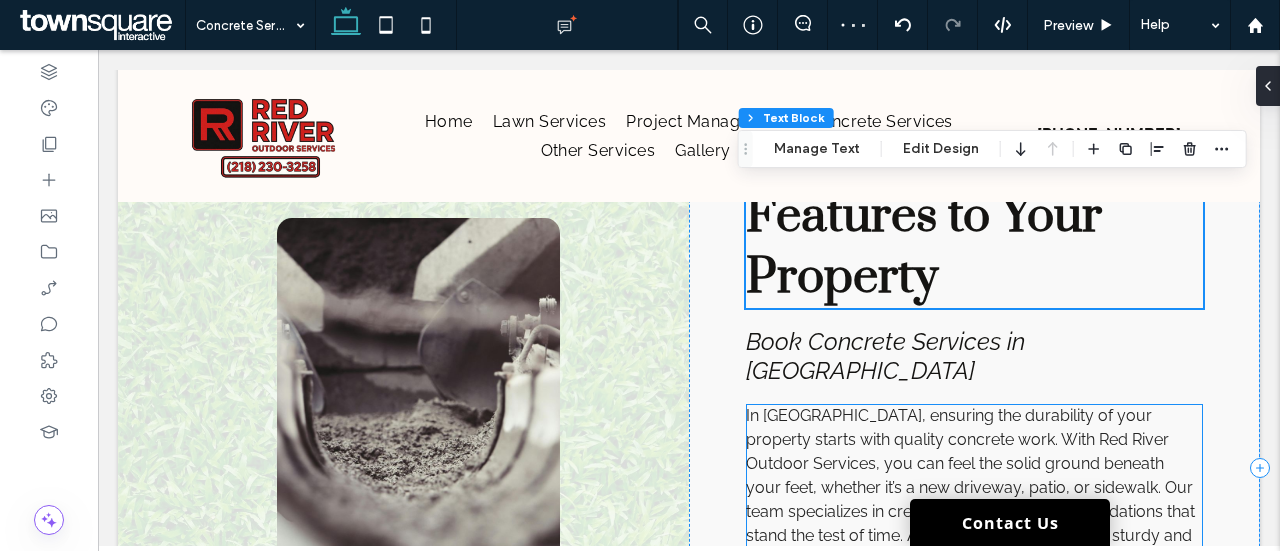scroll, scrollTop: 157, scrollLeft: 0, axis: vertical 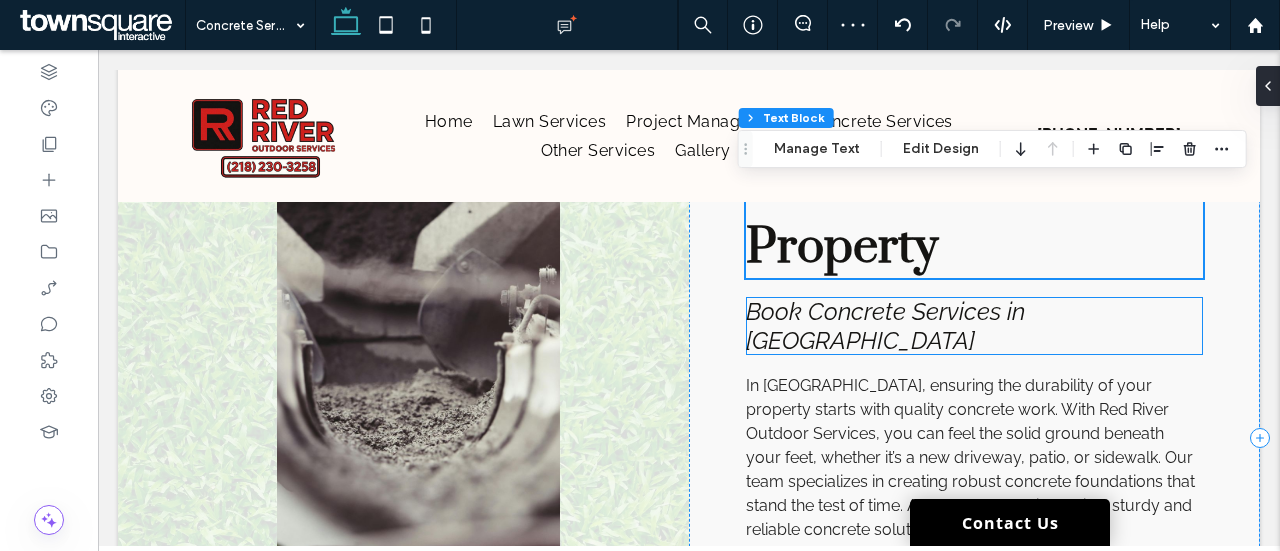 click on "Book Concrete Services in [GEOGRAPHIC_DATA]" at bounding box center (974, 326) 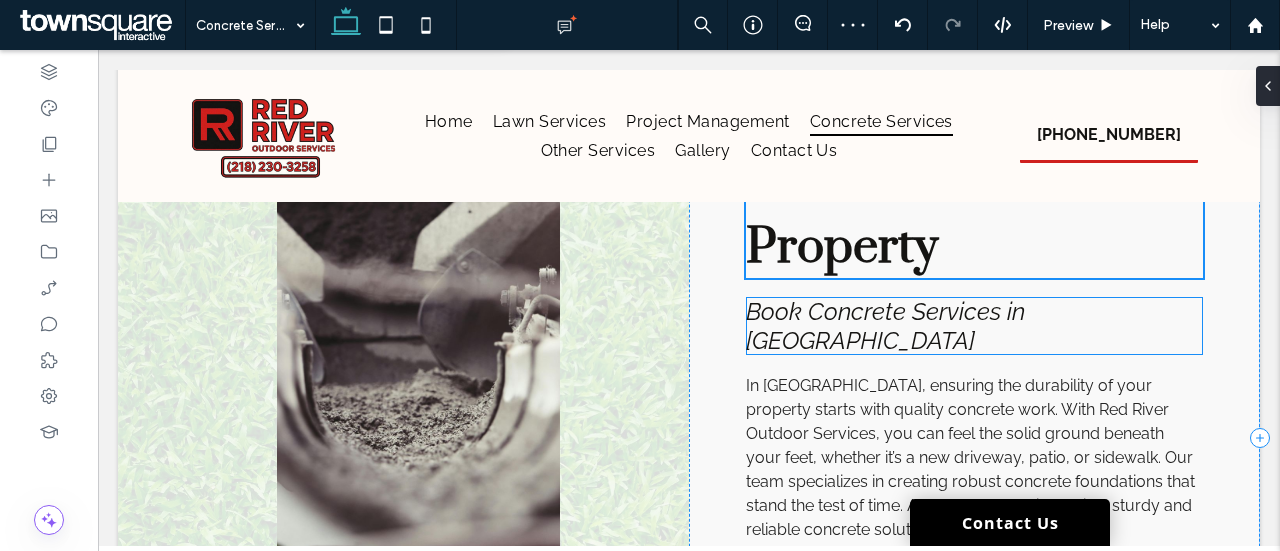 click on "Book Concrete Services in [GEOGRAPHIC_DATA]" at bounding box center [974, 326] 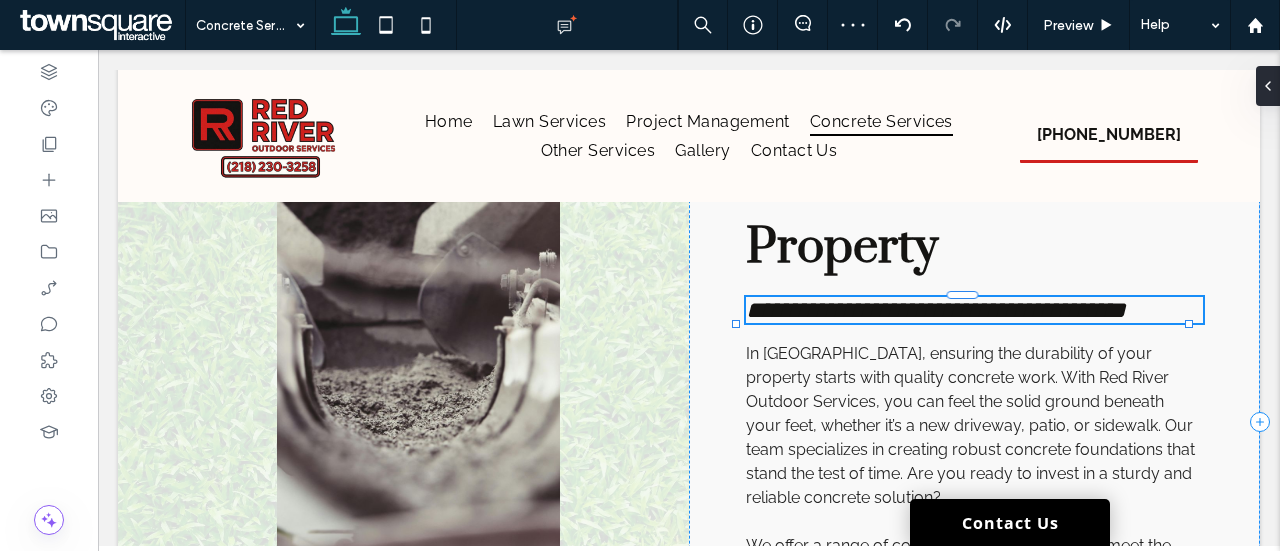 type on "*******" 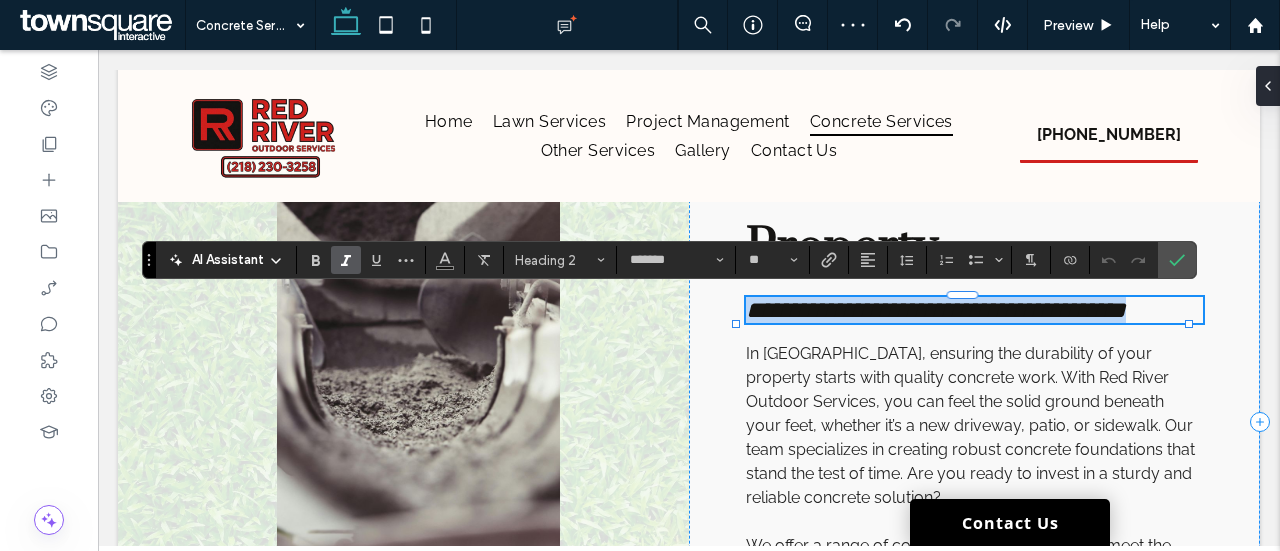 type 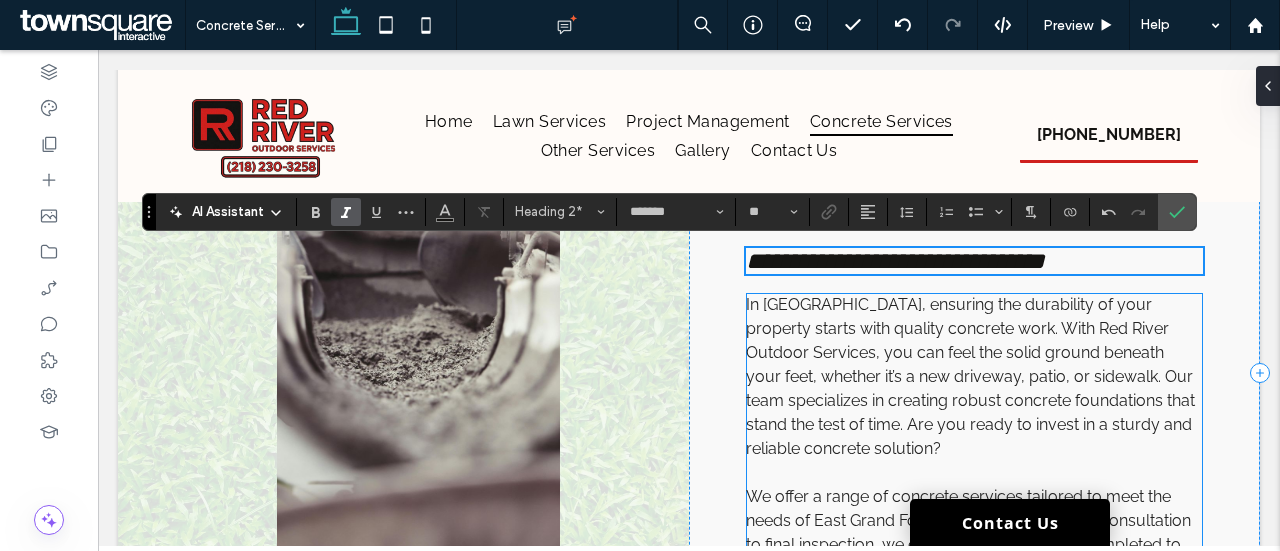 scroll, scrollTop: 255, scrollLeft: 0, axis: vertical 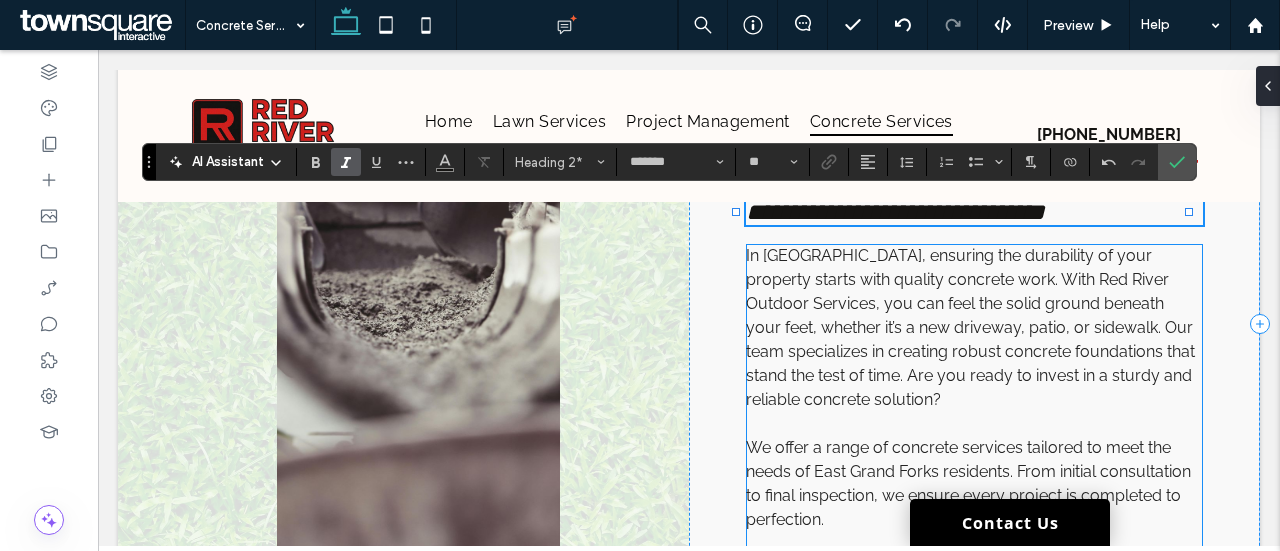 click on "In [GEOGRAPHIC_DATA], ensuring the durability of your property starts with quality concrete work. With Red River Outdoor Services, you can feel the solid ground beneath your feet, whether it’s a new driveway, patio, or sidewalk. Our team specializes in creating robust concrete foundations that stand the test of time. Are you ready to invest in a sturdy and reliable concrete solution?" at bounding box center [970, 327] 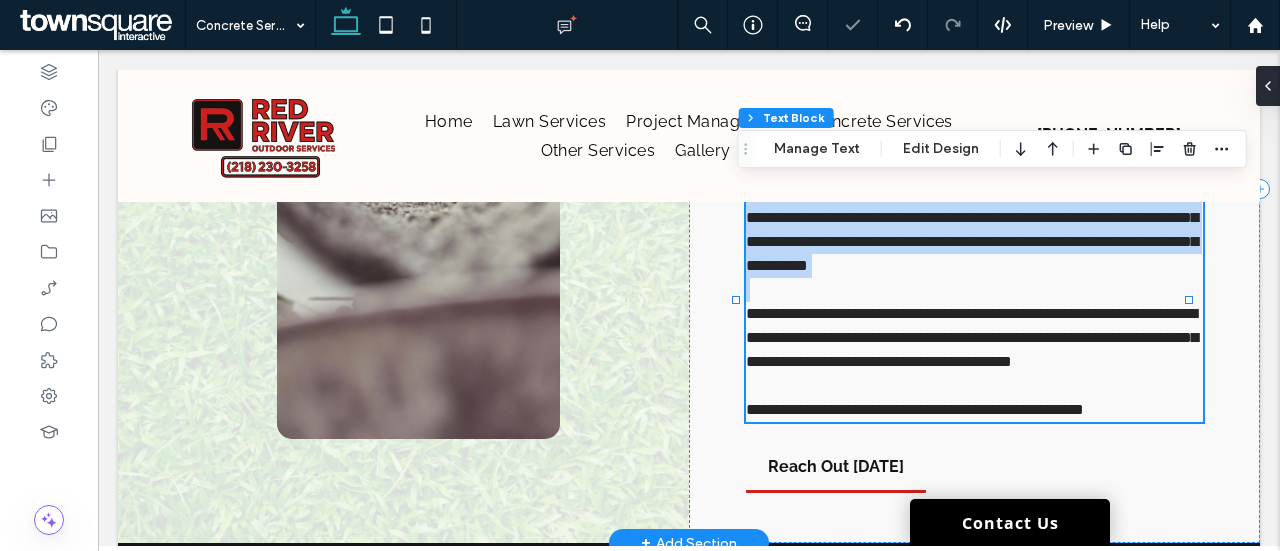type on "*******" 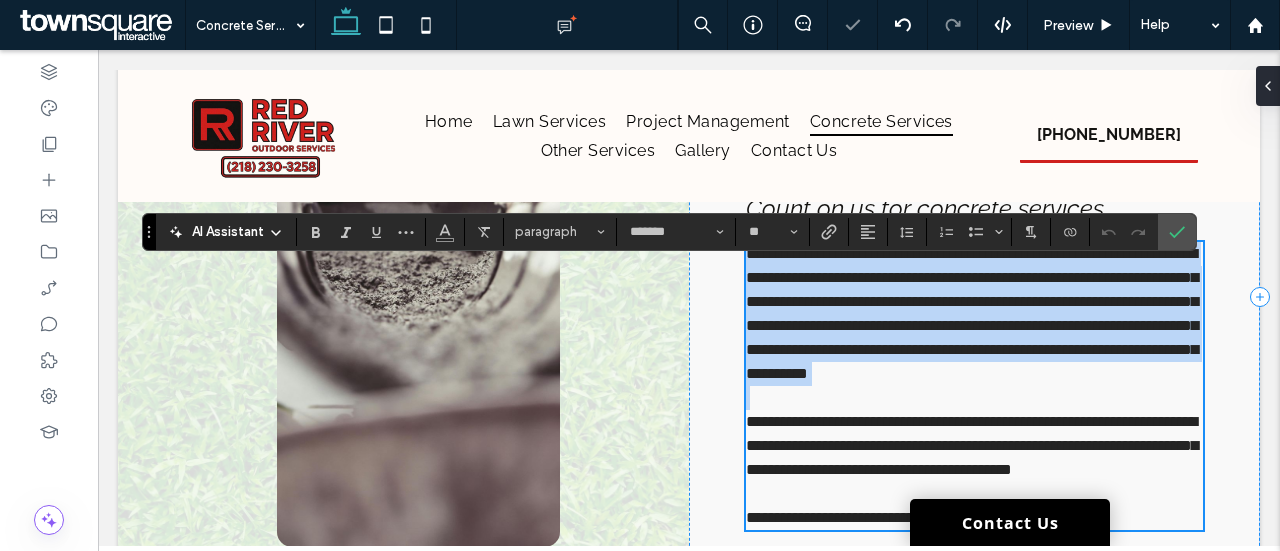 scroll, scrollTop: 194, scrollLeft: 0, axis: vertical 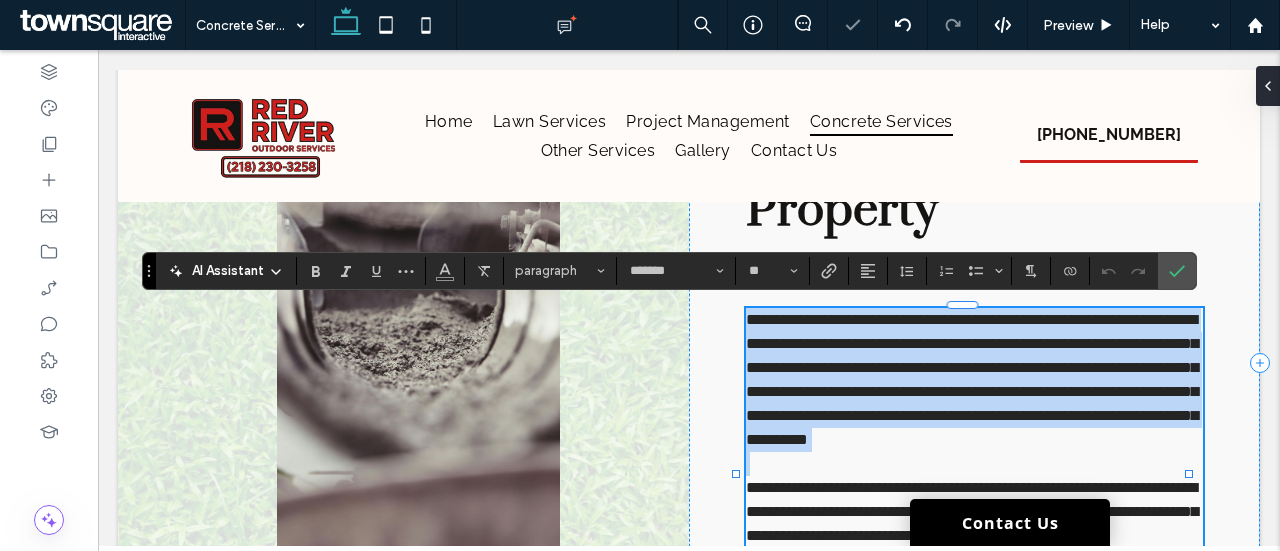 click on "**********" at bounding box center [972, 379] 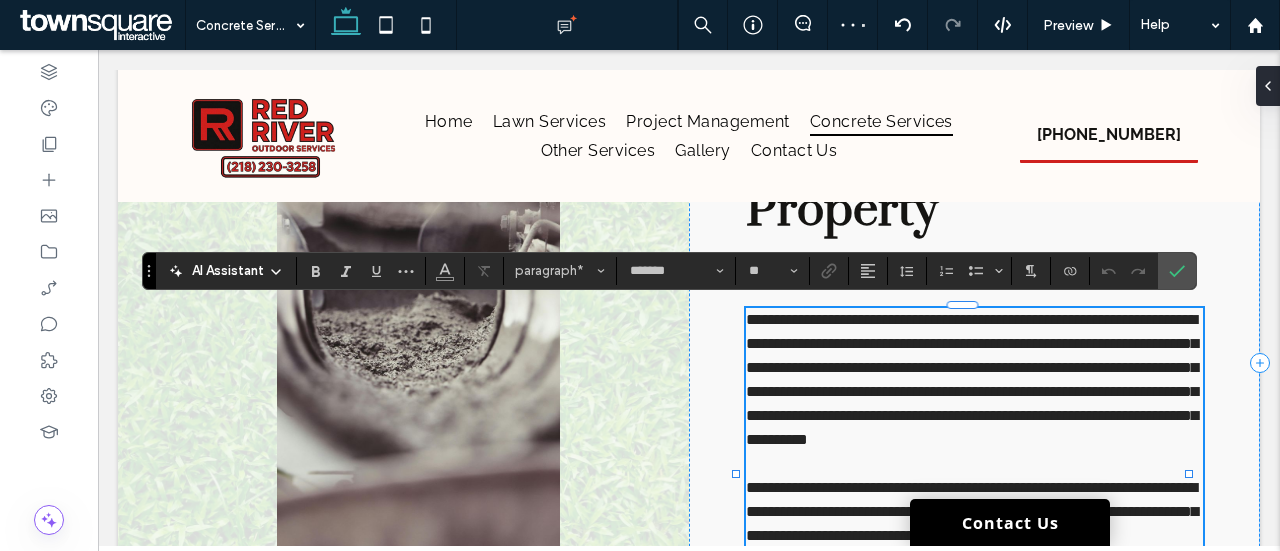 click on "**********" at bounding box center [972, 379] 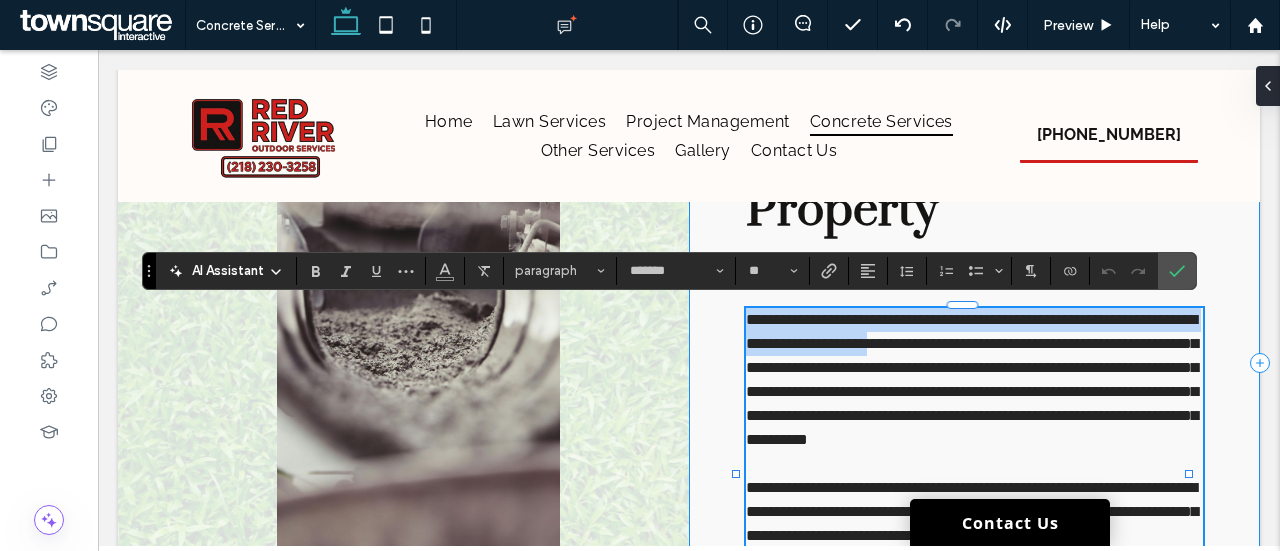 drag, startPoint x: 871, startPoint y: 330, endPoint x: 726, endPoint y: 320, distance: 145.34442 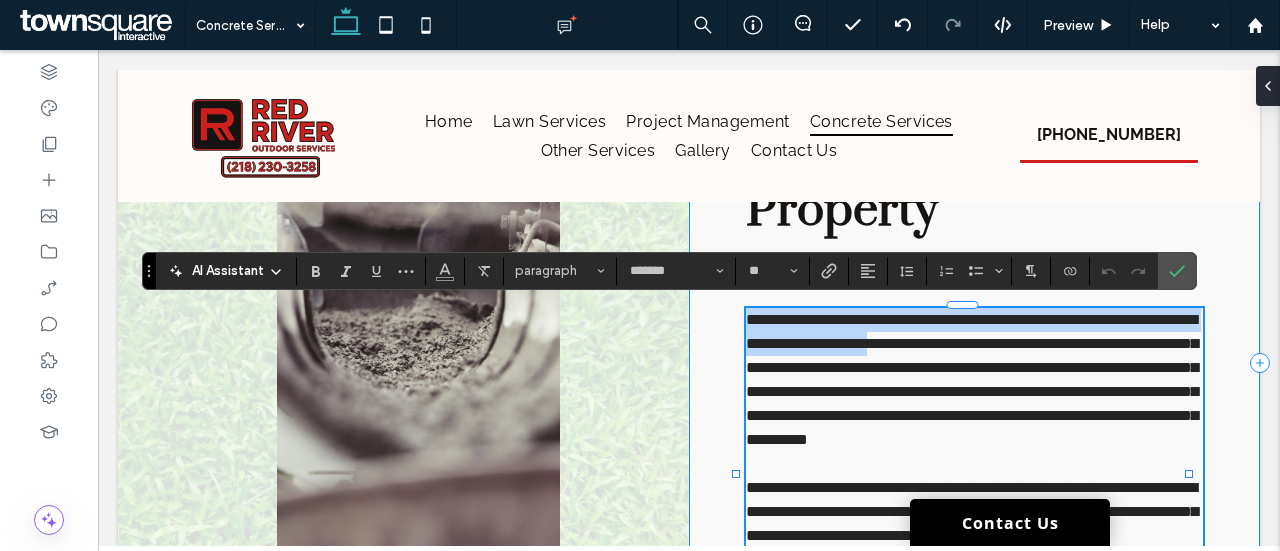 type 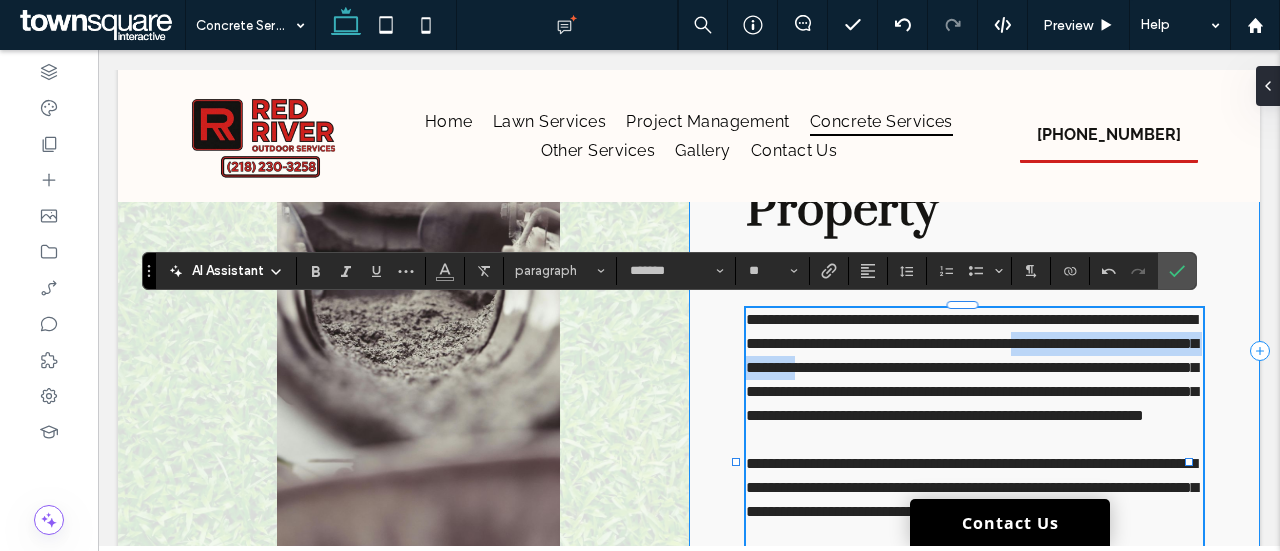 drag, startPoint x: 1024, startPoint y: 365, endPoint x: 720, endPoint y: 365, distance: 304 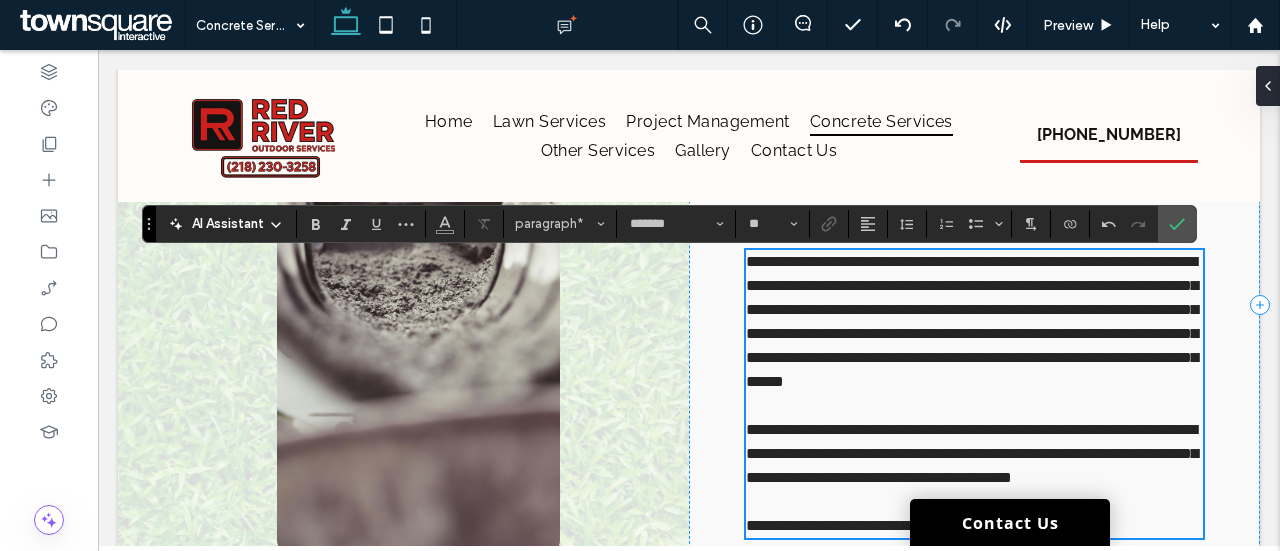 scroll, scrollTop: 252, scrollLeft: 0, axis: vertical 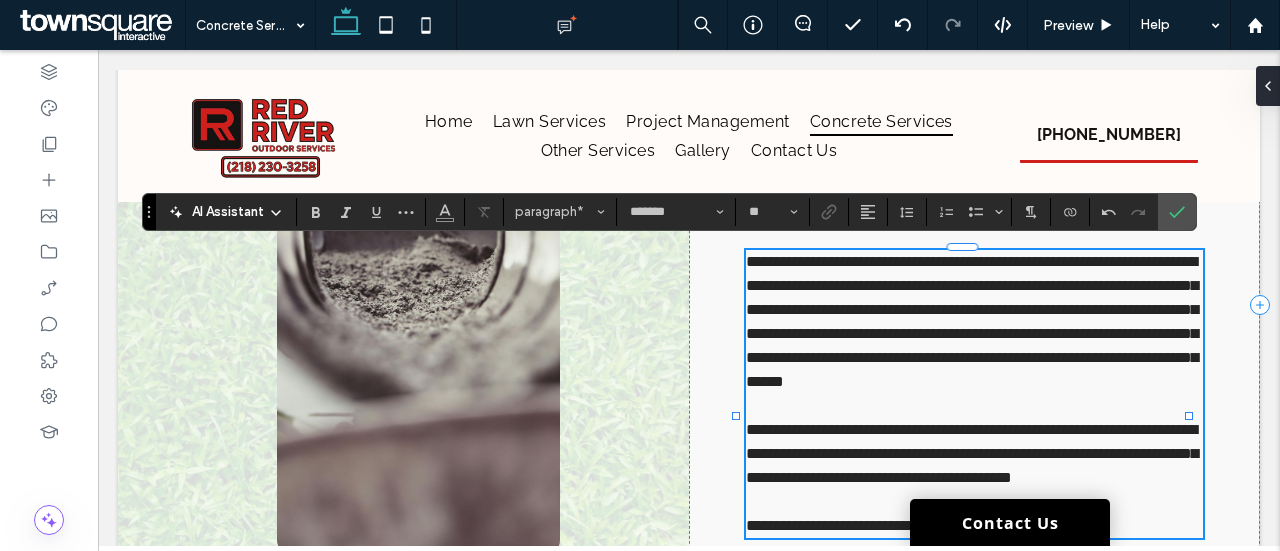 click on "**********" at bounding box center [972, 321] 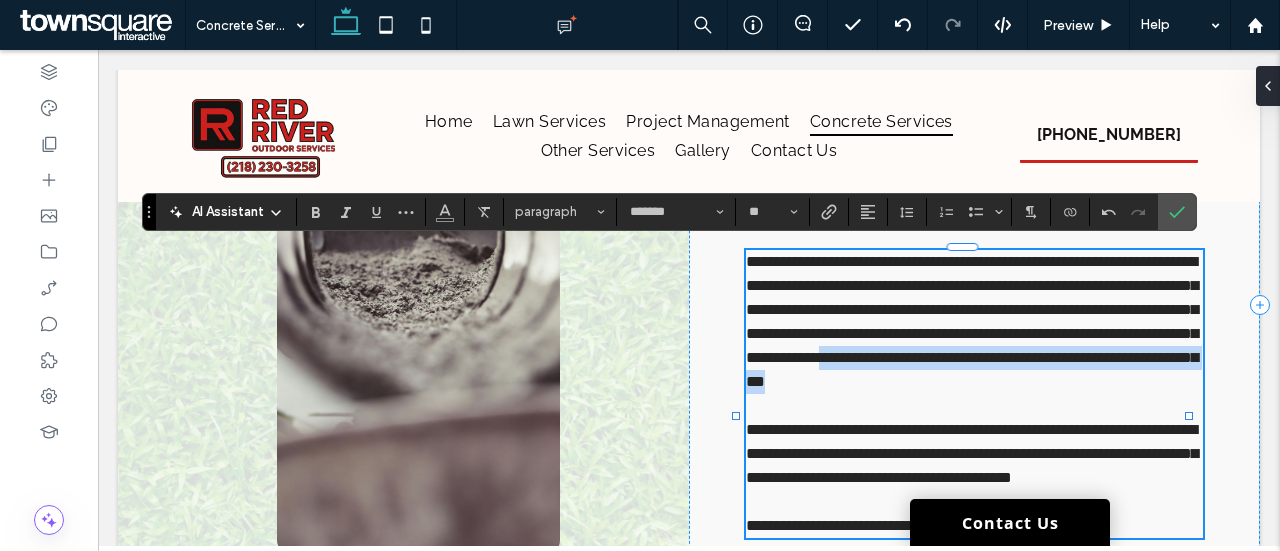 drag, startPoint x: 863, startPoint y: 405, endPoint x: 744, endPoint y: 383, distance: 121.016525 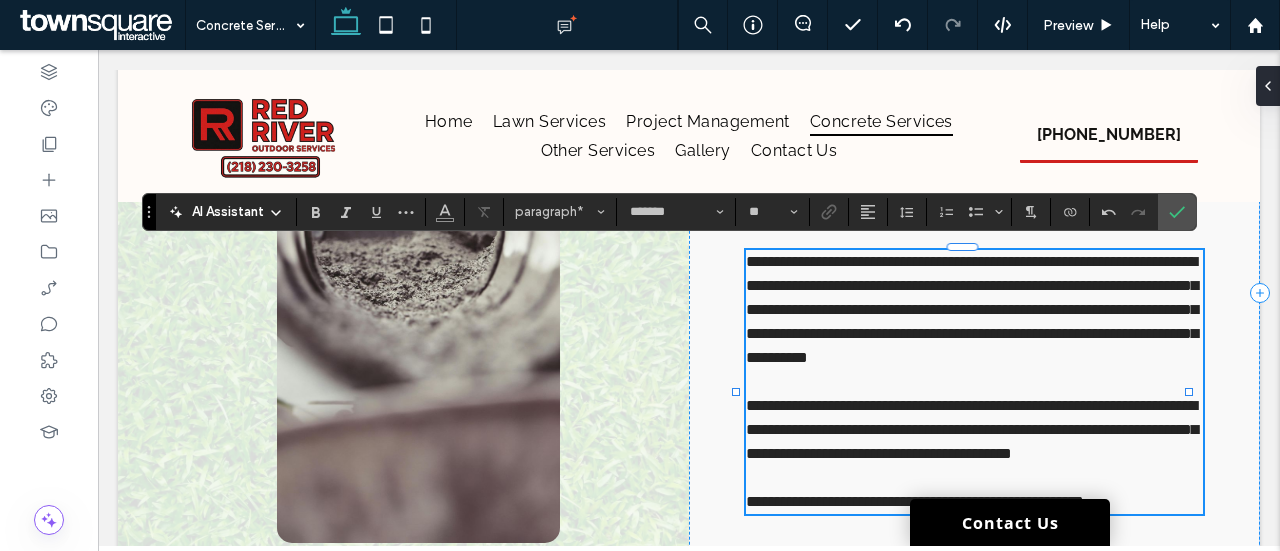 click at bounding box center (974, 382) 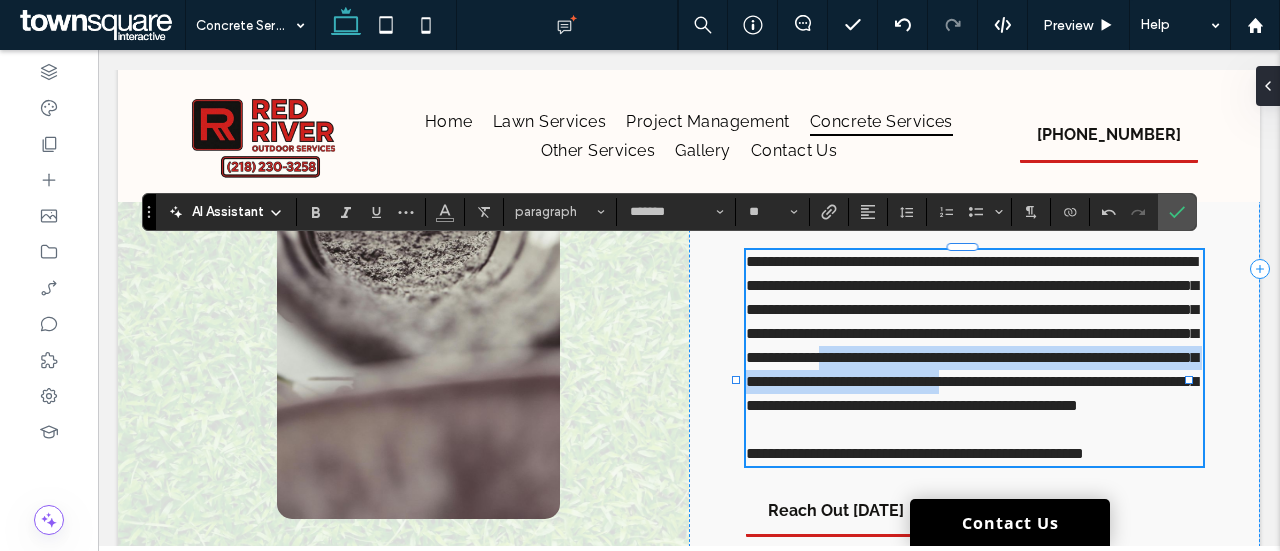 drag, startPoint x: 1012, startPoint y: 408, endPoint x: 744, endPoint y: 383, distance: 269.1635 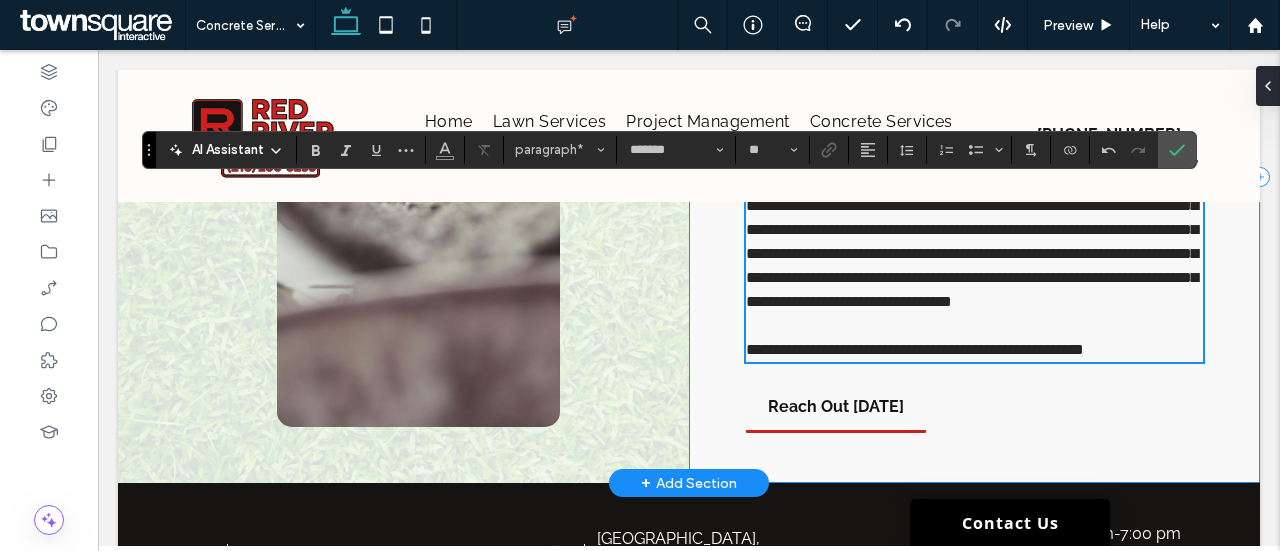scroll, scrollTop: 342, scrollLeft: 0, axis: vertical 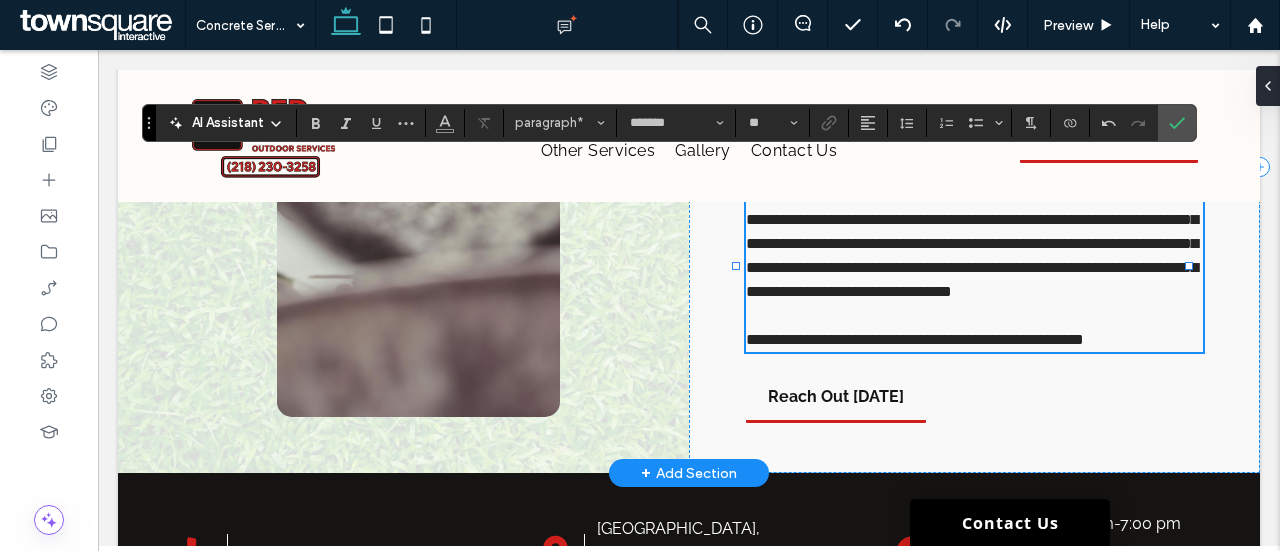 click on "**********" at bounding box center (915, 339) 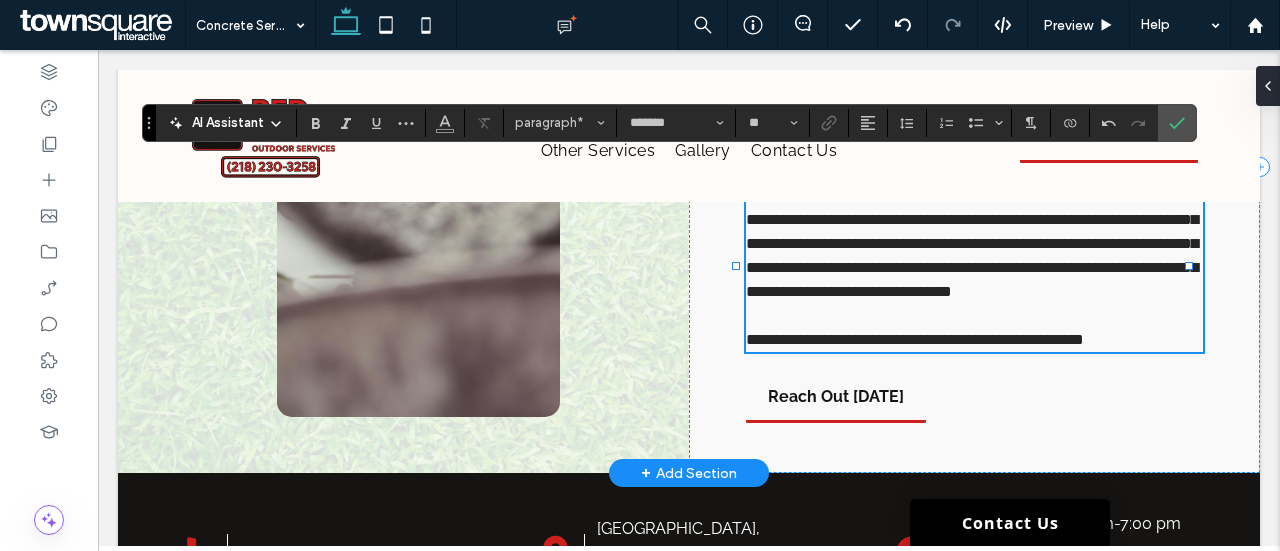 click on "**********" at bounding box center (915, 339) 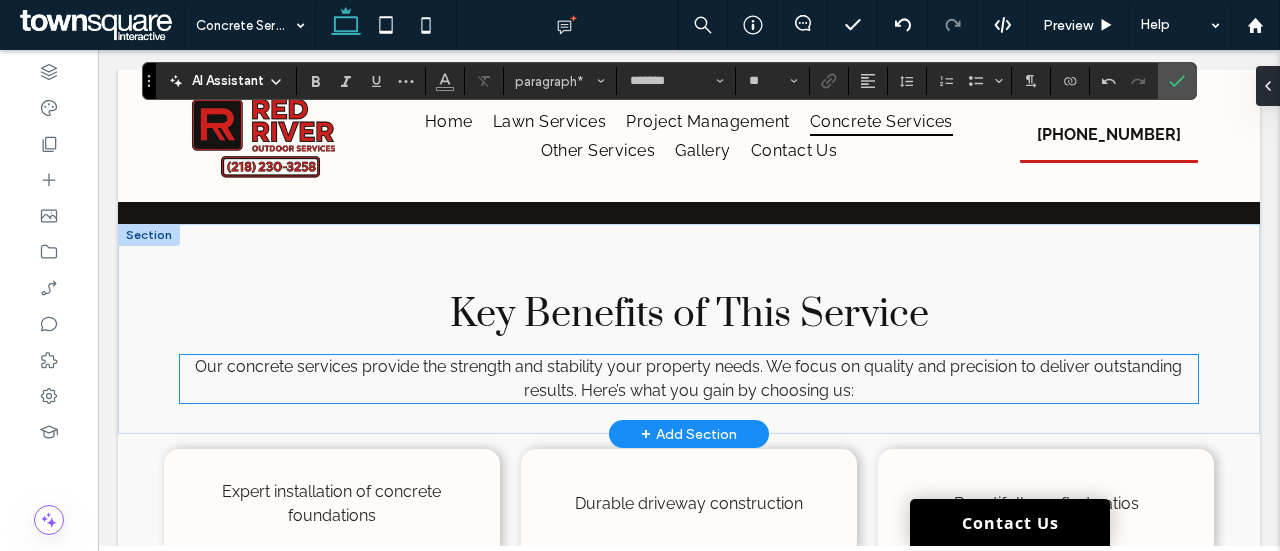 scroll, scrollTop: 816, scrollLeft: 0, axis: vertical 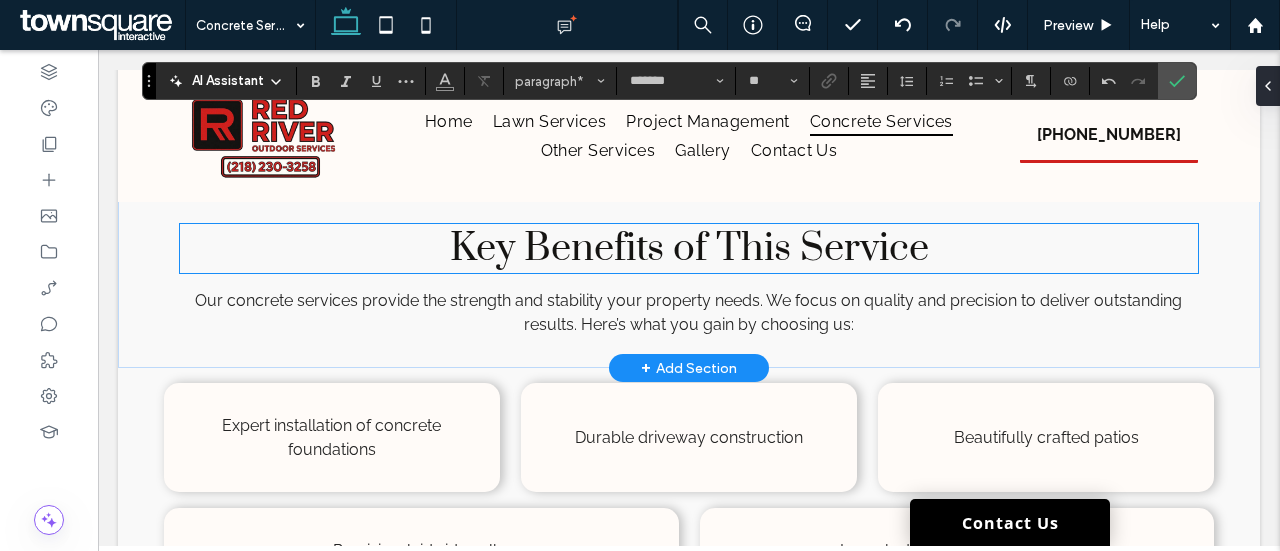 click on "Key Benefits of This Service" at bounding box center (689, 248) 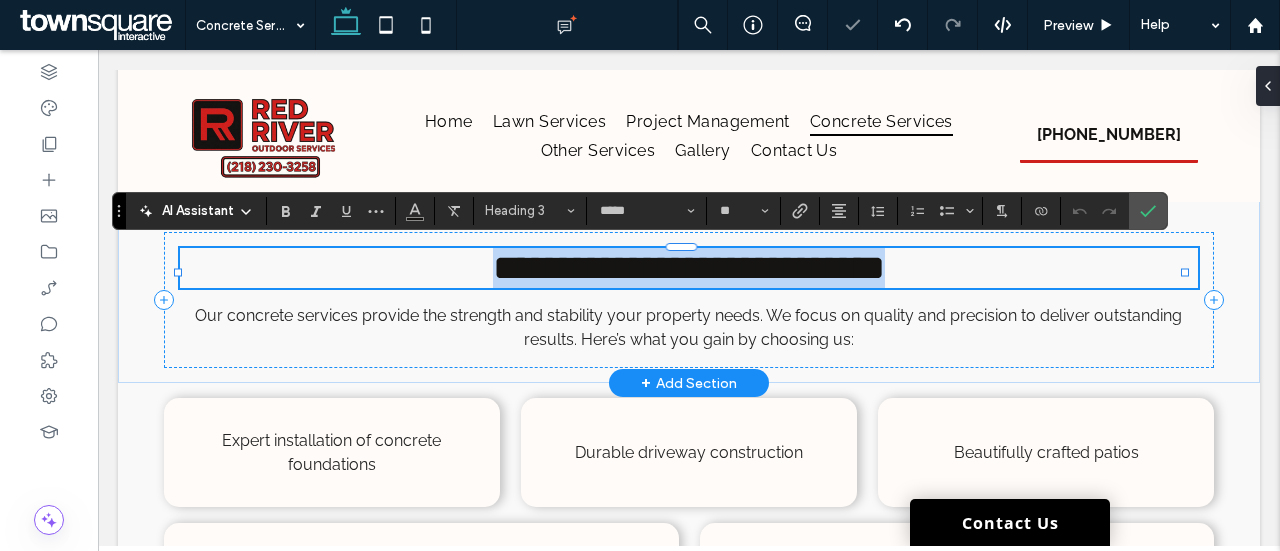 type 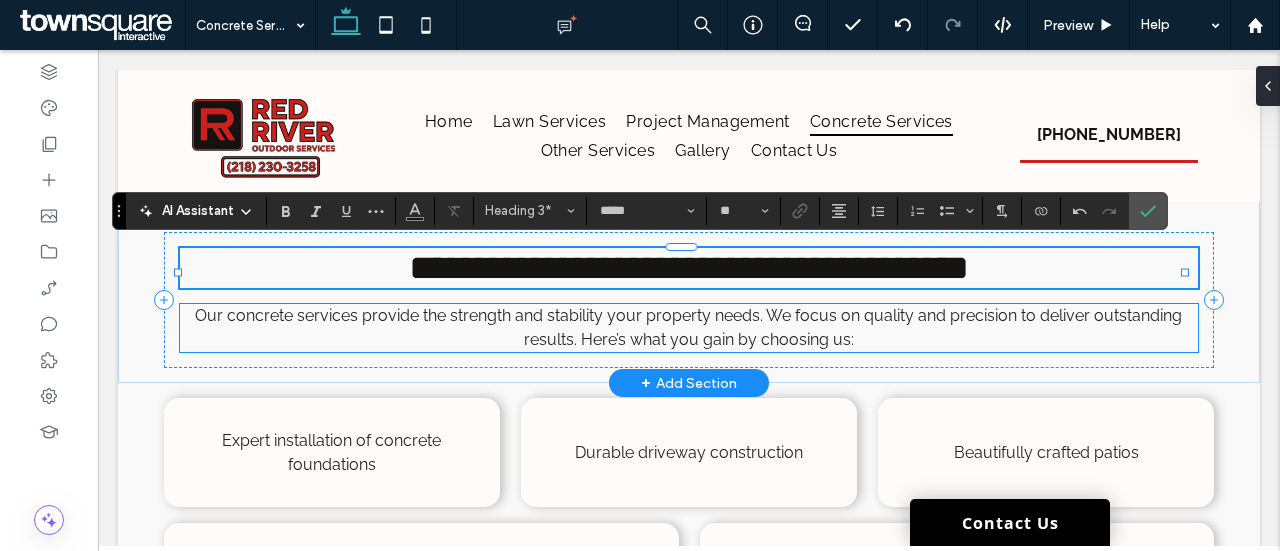 click on "Our concrete services provide the strength and stability your property needs. We focus on quality and precision to deliver outstanding results. Here’s what you gain by choosing us:" at bounding box center (688, 327) 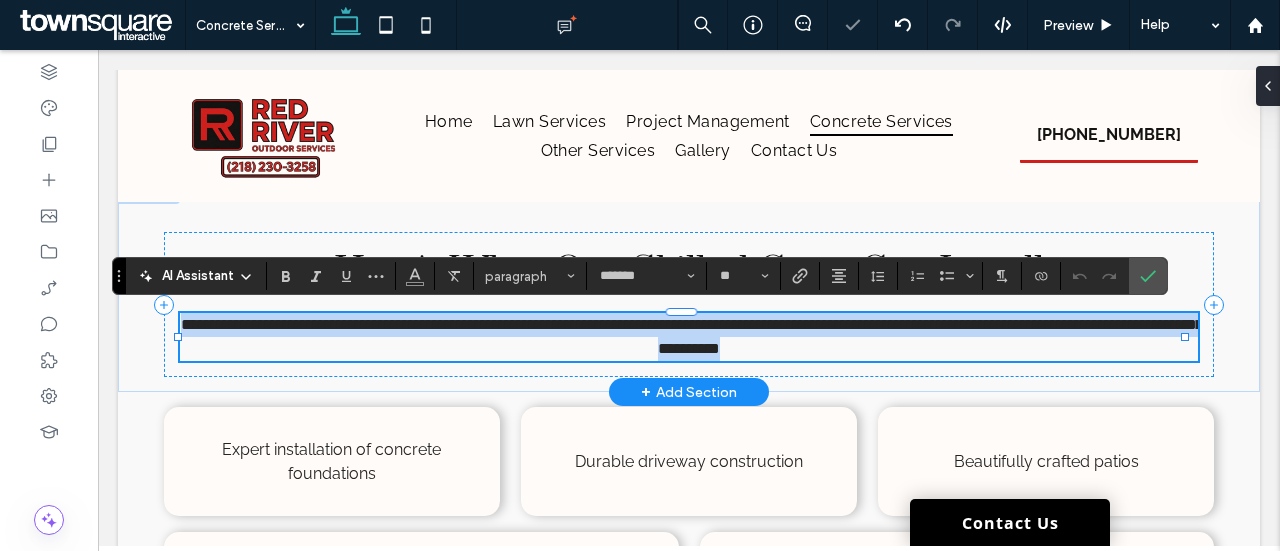 click on "**********" at bounding box center [692, 336] 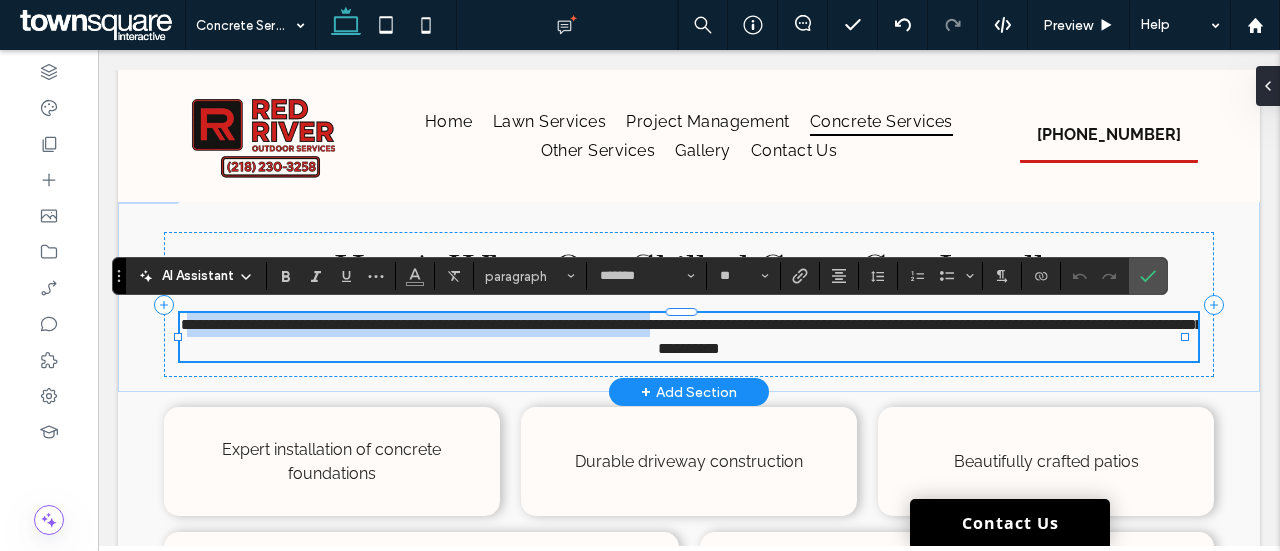 drag, startPoint x: 758, startPoint y: 325, endPoint x: 198, endPoint y: 321, distance: 560.0143 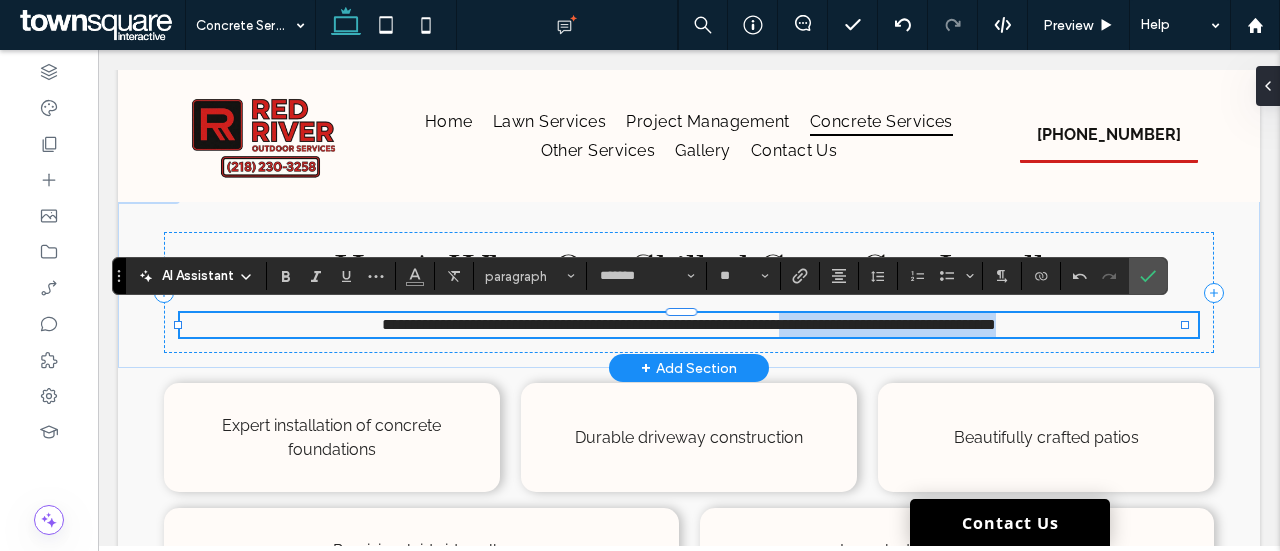 drag, startPoint x: 1064, startPoint y: 326, endPoint x: 783, endPoint y: 320, distance: 281.06406 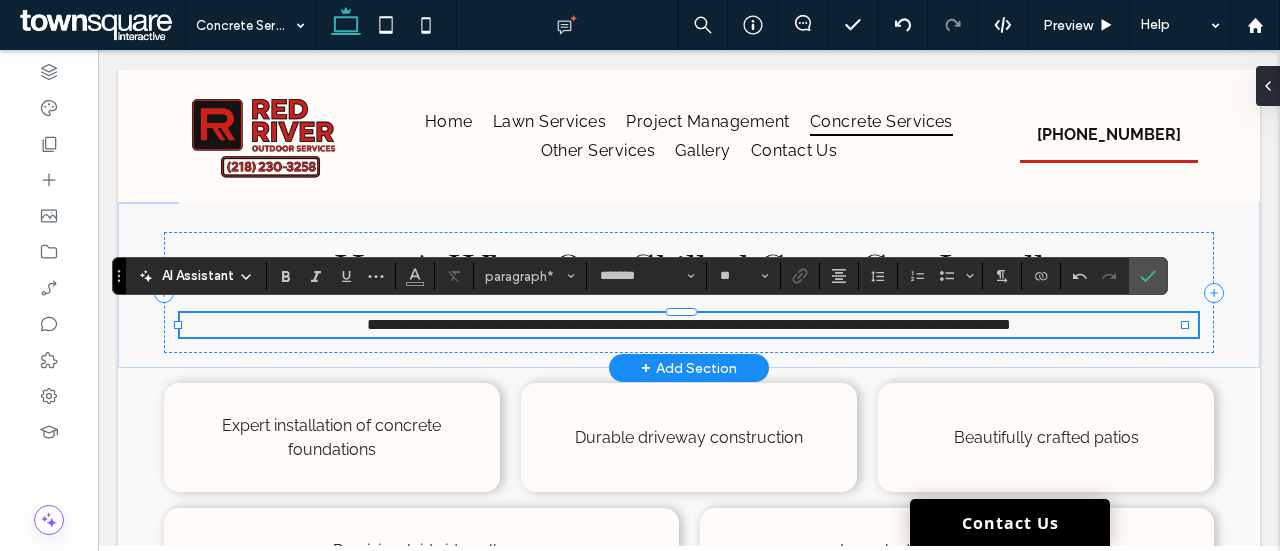 drag, startPoint x: 783, startPoint y: 320, endPoint x: 730, endPoint y: 315, distance: 53.235325 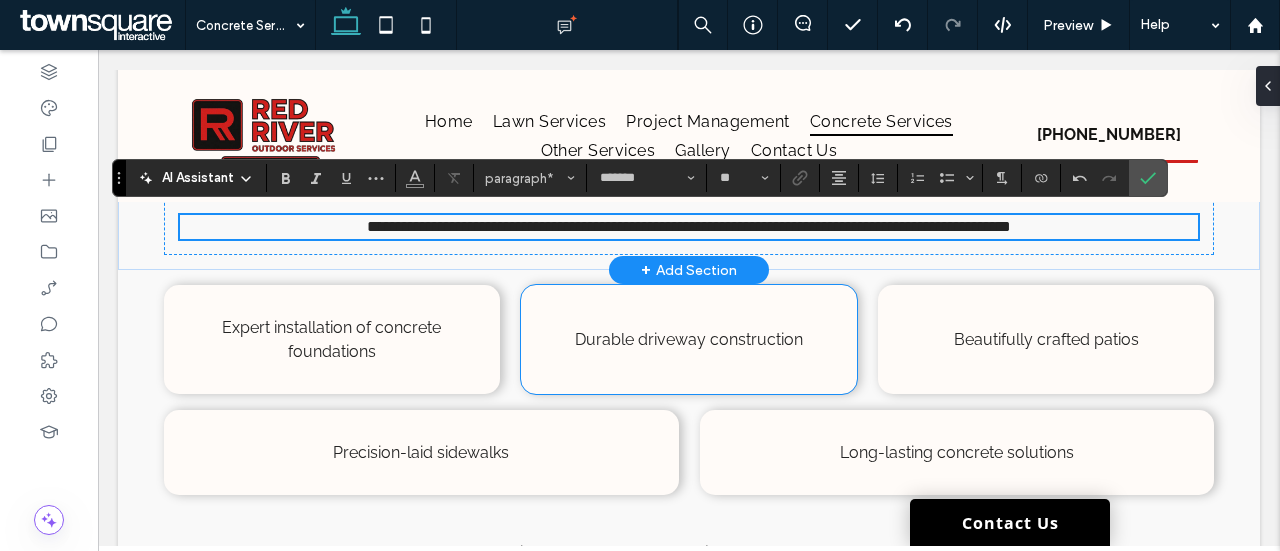 scroll, scrollTop: 914, scrollLeft: 0, axis: vertical 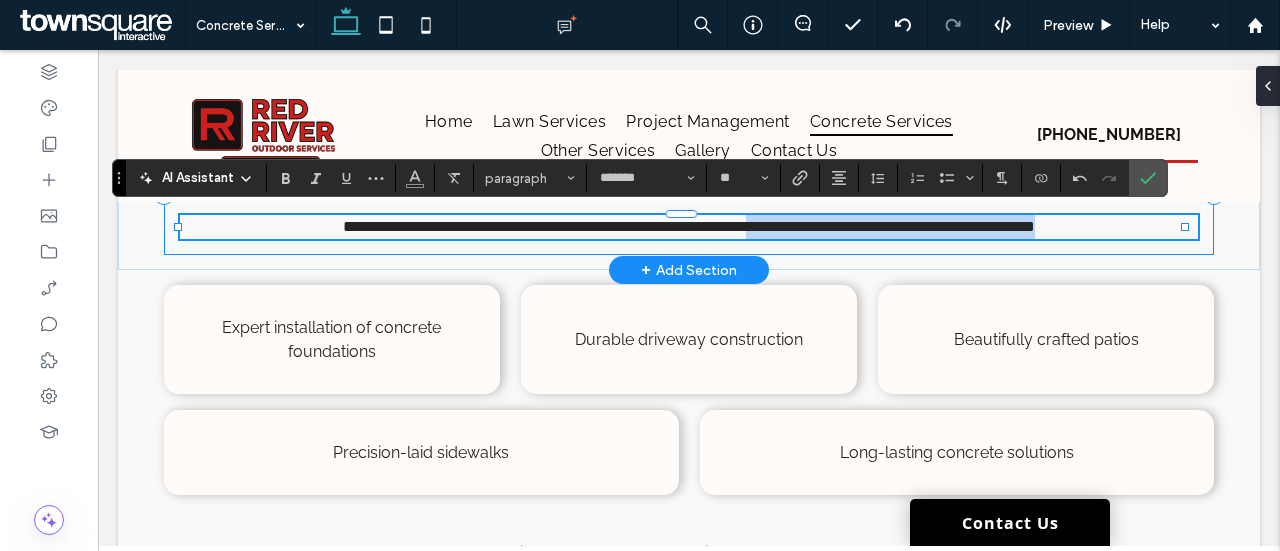 drag, startPoint x: 1110, startPoint y: 223, endPoint x: 754, endPoint y: 233, distance: 356.1404 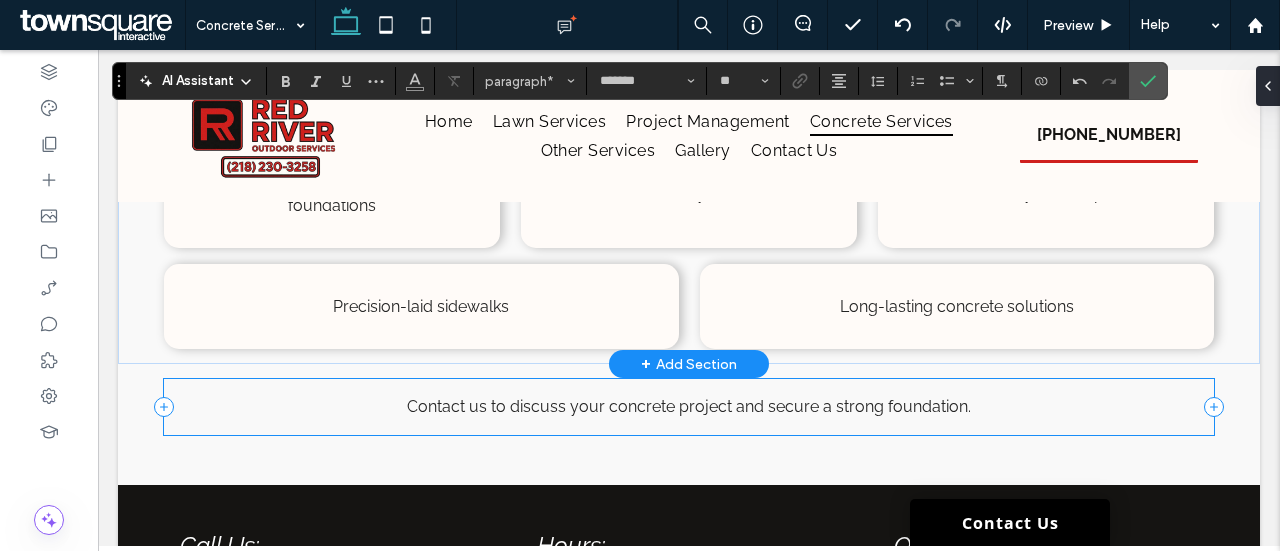 scroll, scrollTop: 1106, scrollLeft: 0, axis: vertical 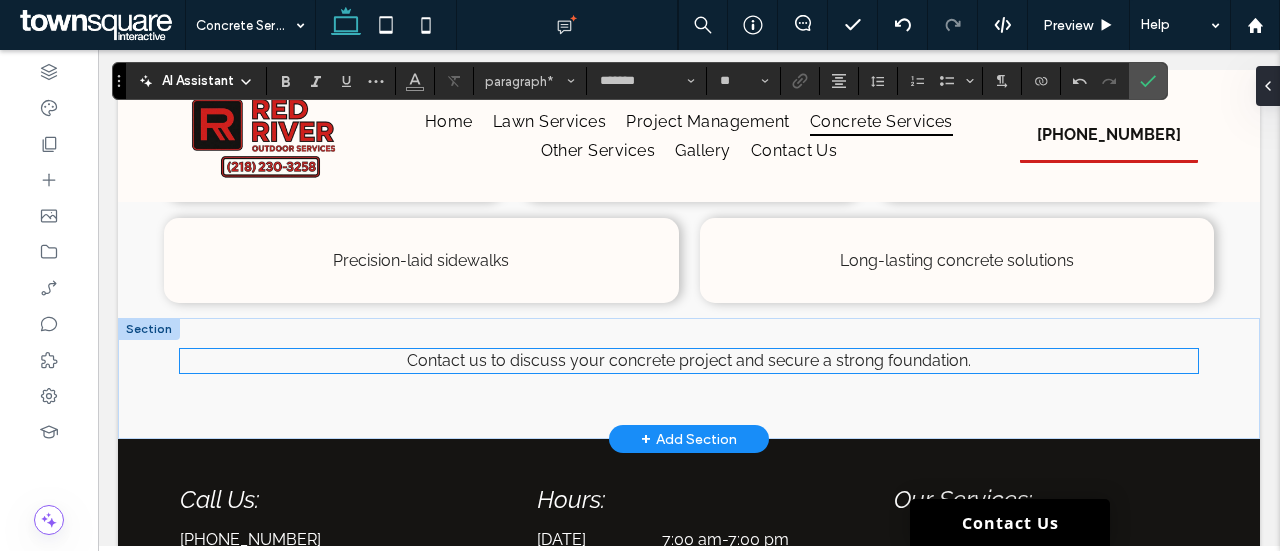 click on "Contact us to discuss your concrete project and secure a strong foundation." at bounding box center (689, 360) 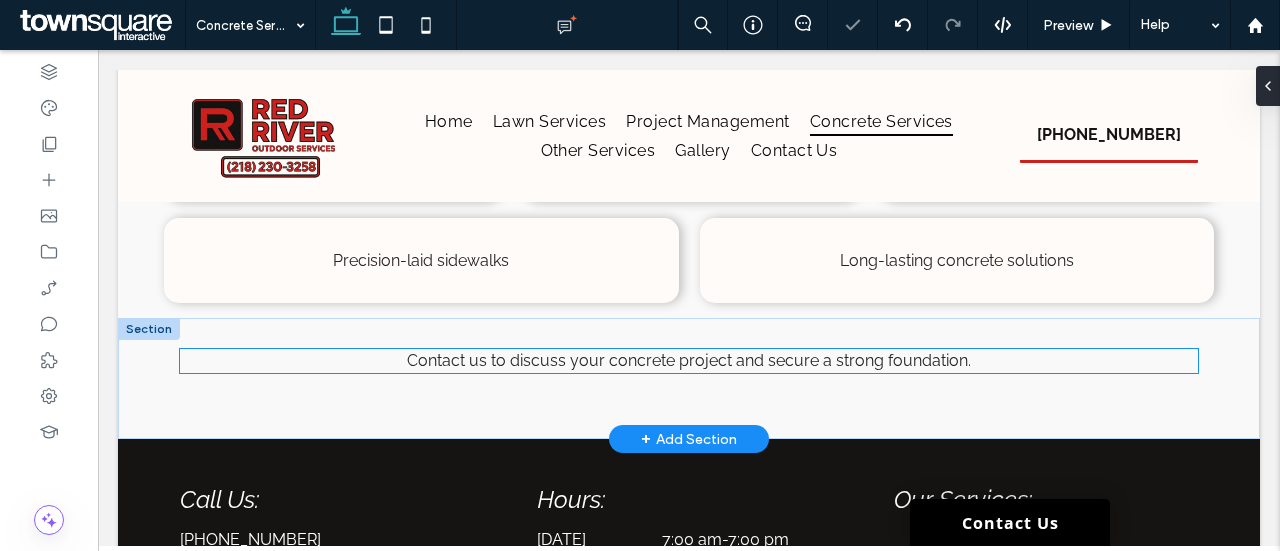 click on "Contact us to discuss your concrete project and secure a strong foundation." at bounding box center [689, 361] 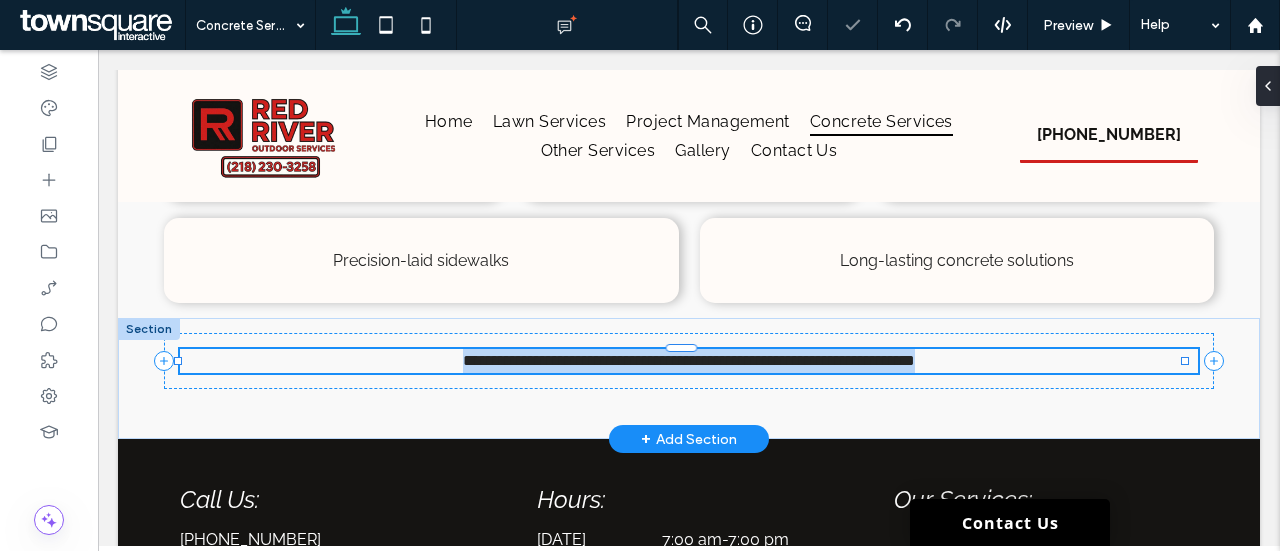 click on "**********" at bounding box center [689, 361] 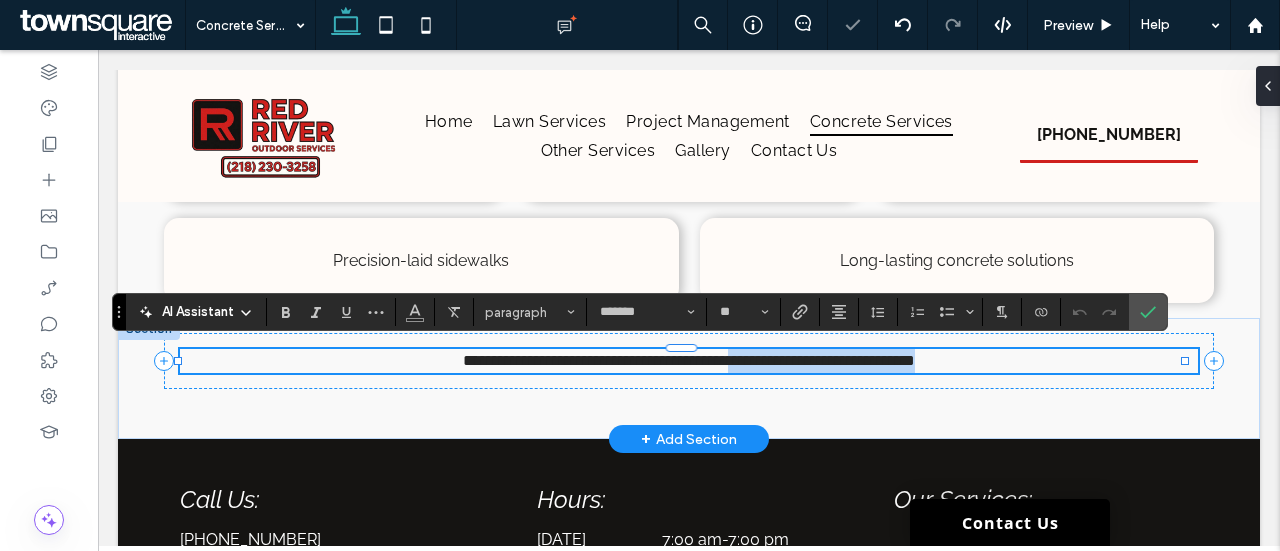 drag, startPoint x: 990, startPoint y: 365, endPoint x: 729, endPoint y: 361, distance: 261.03064 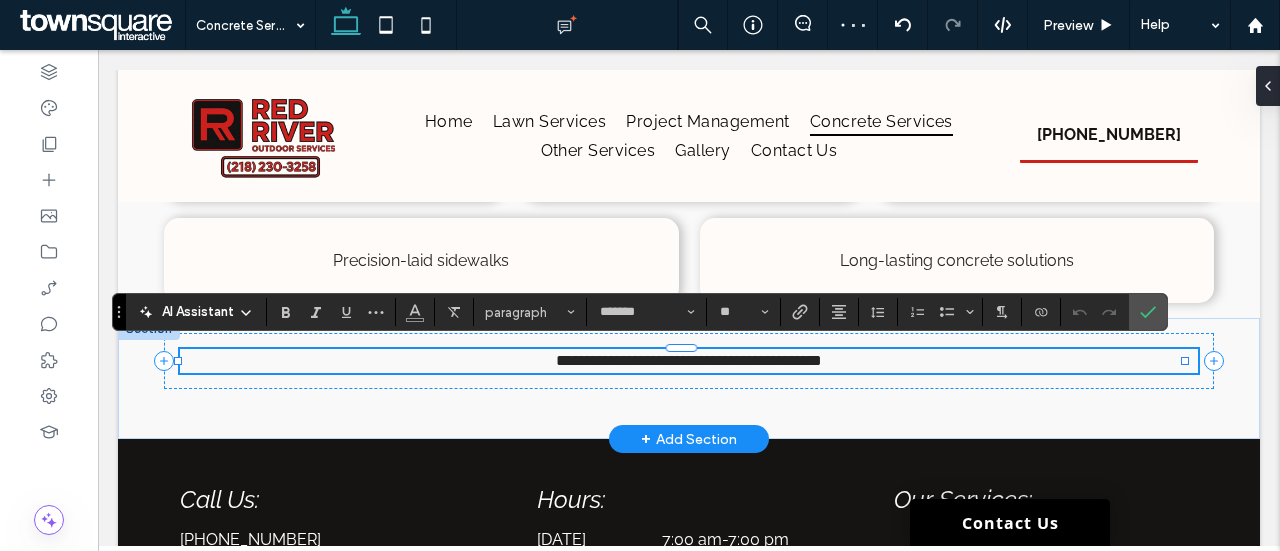 type 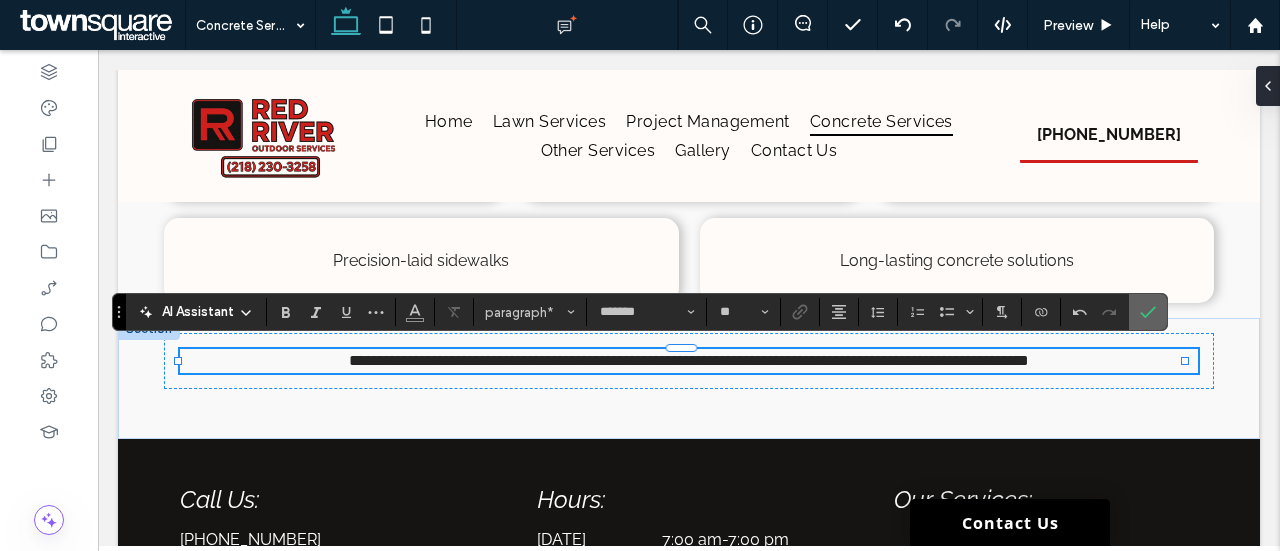 click at bounding box center [1144, 312] 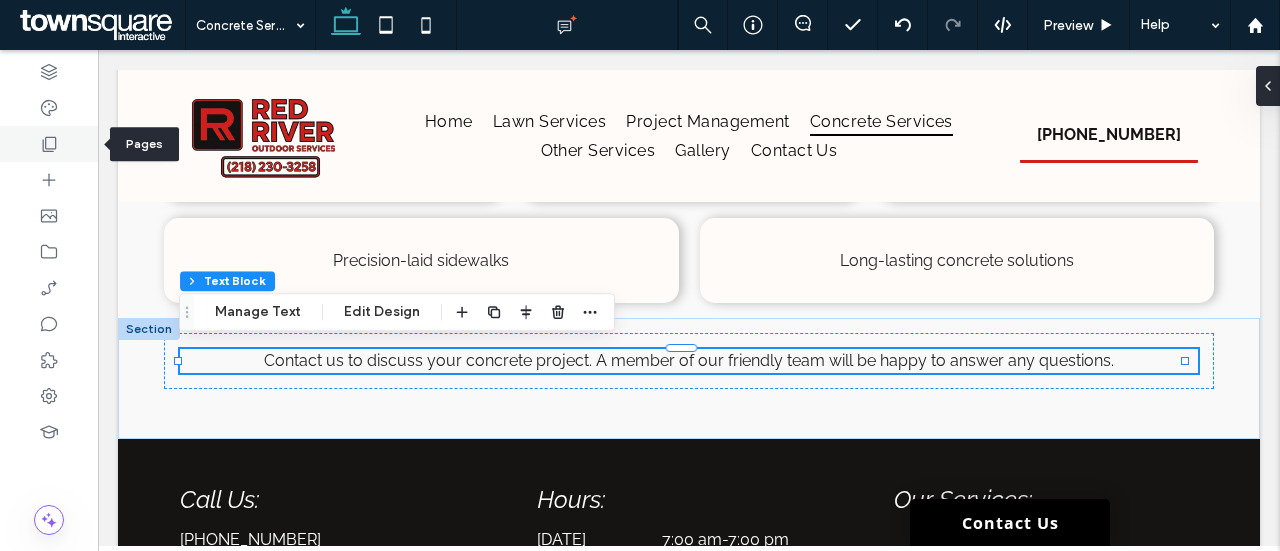 click 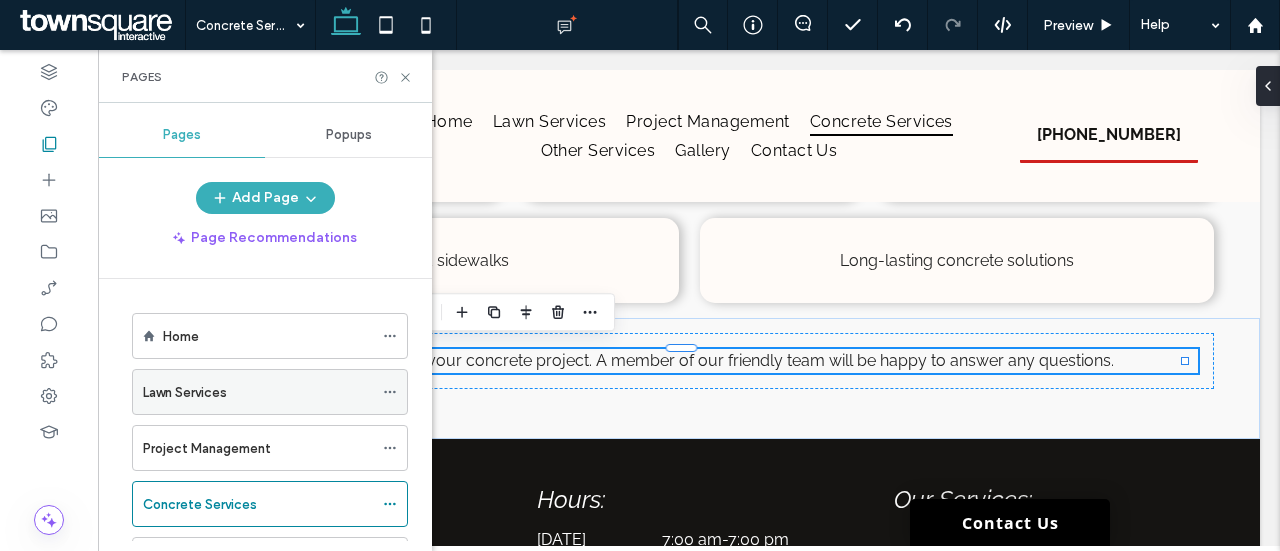 scroll, scrollTop: 198, scrollLeft: 0, axis: vertical 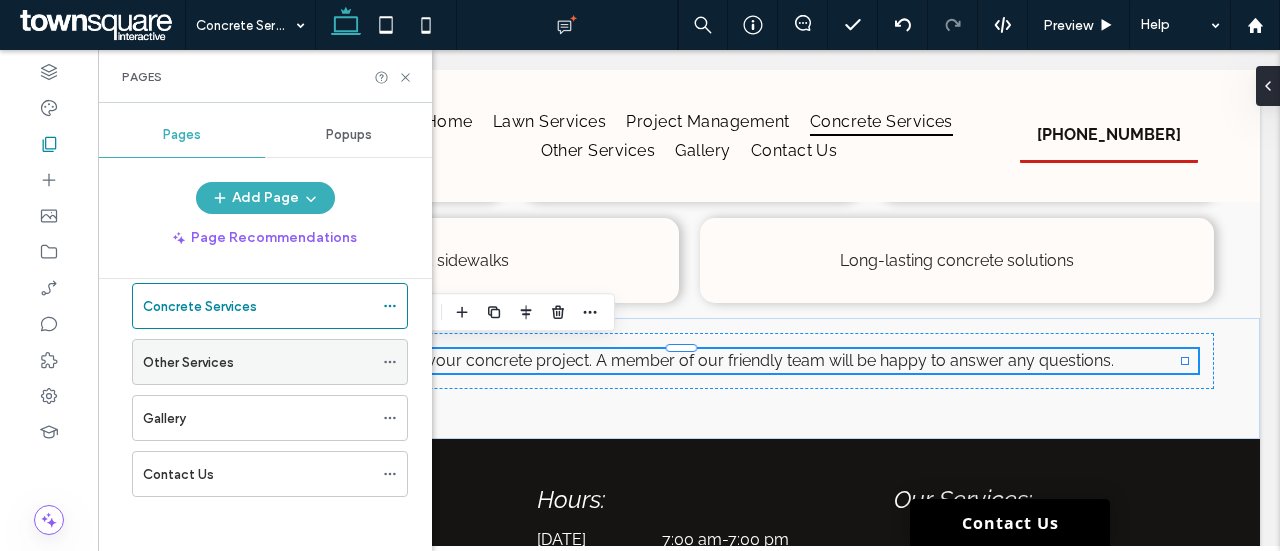 click on "Other Services" at bounding box center (258, 362) 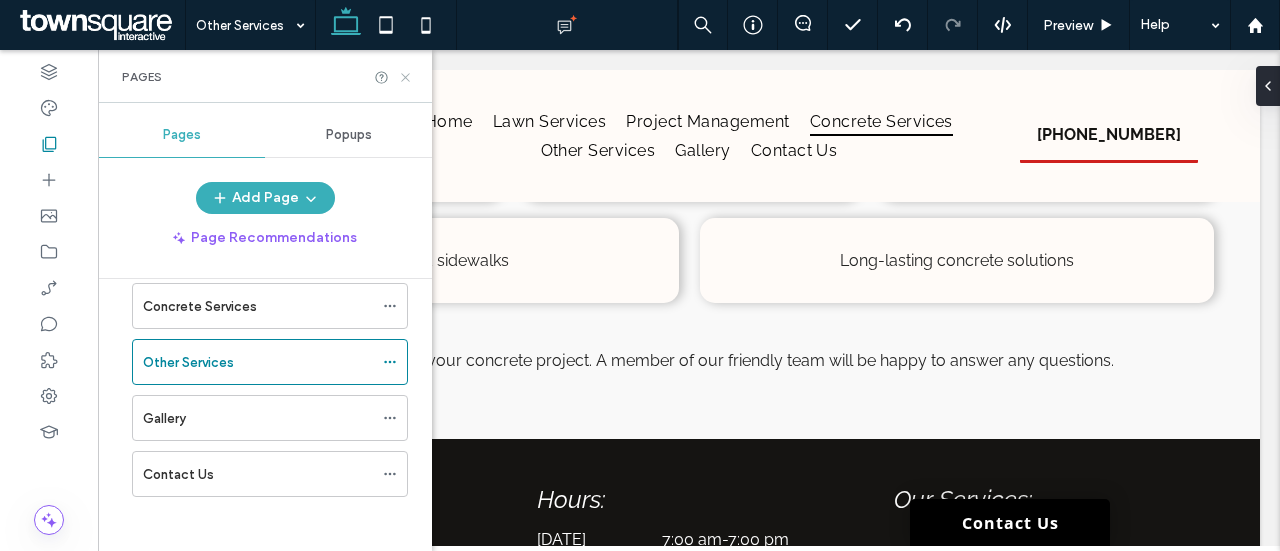 click 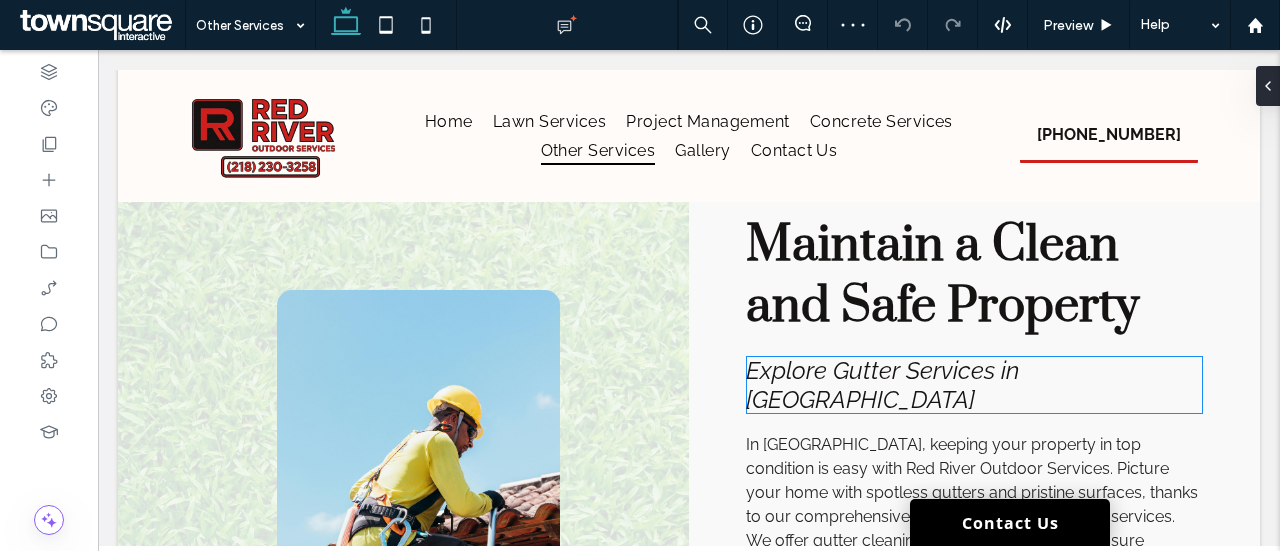scroll, scrollTop: 36, scrollLeft: 0, axis: vertical 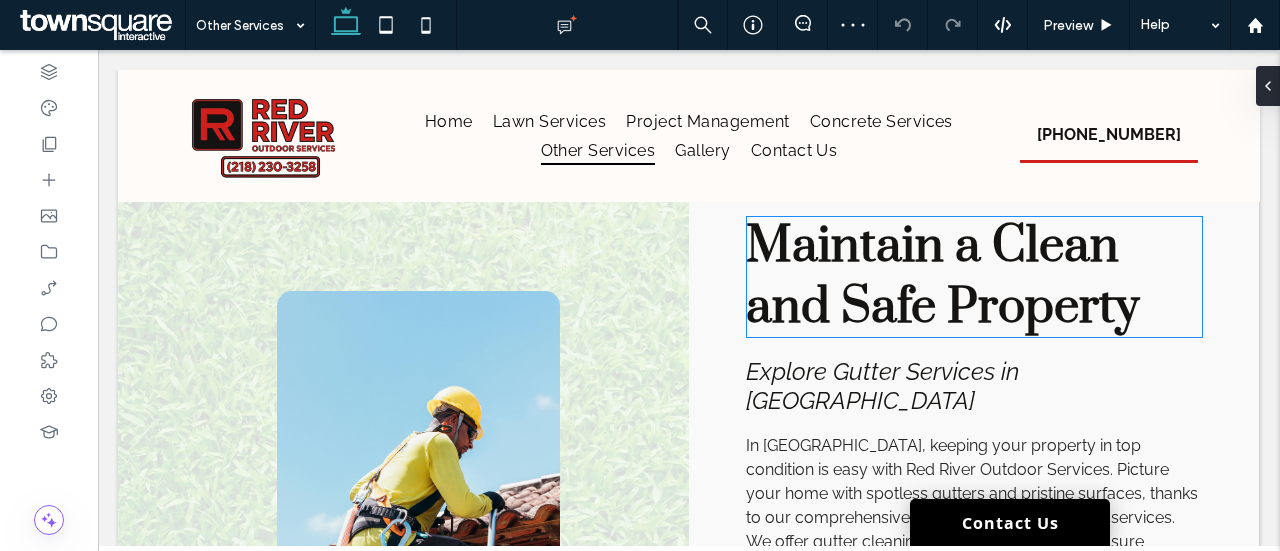click on "Maintain a Clean and Safe Property" at bounding box center [942, 277] 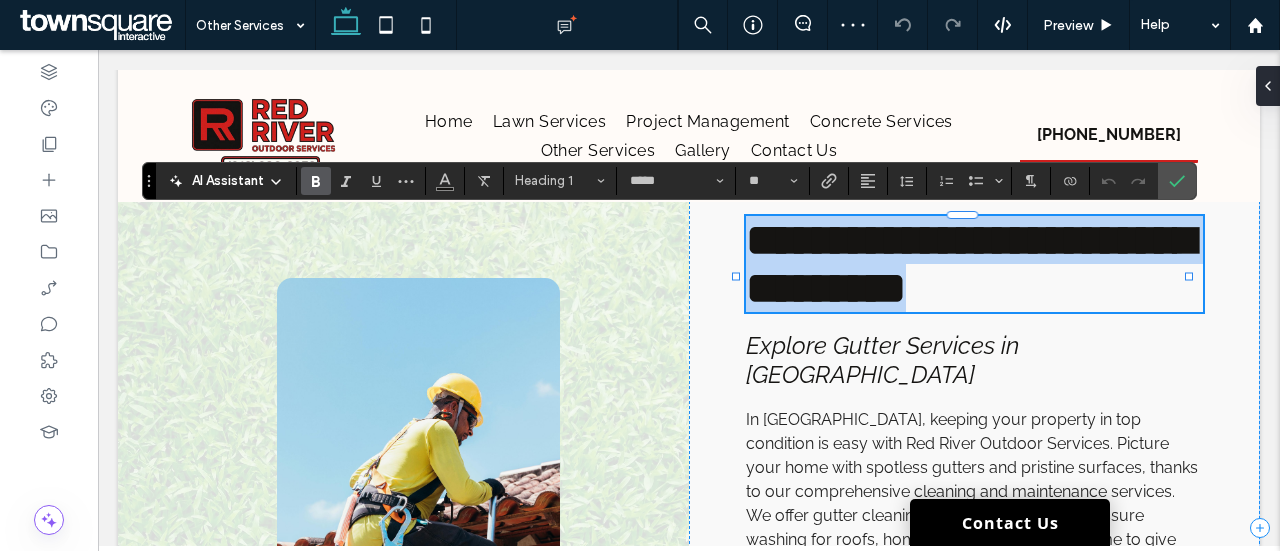 type 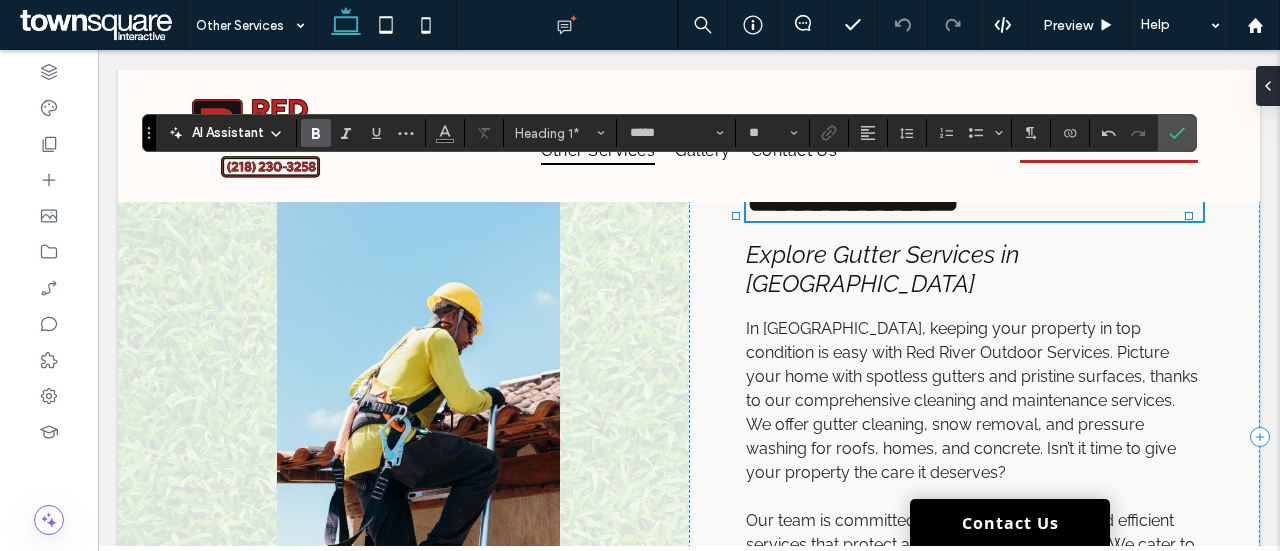 scroll, scrollTop: 137, scrollLeft: 0, axis: vertical 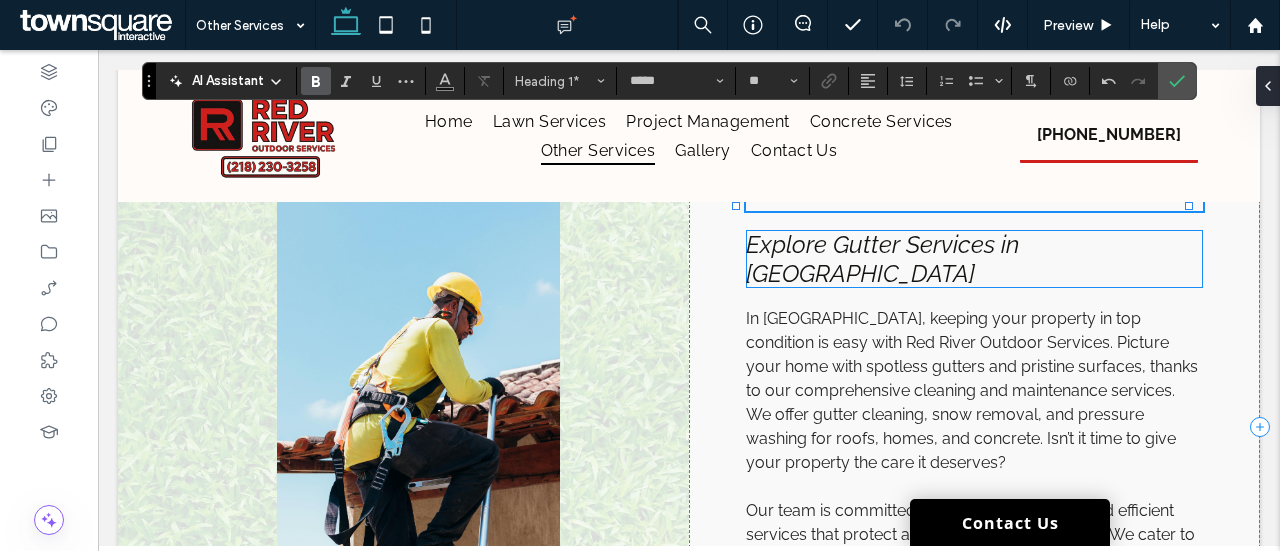 click on "Explore Gutter Services in [GEOGRAPHIC_DATA]" at bounding box center (882, 259) 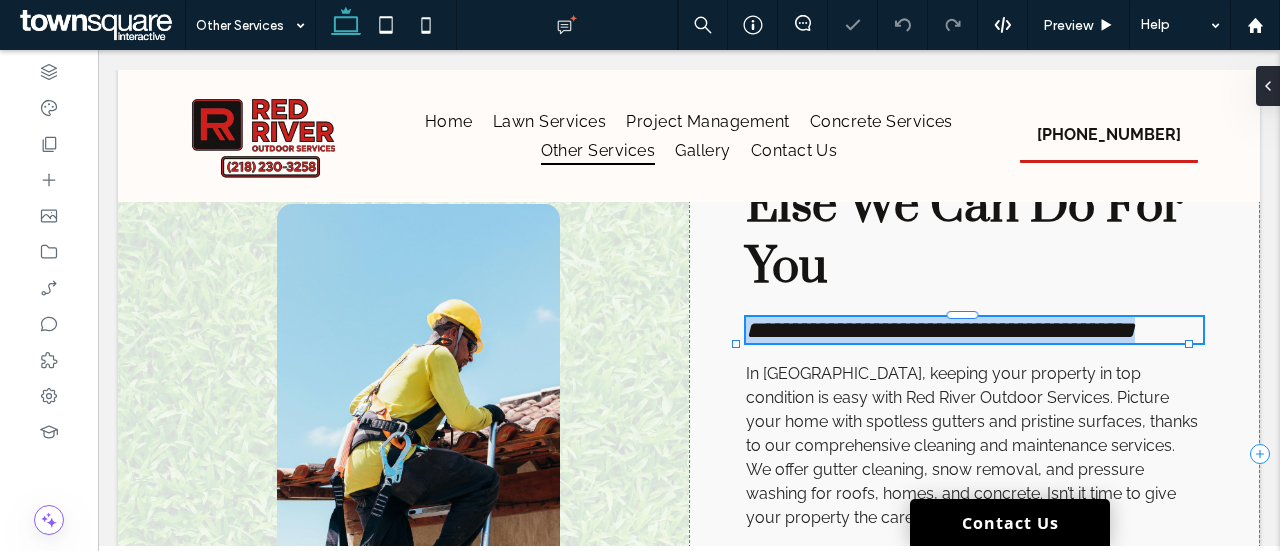 type 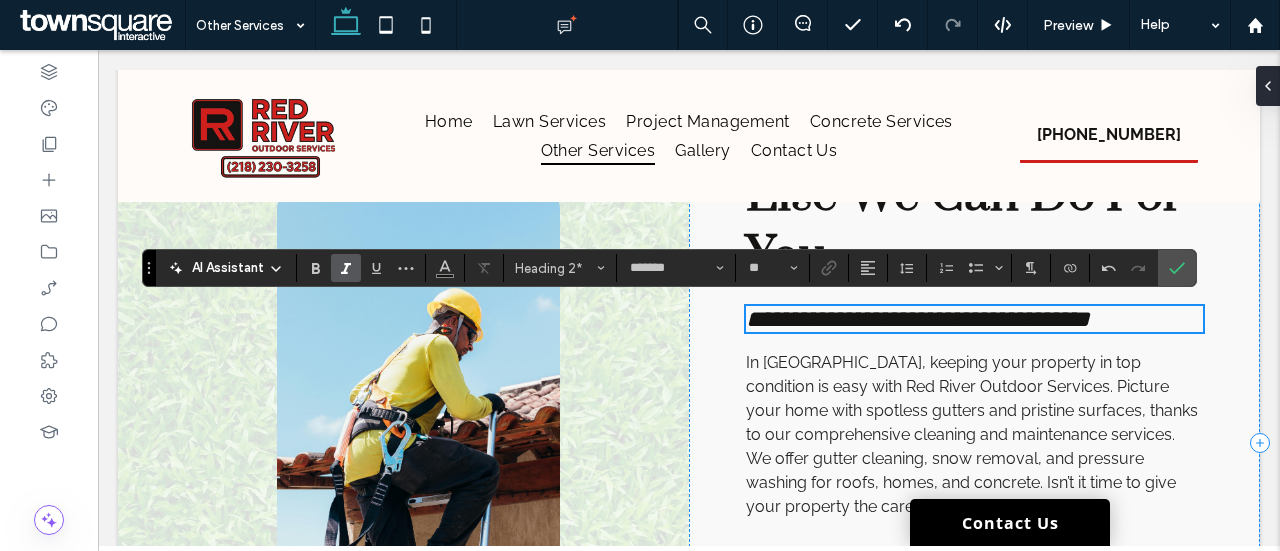 scroll, scrollTop: 149, scrollLeft: 0, axis: vertical 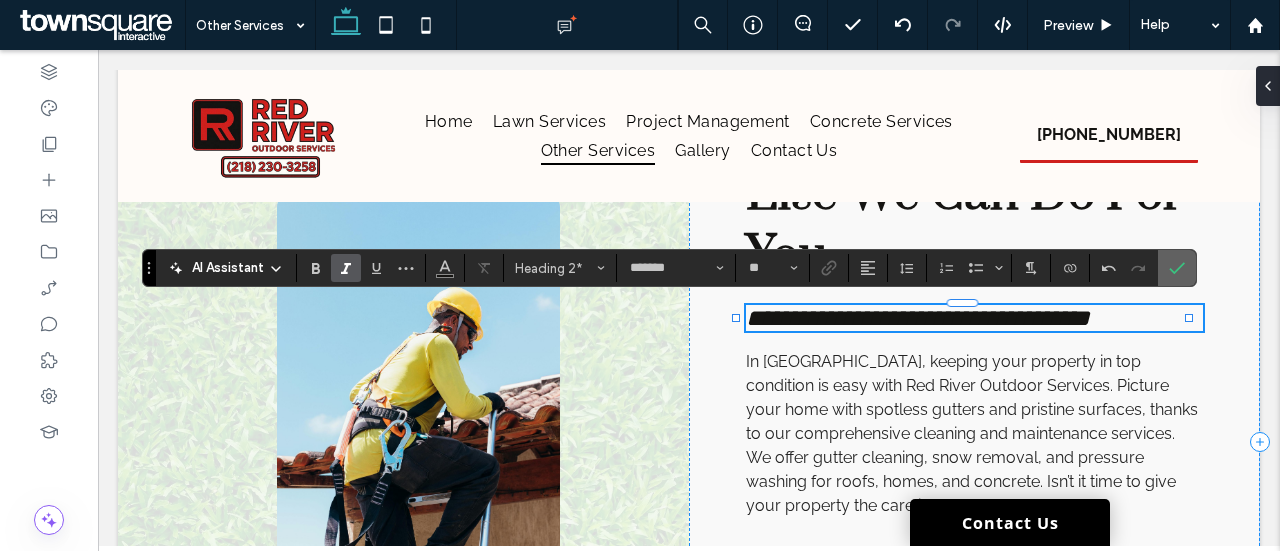 drag, startPoint x: 1172, startPoint y: 265, endPoint x: 852, endPoint y: 291, distance: 321.0545 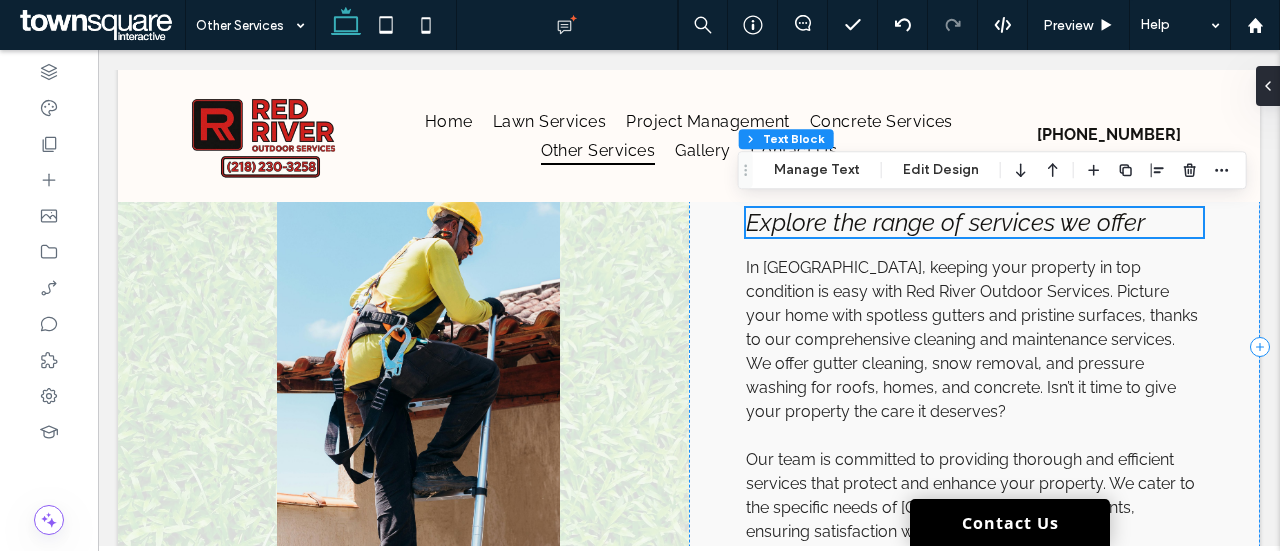 scroll, scrollTop: 247, scrollLeft: 0, axis: vertical 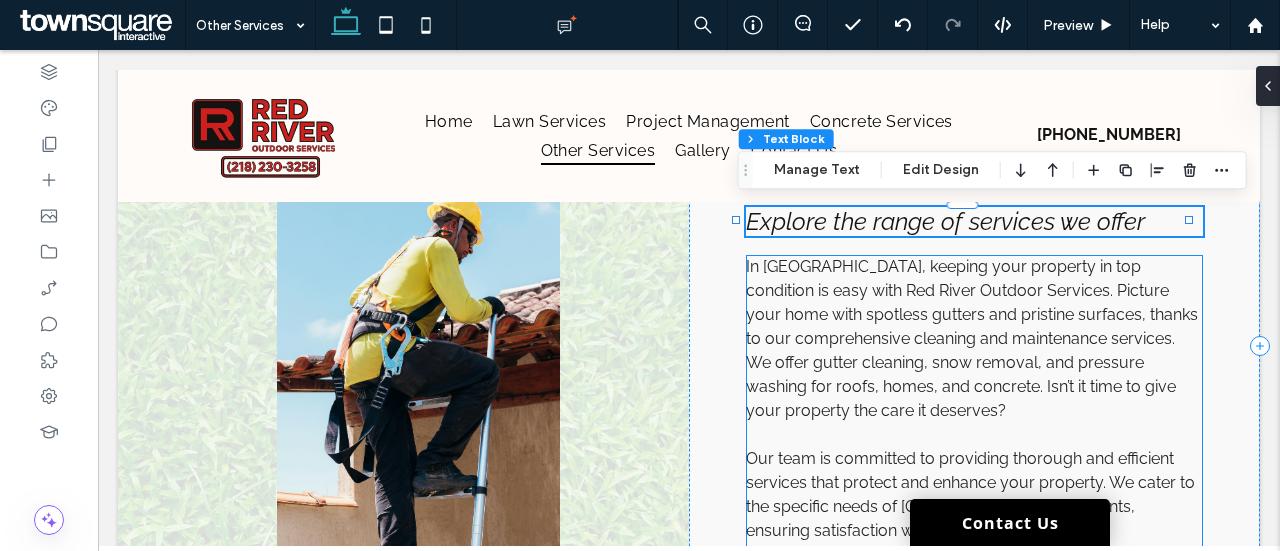 click on "In [GEOGRAPHIC_DATA], keeping your property in top condition is easy with Red River Outdoor Services. Picture your home with spotless gutters and pristine surfaces, thanks to our comprehensive cleaning and maintenance services. We offer gutter cleaning, snow removal, and pressure washing for roofs, homes, and concrete. Isn’t it time to give your property the care it deserves?" at bounding box center (972, 338) 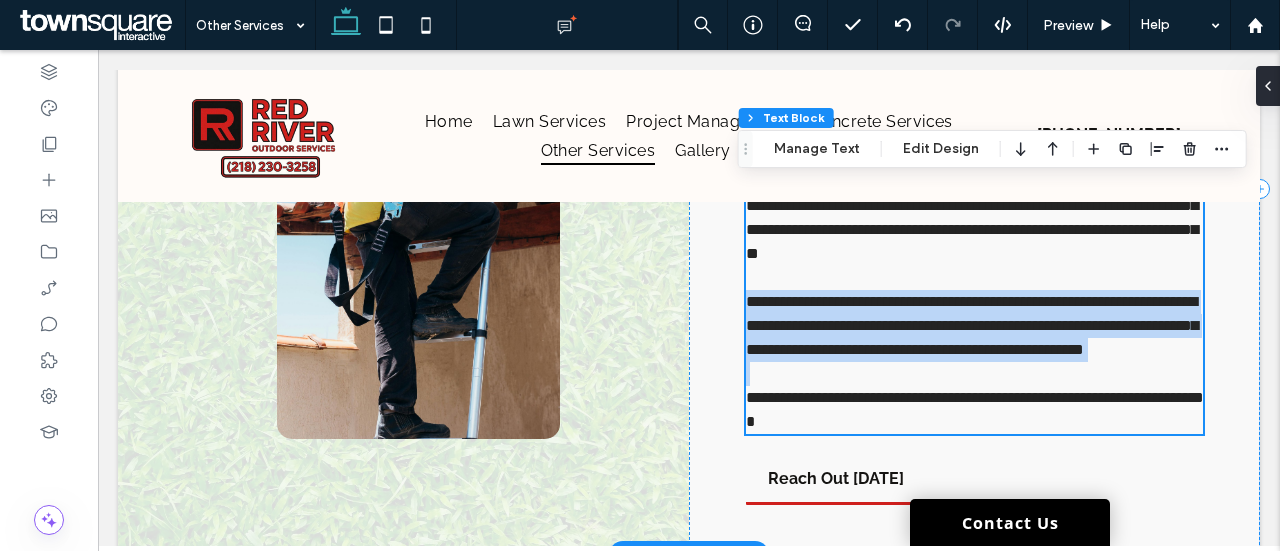 type on "*******" 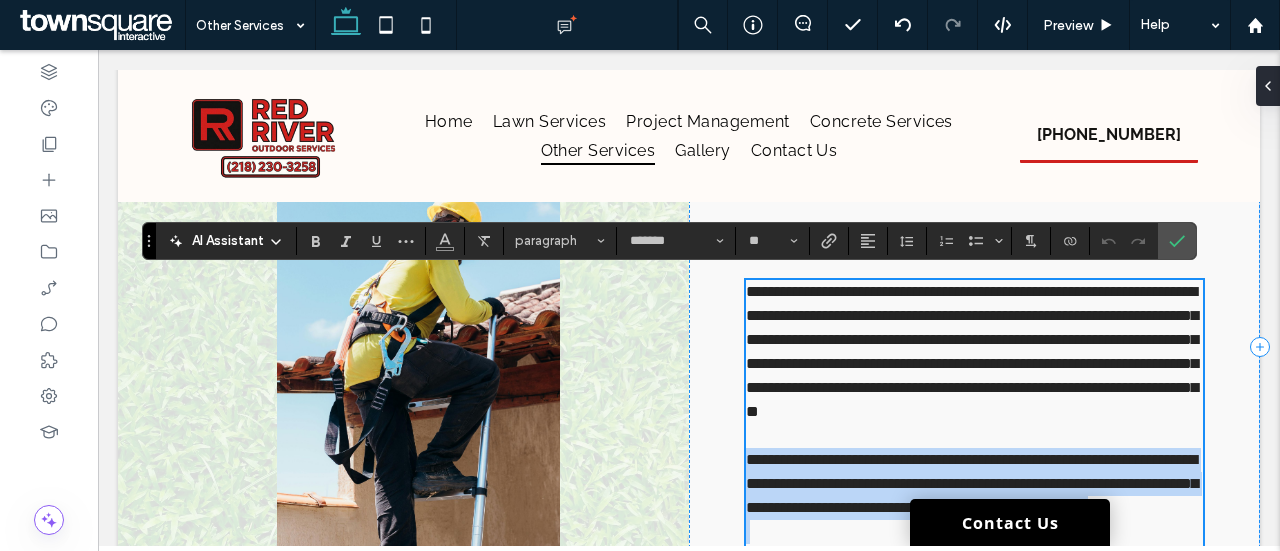 scroll, scrollTop: 220, scrollLeft: 0, axis: vertical 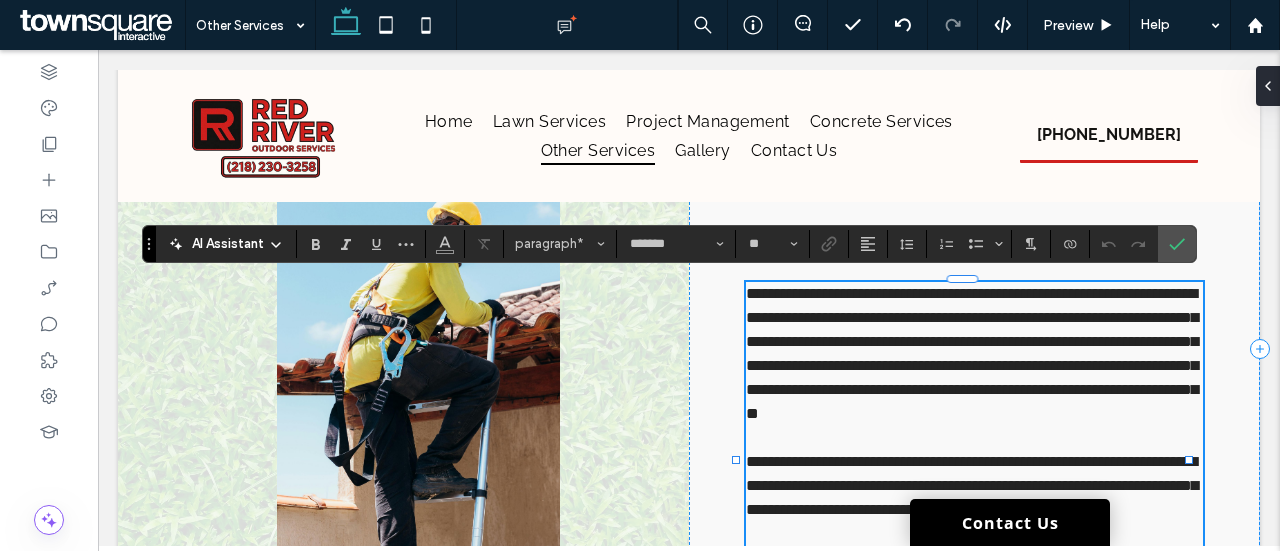 click on "**********" at bounding box center (972, 353) 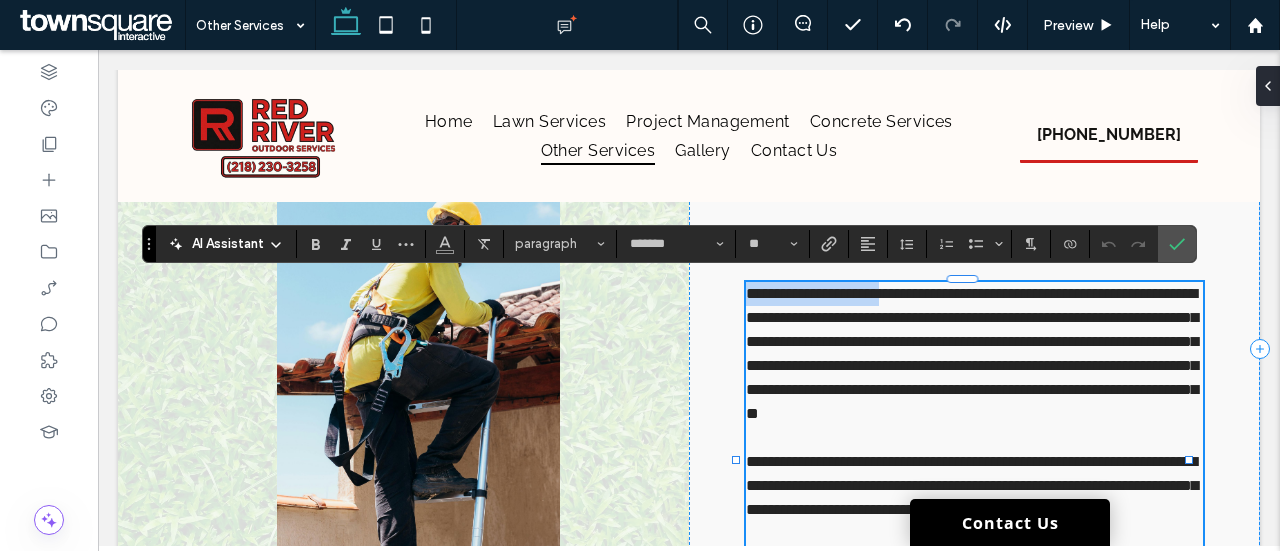 drag, startPoint x: 894, startPoint y: 291, endPoint x: 732, endPoint y: 295, distance: 162.04938 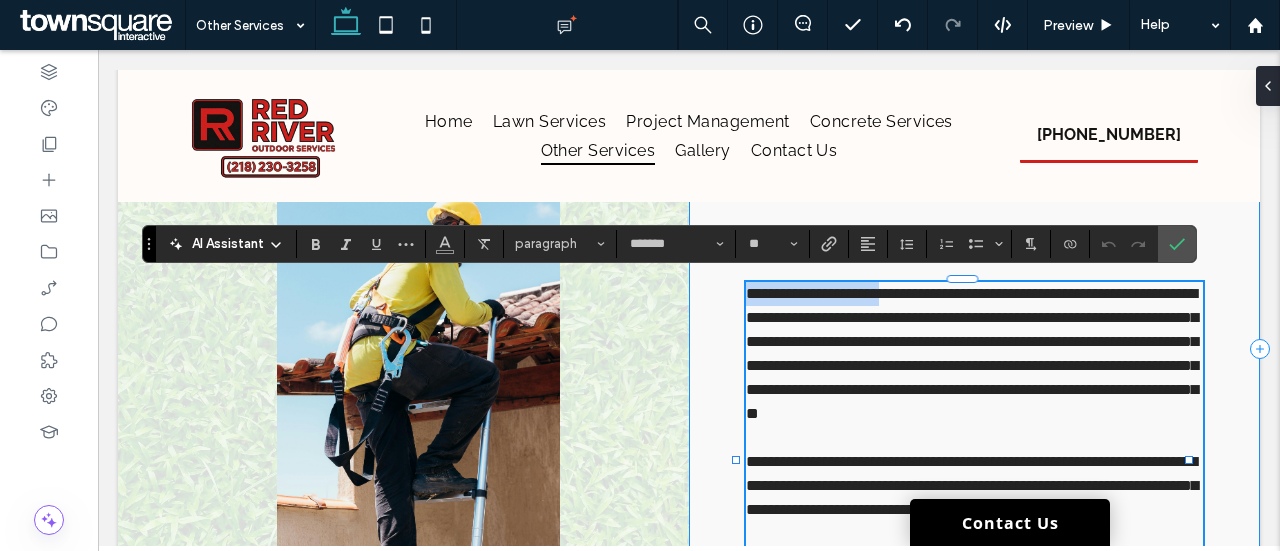 type 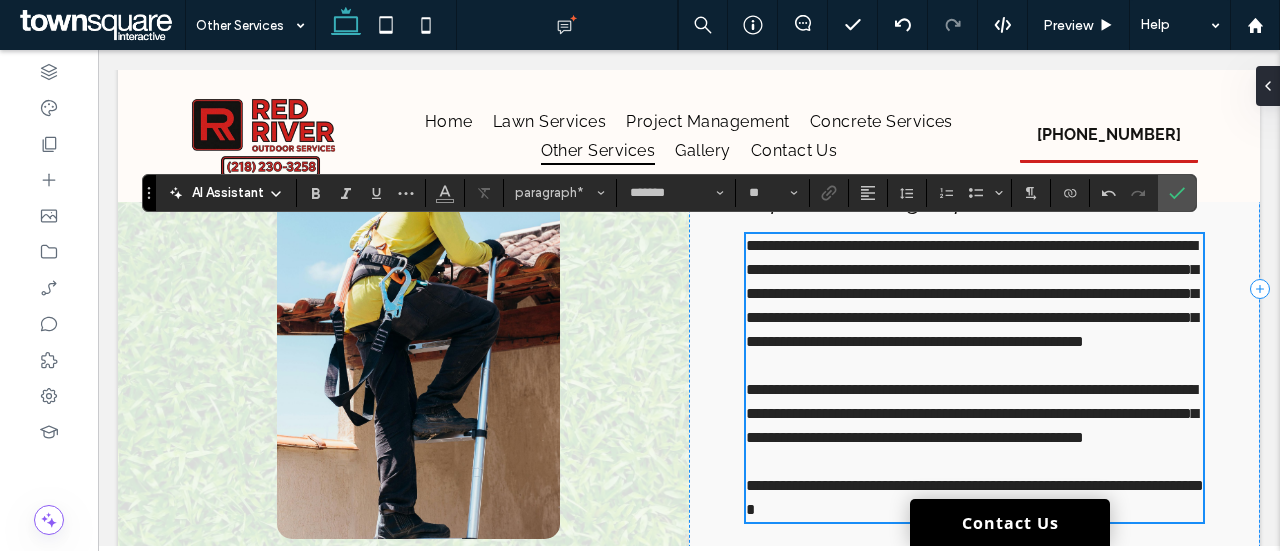 scroll, scrollTop: 292, scrollLeft: 0, axis: vertical 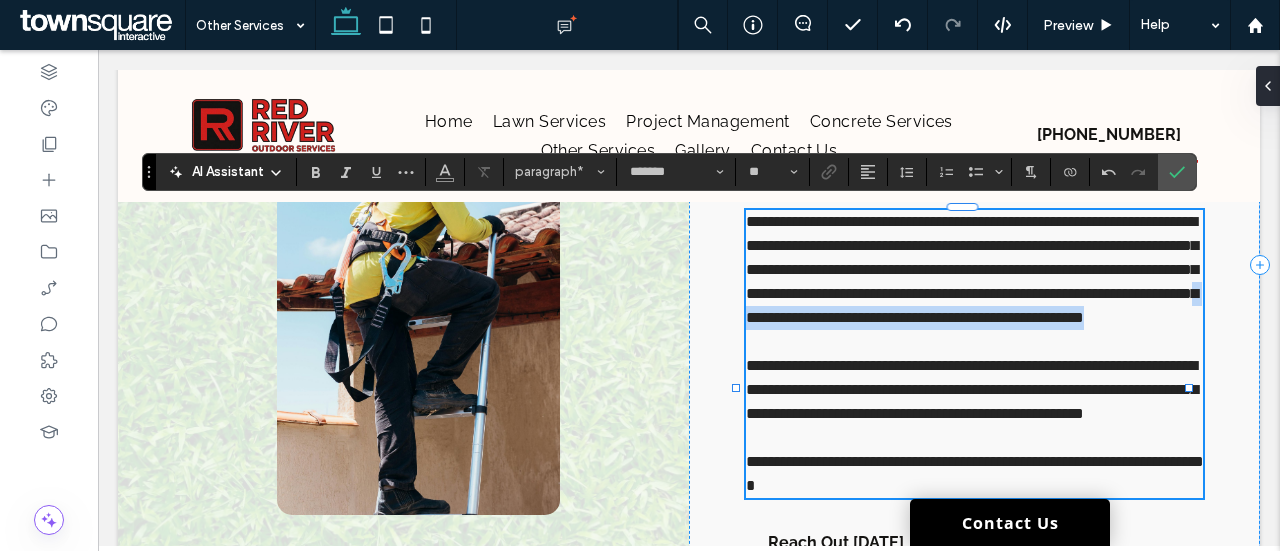 drag, startPoint x: 892, startPoint y: 370, endPoint x: 809, endPoint y: 346, distance: 86.40023 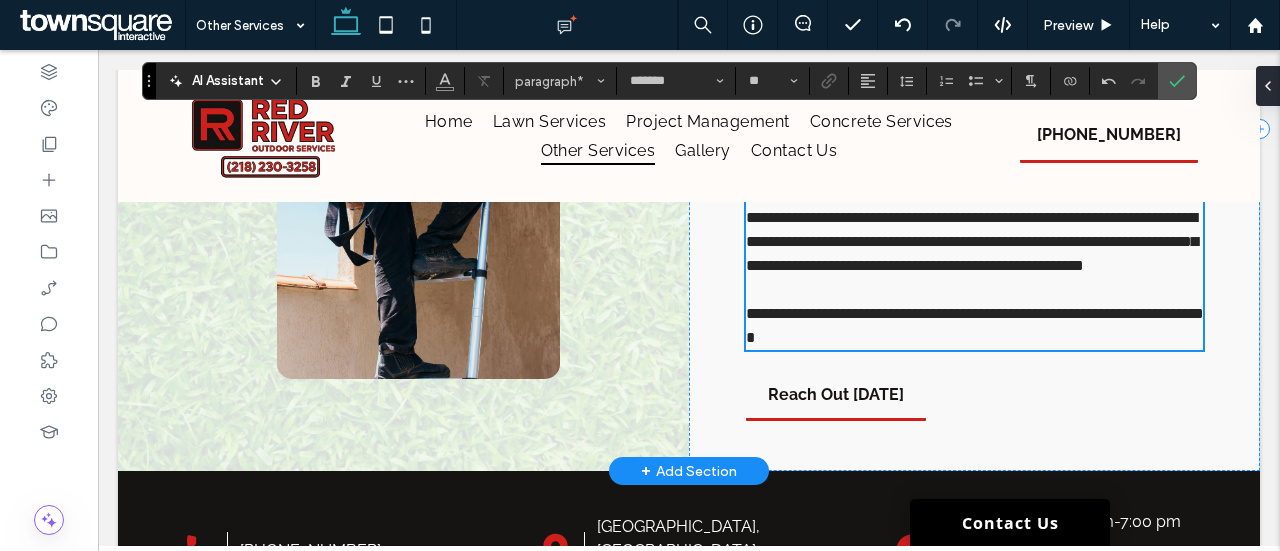 scroll, scrollTop: 416, scrollLeft: 0, axis: vertical 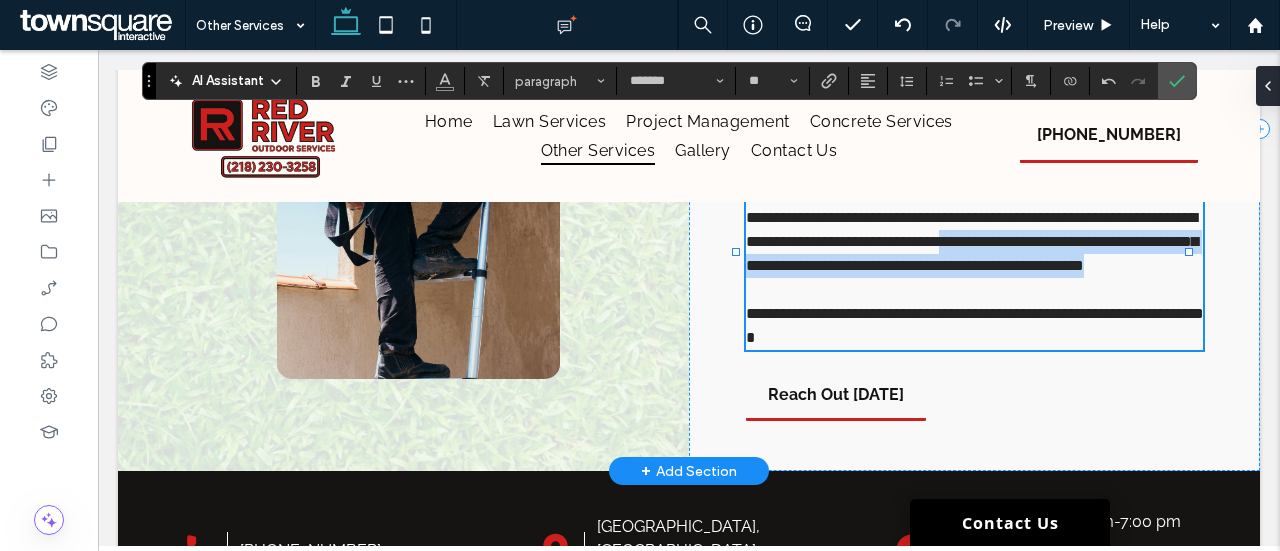 drag, startPoint x: 1100, startPoint y: 290, endPoint x: 1118, endPoint y: 341, distance: 54.08327 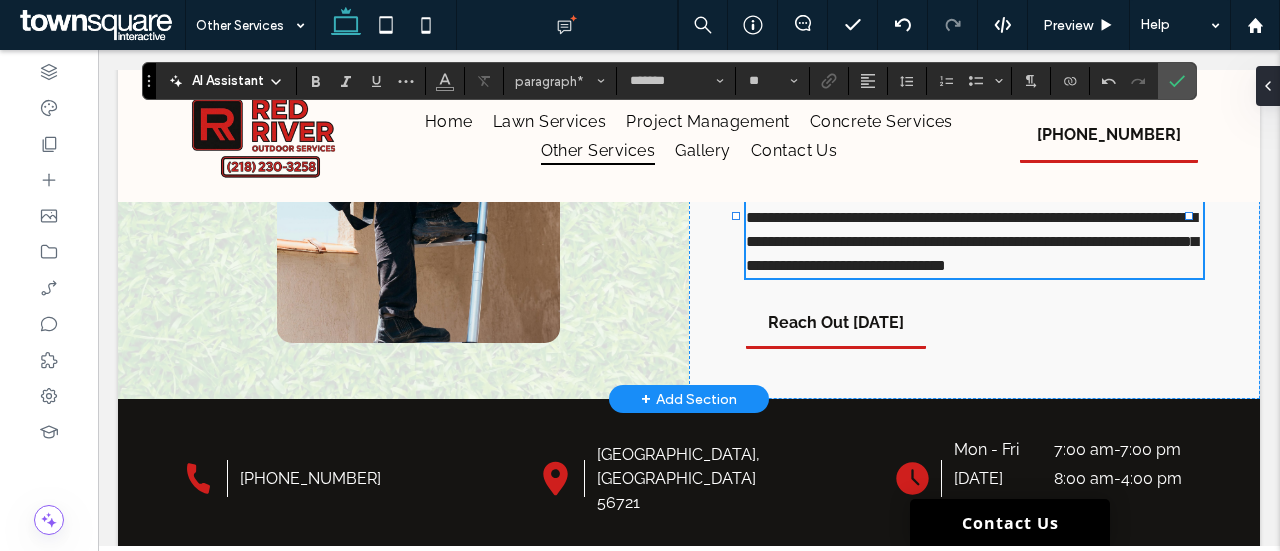 click on "**********" at bounding box center (972, 241) 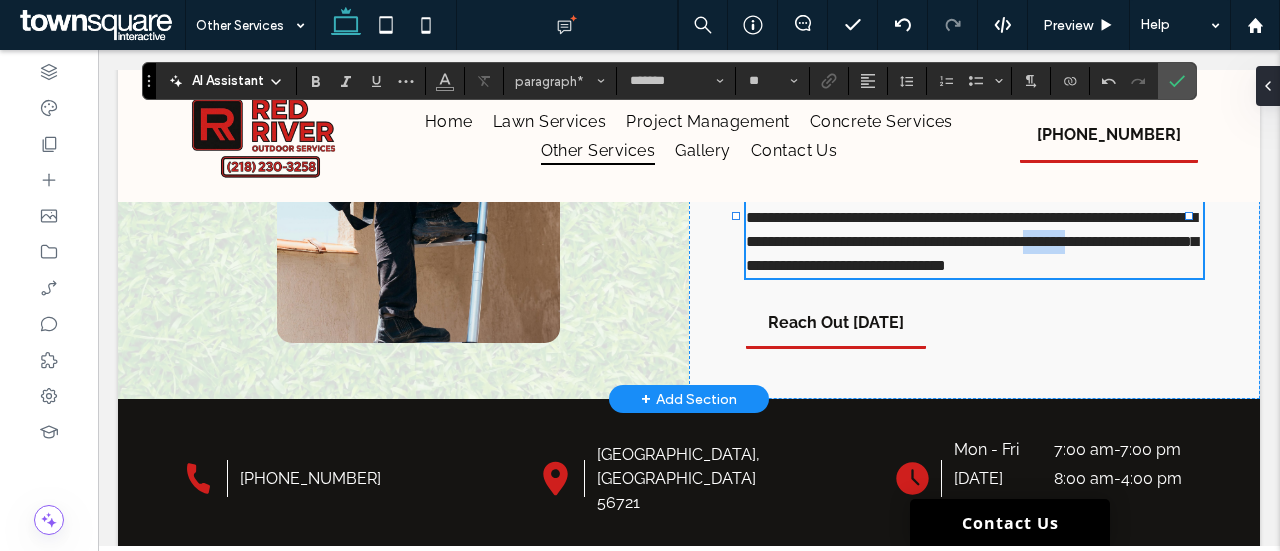 click on "**********" at bounding box center (972, 241) 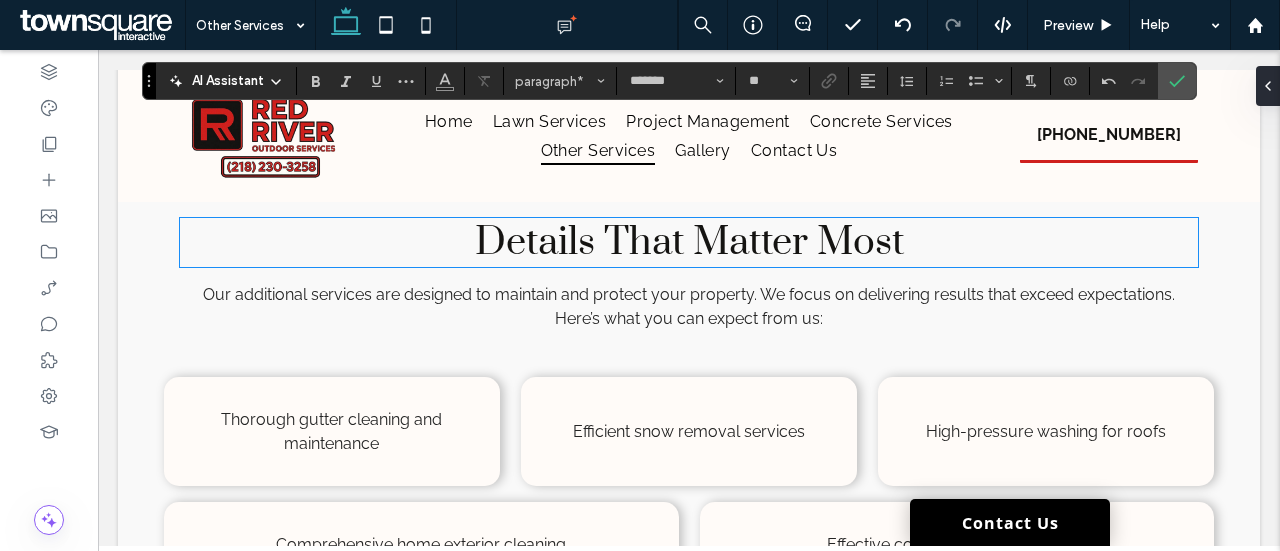 scroll, scrollTop: 838, scrollLeft: 0, axis: vertical 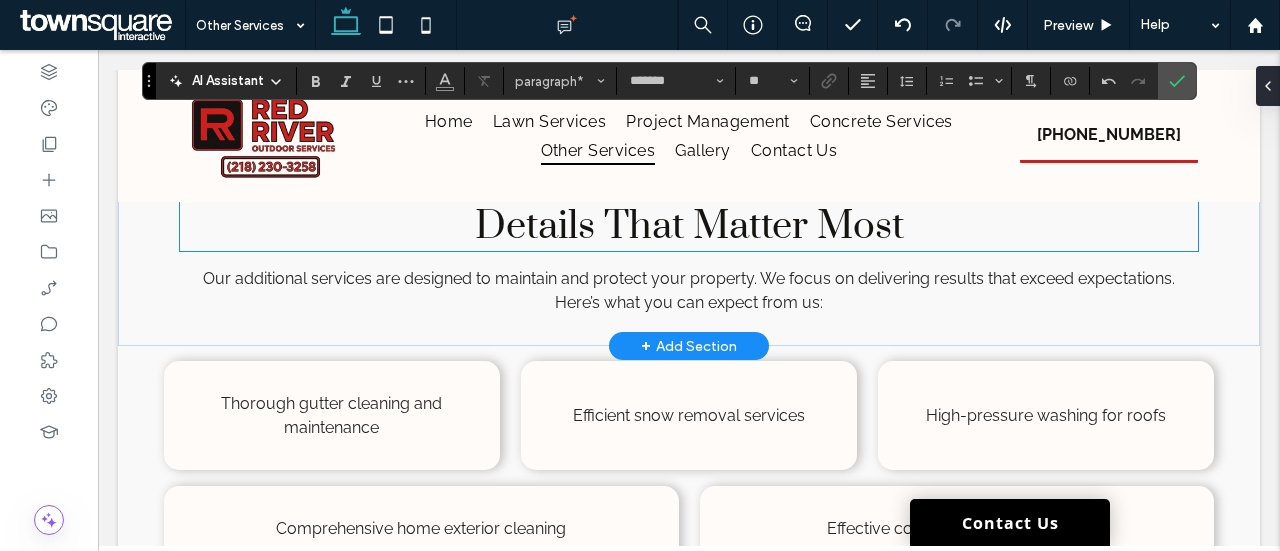 click on "Details That Matter Most" at bounding box center [689, 226] 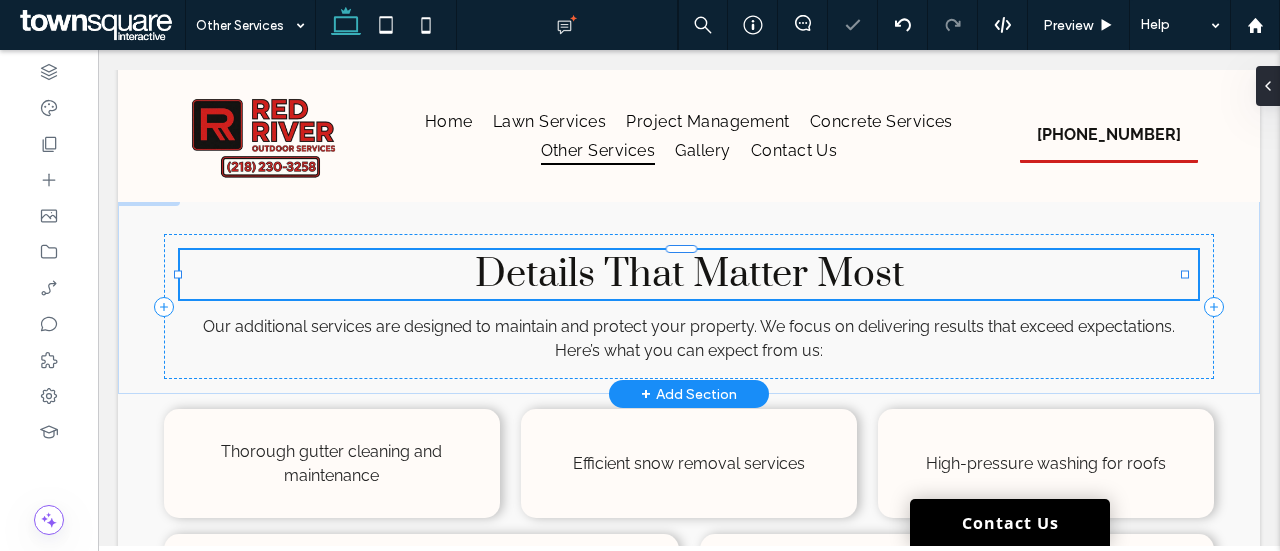 click on "Details That Matter Most" at bounding box center (689, 274) 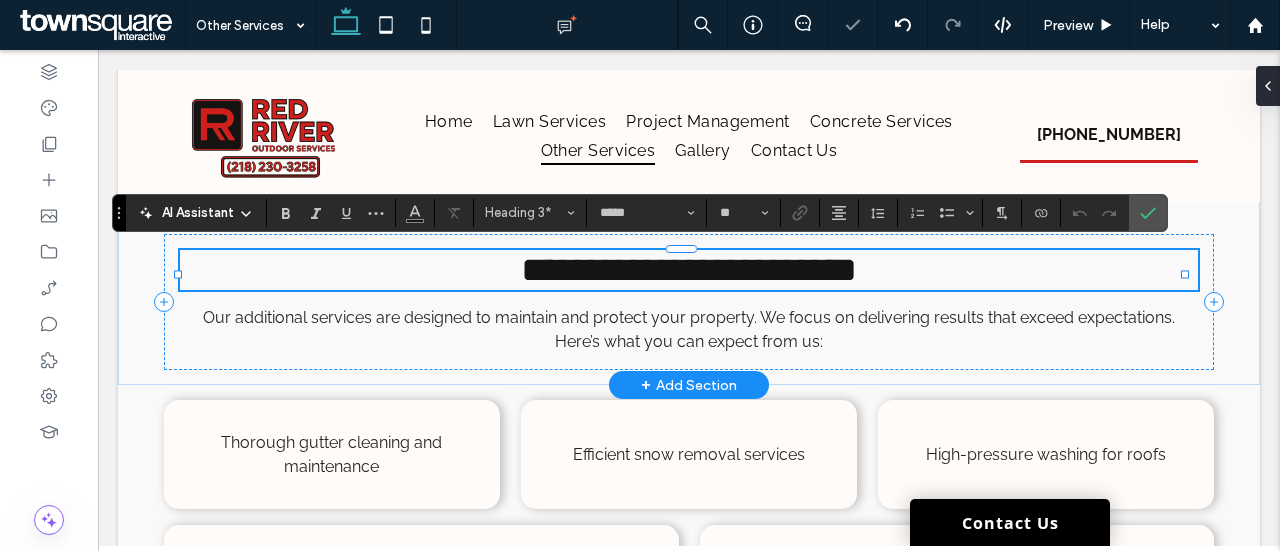 type 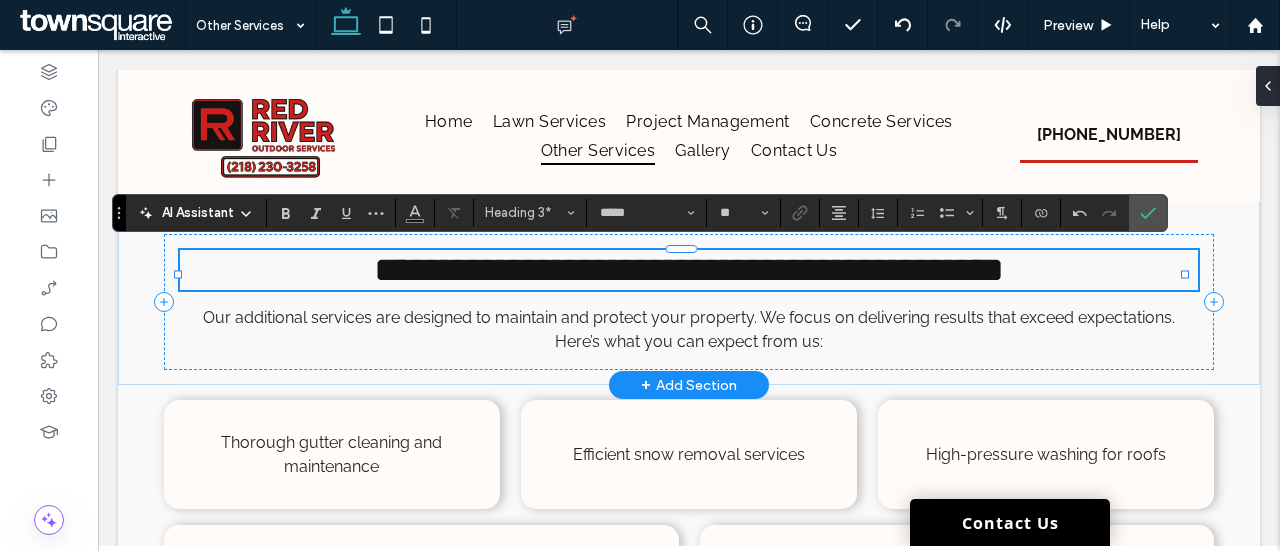 click on "**********" at bounding box center [689, 270] 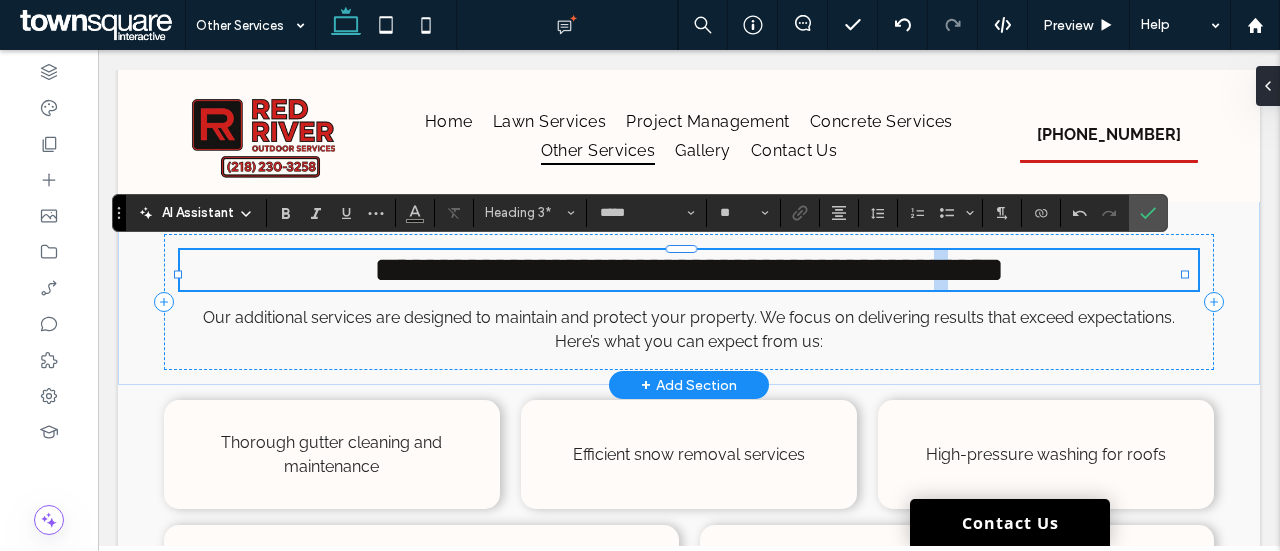 click on "**********" at bounding box center [689, 270] 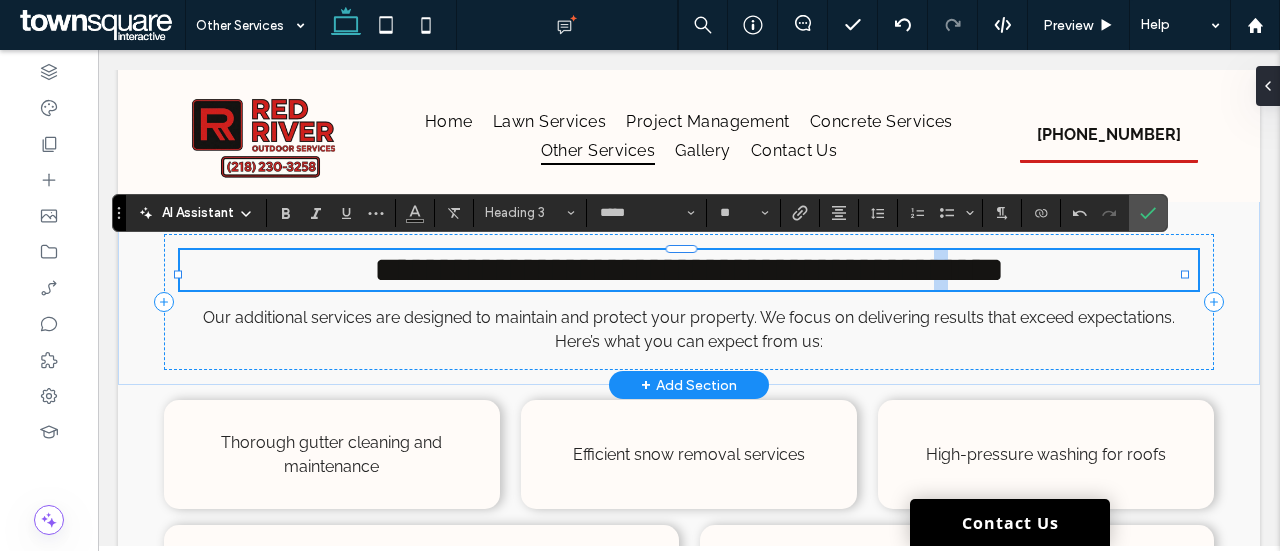 click on "**********" at bounding box center [689, 270] 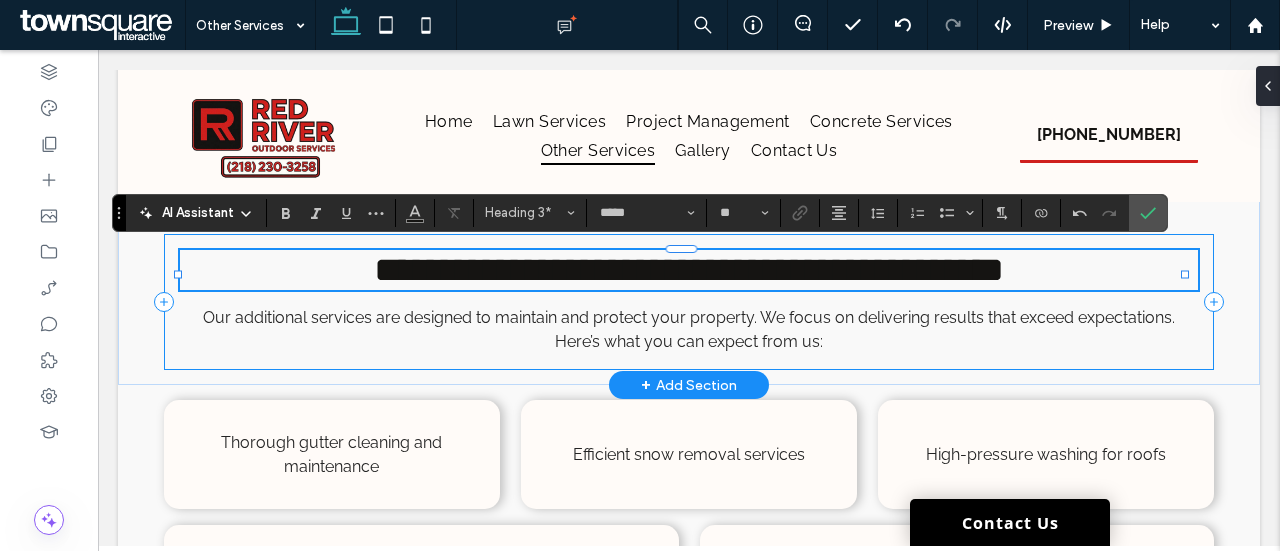 click on "**********" at bounding box center (689, 302) 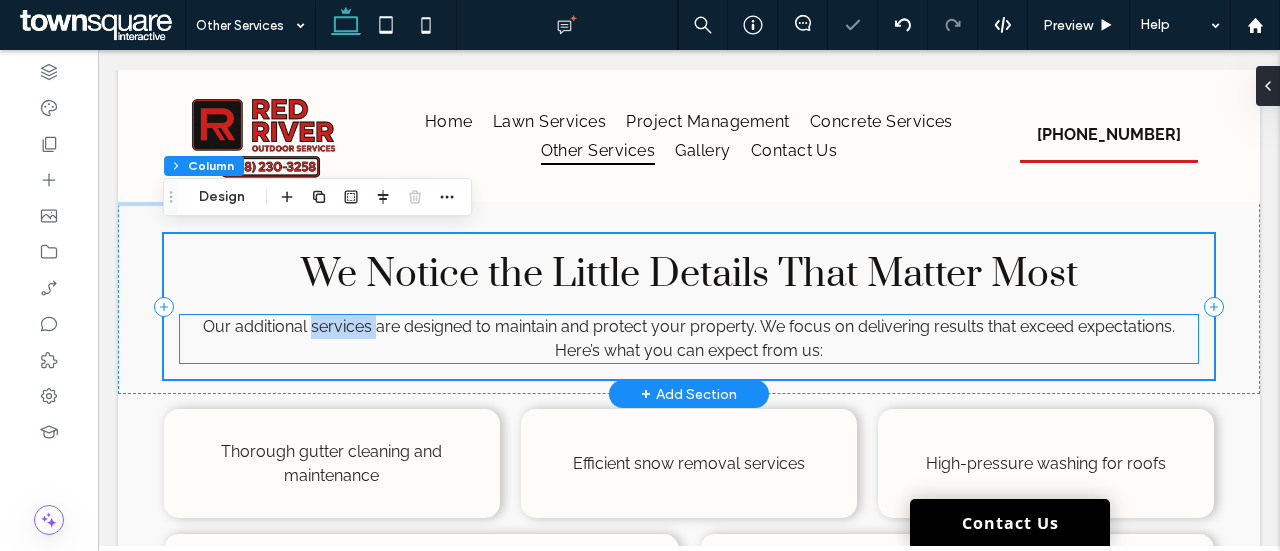 click on "Our additional services are designed to maintain and protect your property. We focus on delivering results that exceed expectations. Here’s what you can expect from us:" at bounding box center [689, 338] 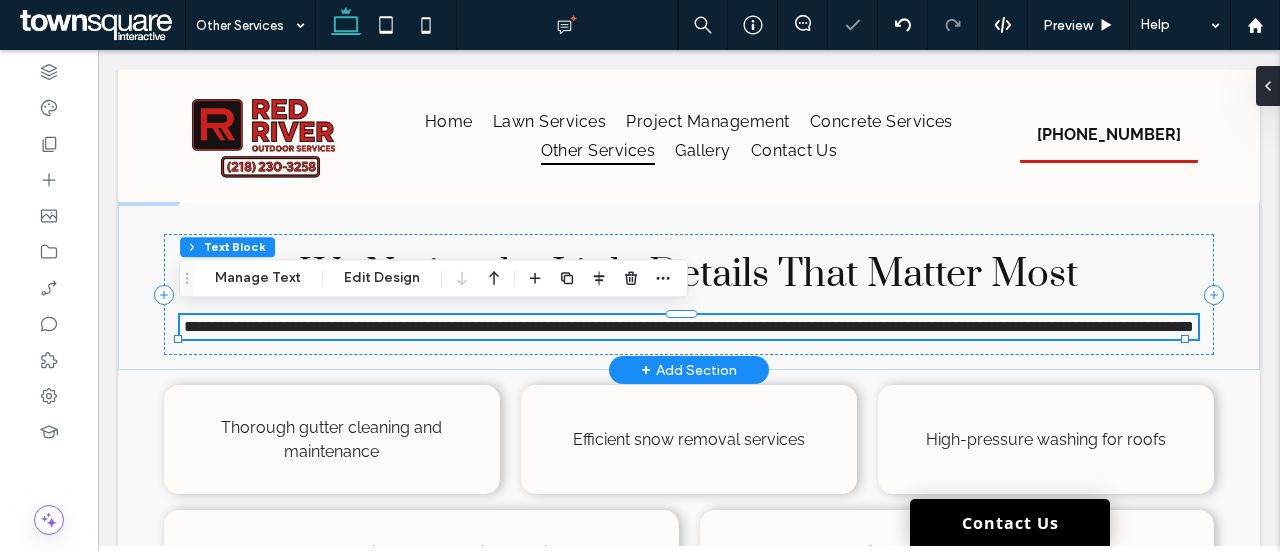 click on "**********" at bounding box center (689, 326) 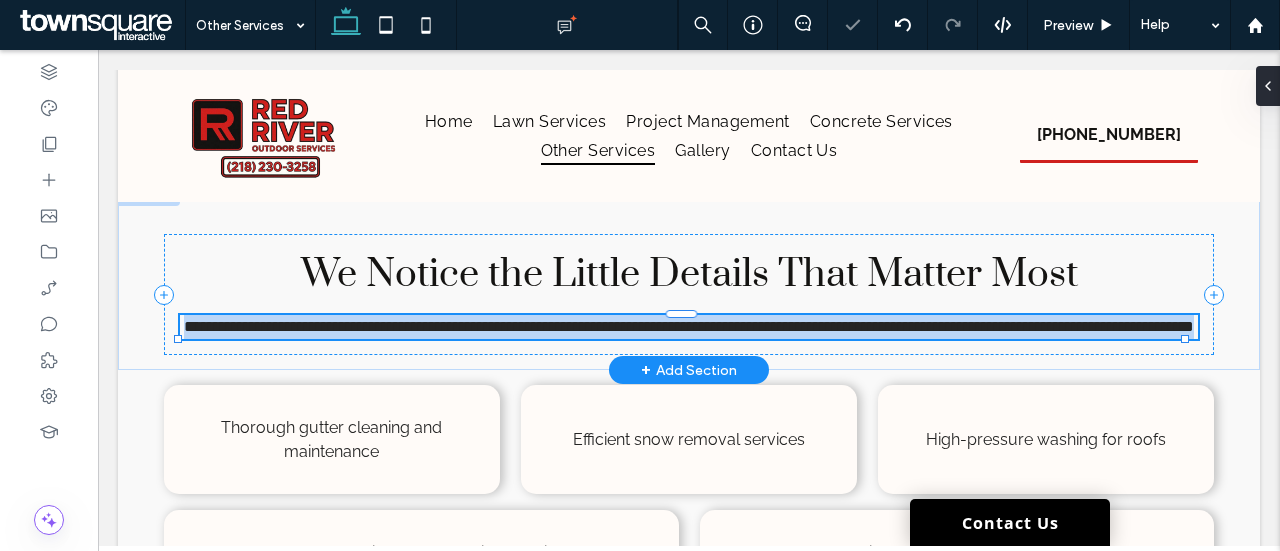type on "*******" 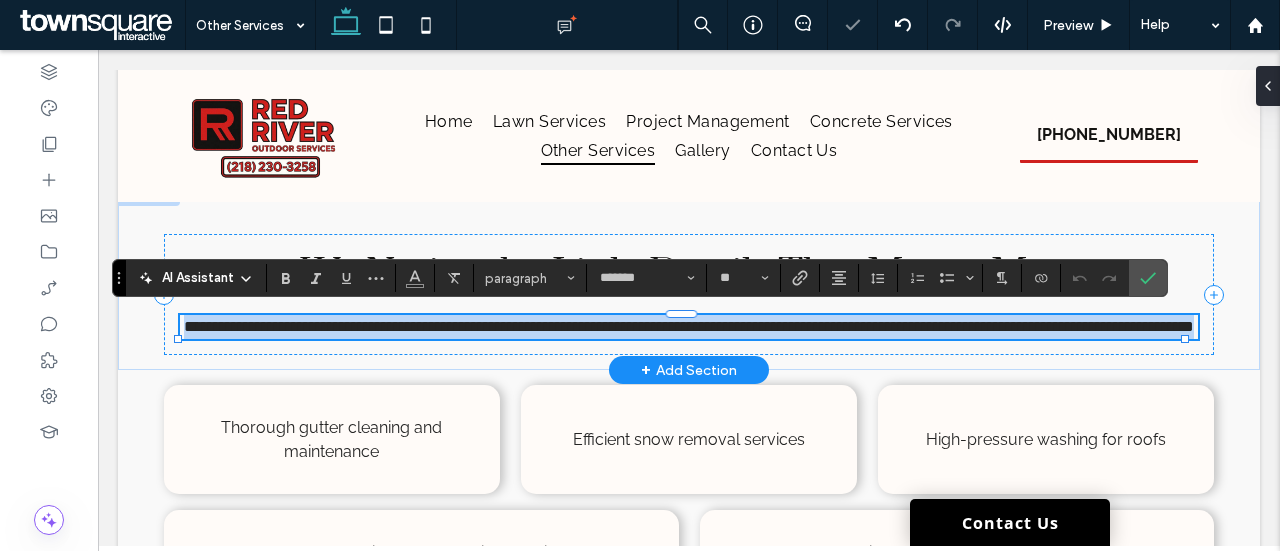click on "**********" at bounding box center [689, 326] 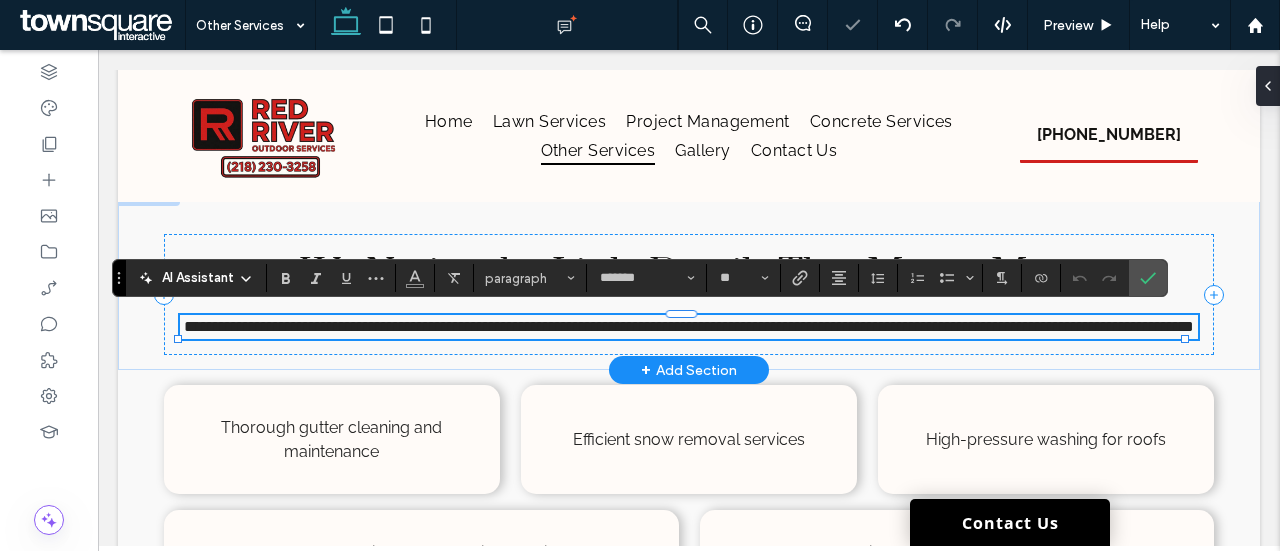 click on "**********" at bounding box center [689, 326] 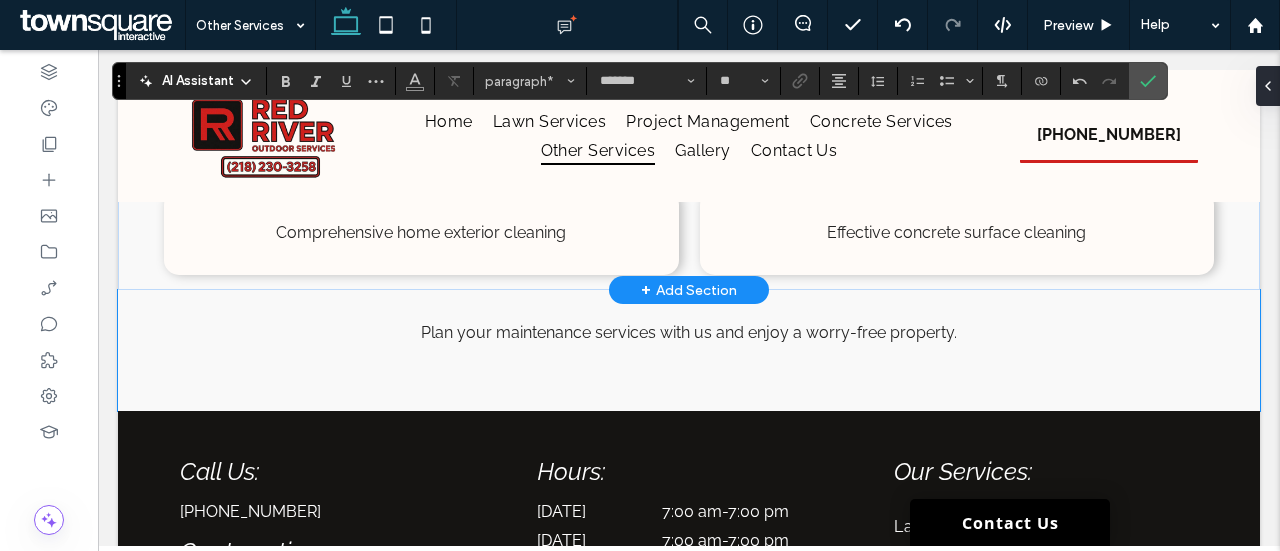 scroll, scrollTop: 1158, scrollLeft: 0, axis: vertical 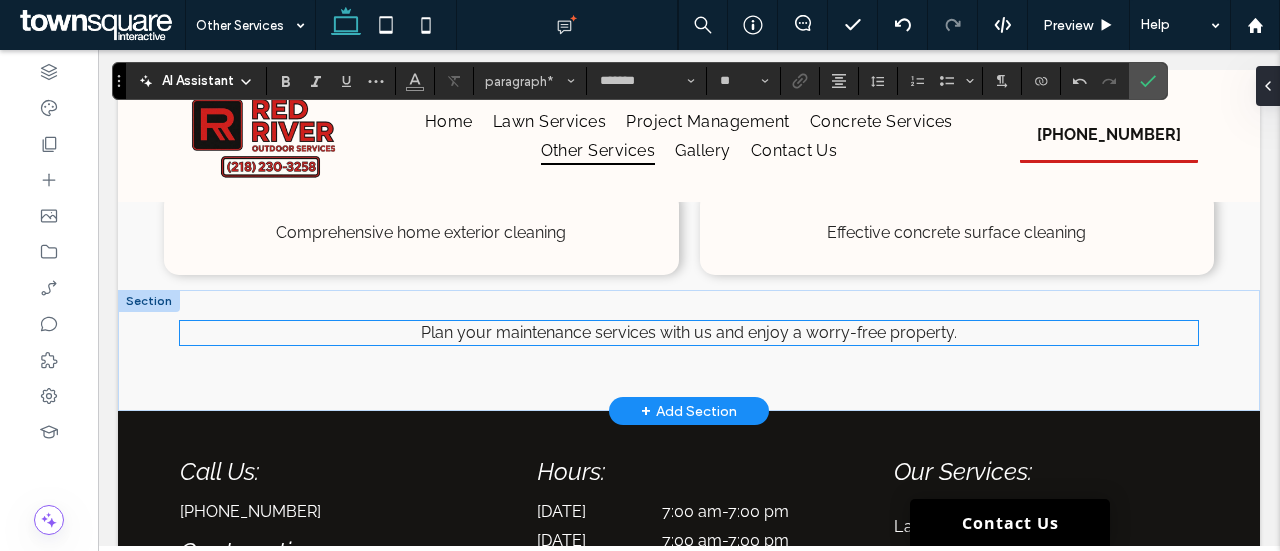 click on "Plan your maintenance services with us and enjoy a worry-free property." at bounding box center [689, 332] 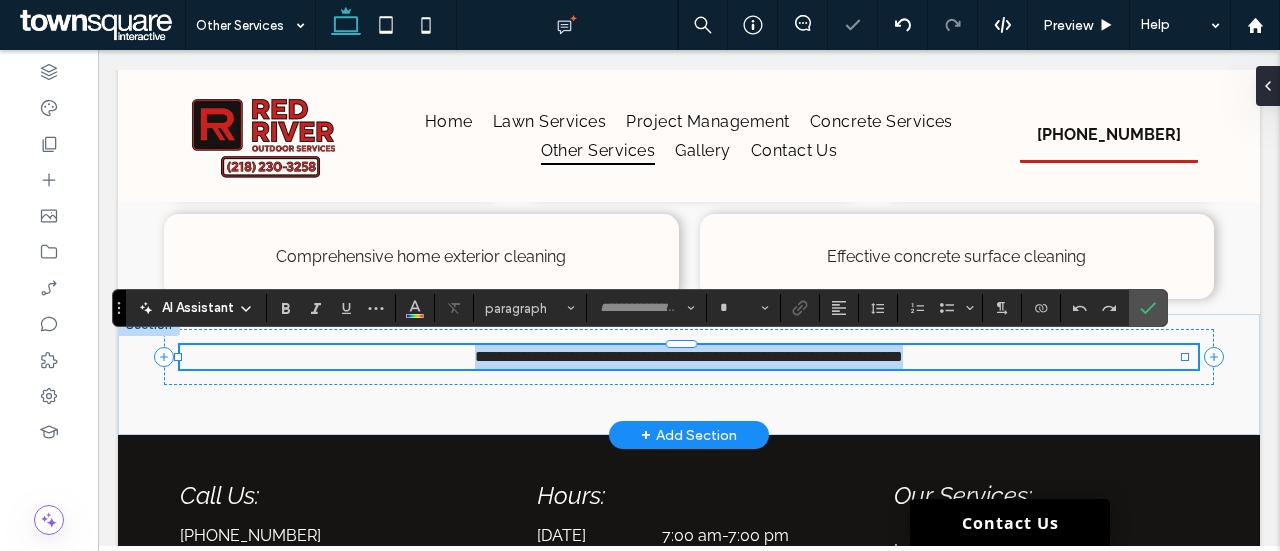 type on "*******" 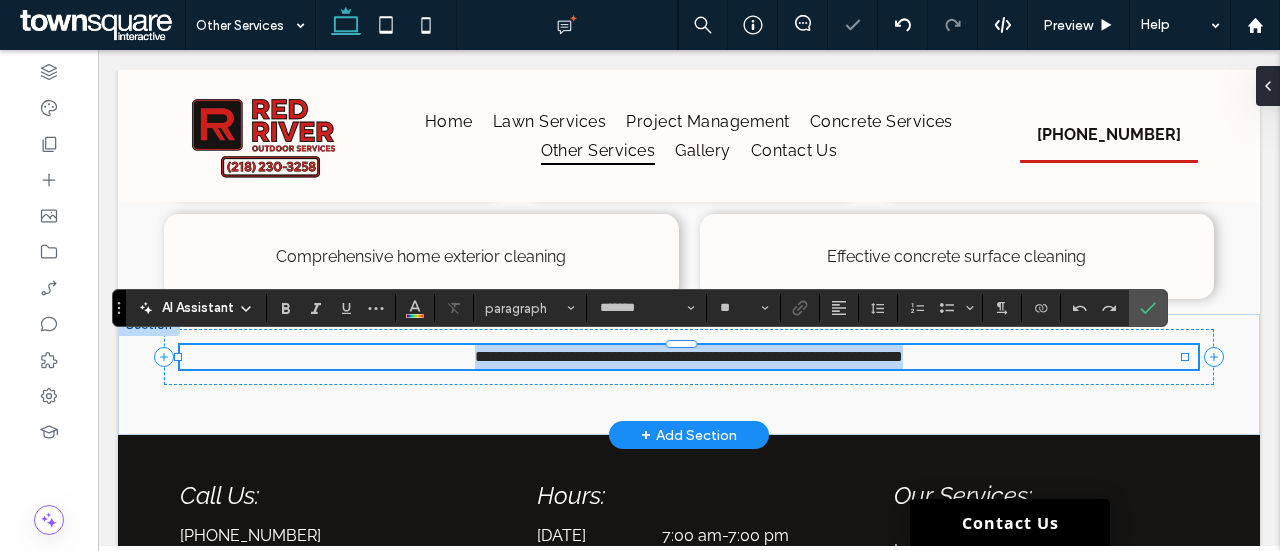 click on "**********" at bounding box center (689, 356) 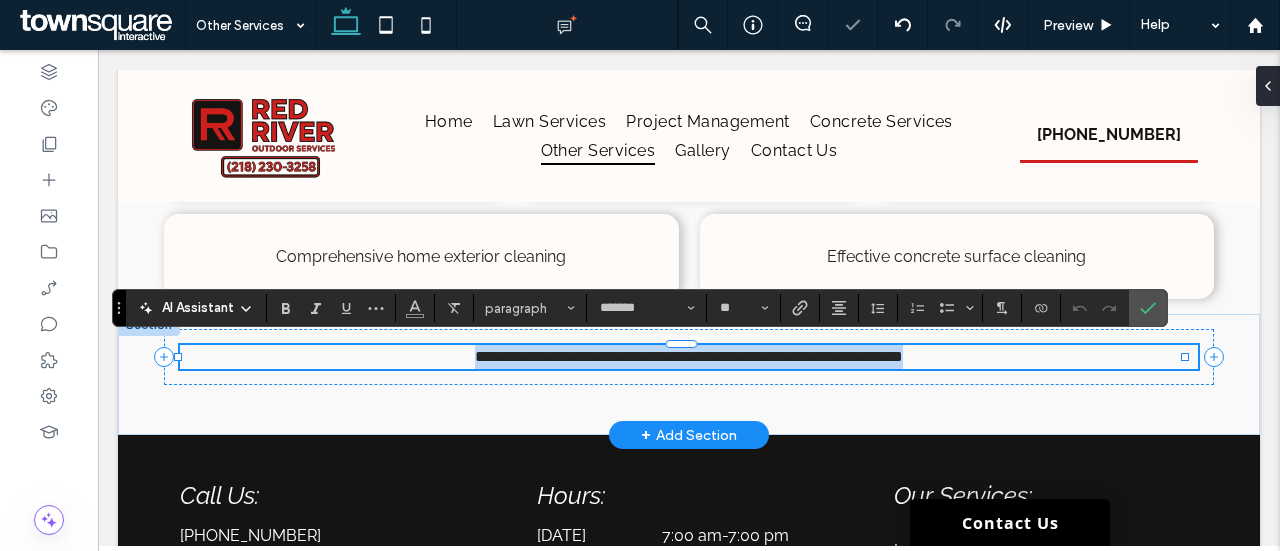 click on "**********" at bounding box center [689, 356] 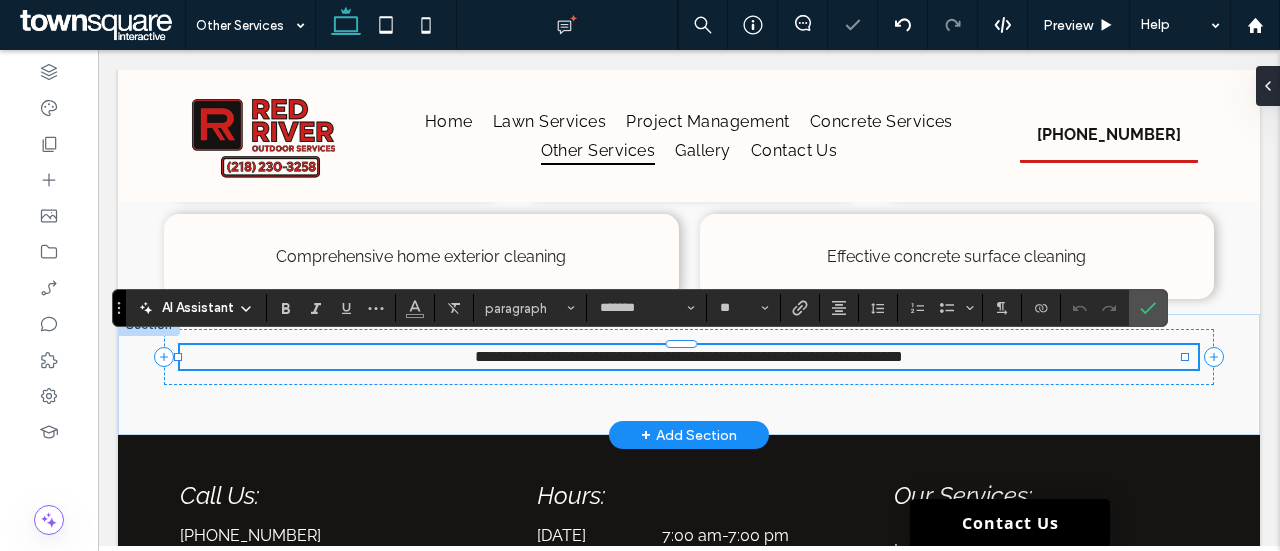 click on "**********" at bounding box center [689, 356] 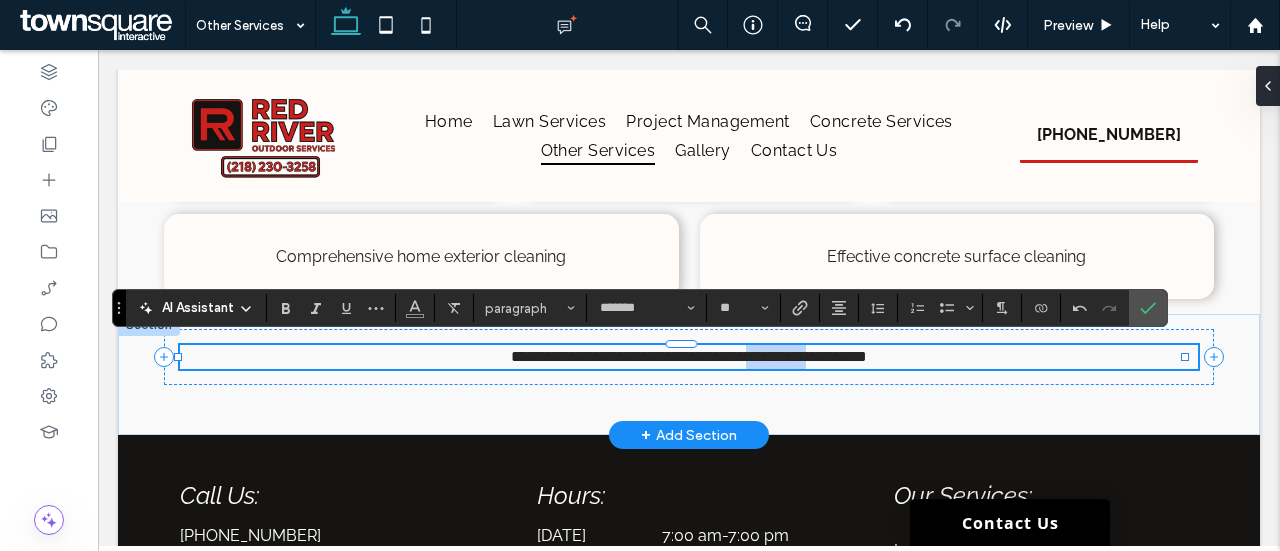 drag, startPoint x: 826, startPoint y: 353, endPoint x: 750, endPoint y: 360, distance: 76.321686 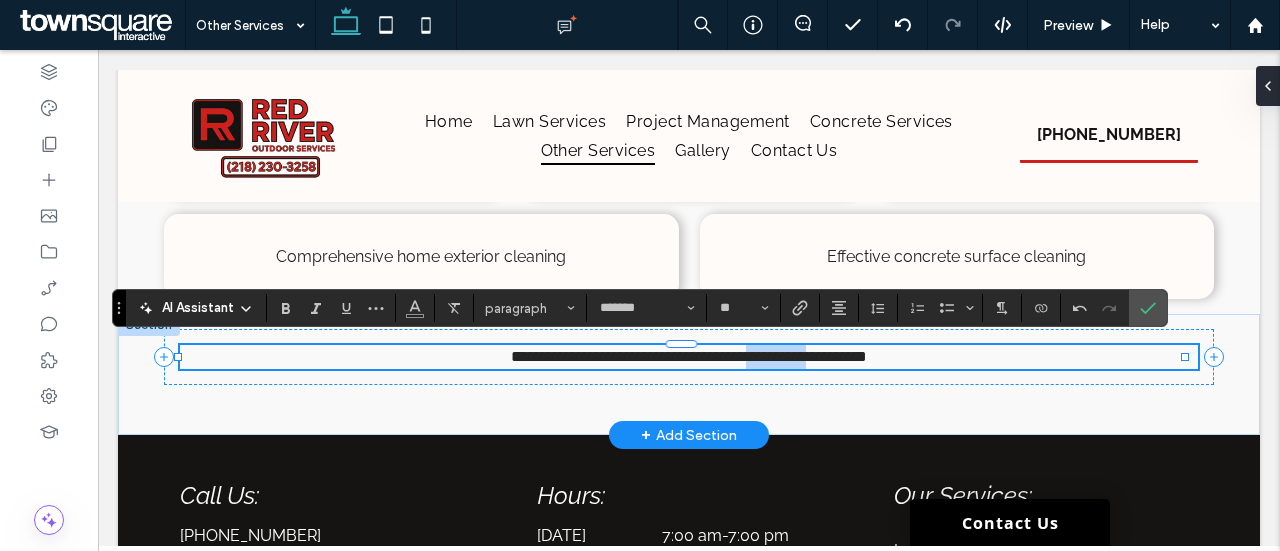 type 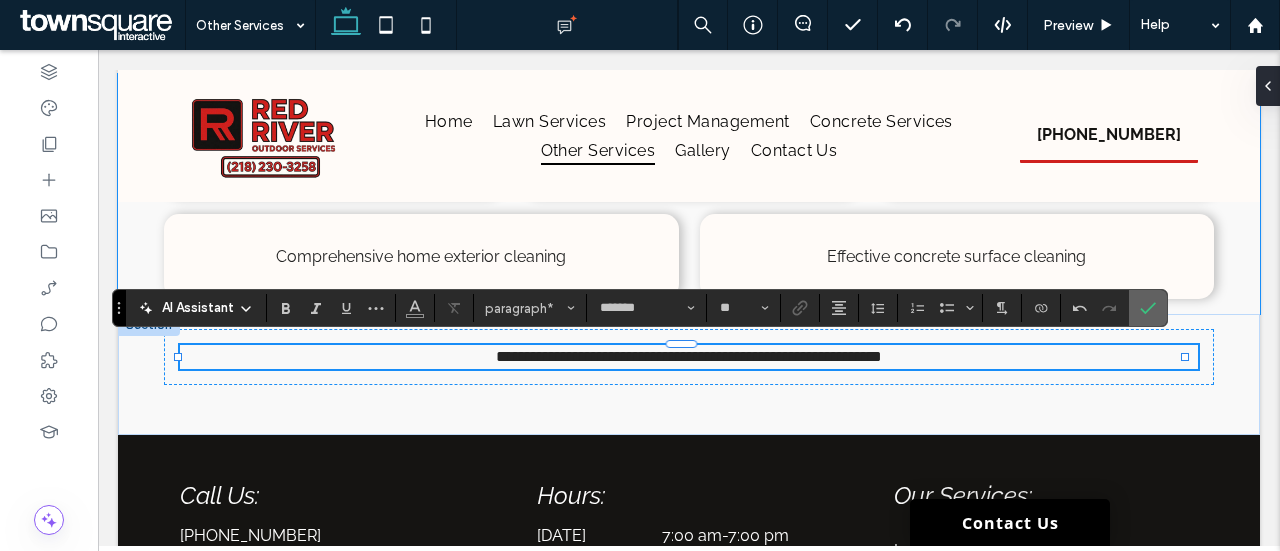 drag, startPoint x: 1147, startPoint y: 307, endPoint x: 577, endPoint y: 188, distance: 582.2894 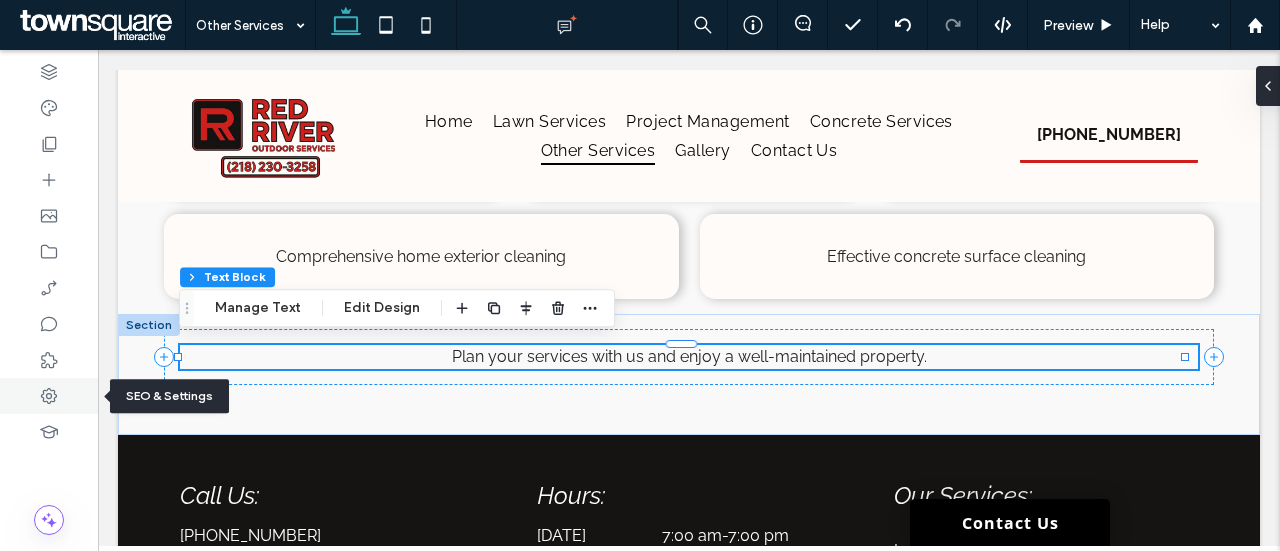 click 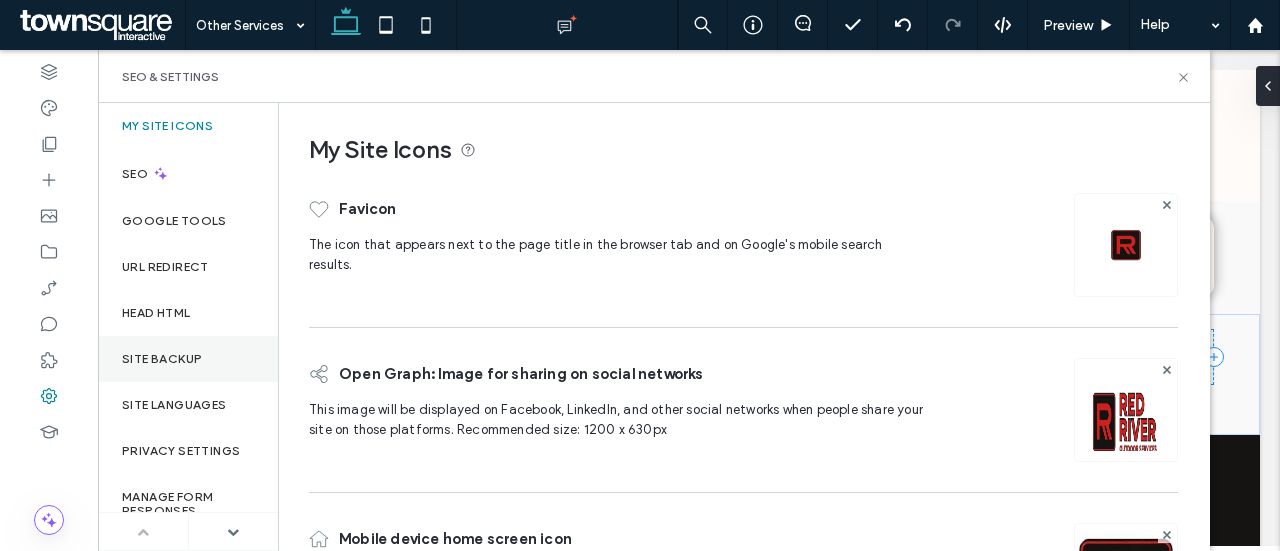 click on "Site Backup" at bounding box center (162, 359) 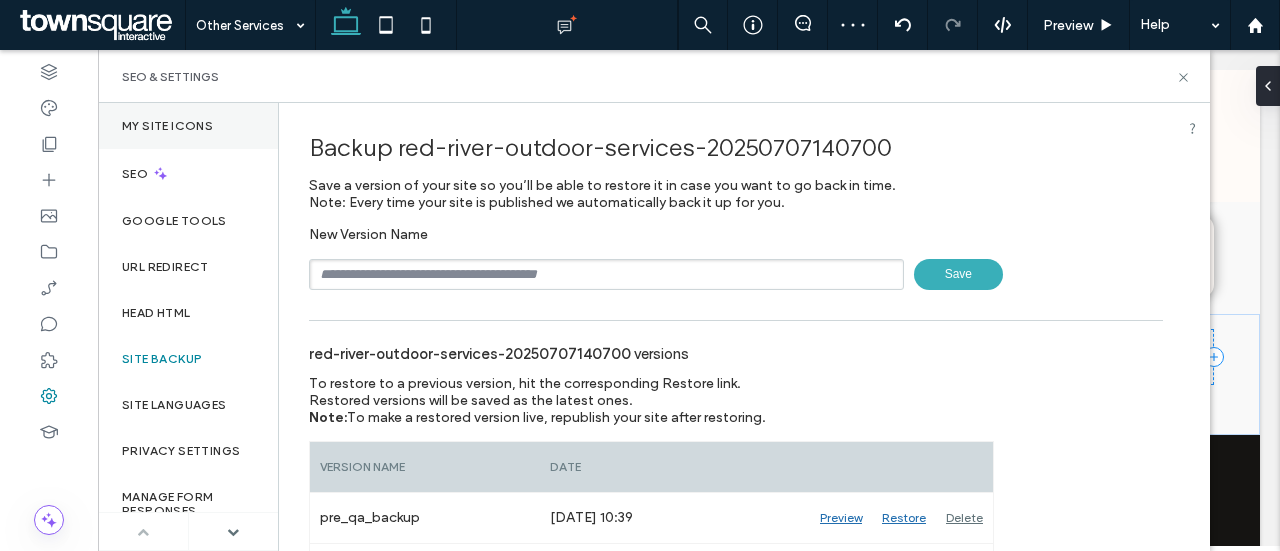click on "My Site Icons" at bounding box center (188, 126) 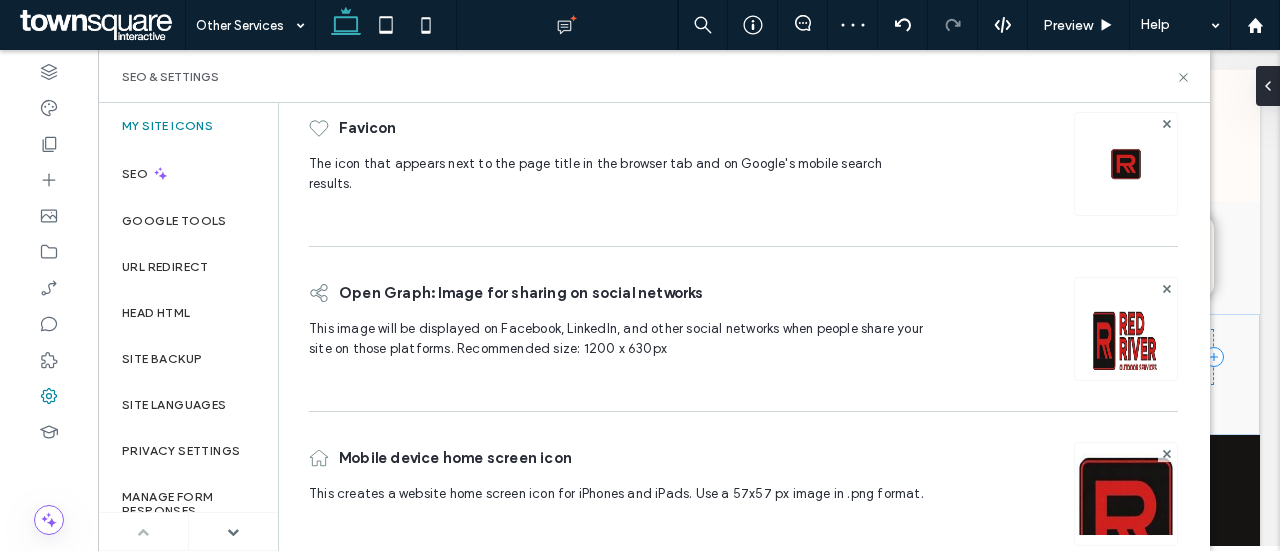 scroll, scrollTop: 82, scrollLeft: 0, axis: vertical 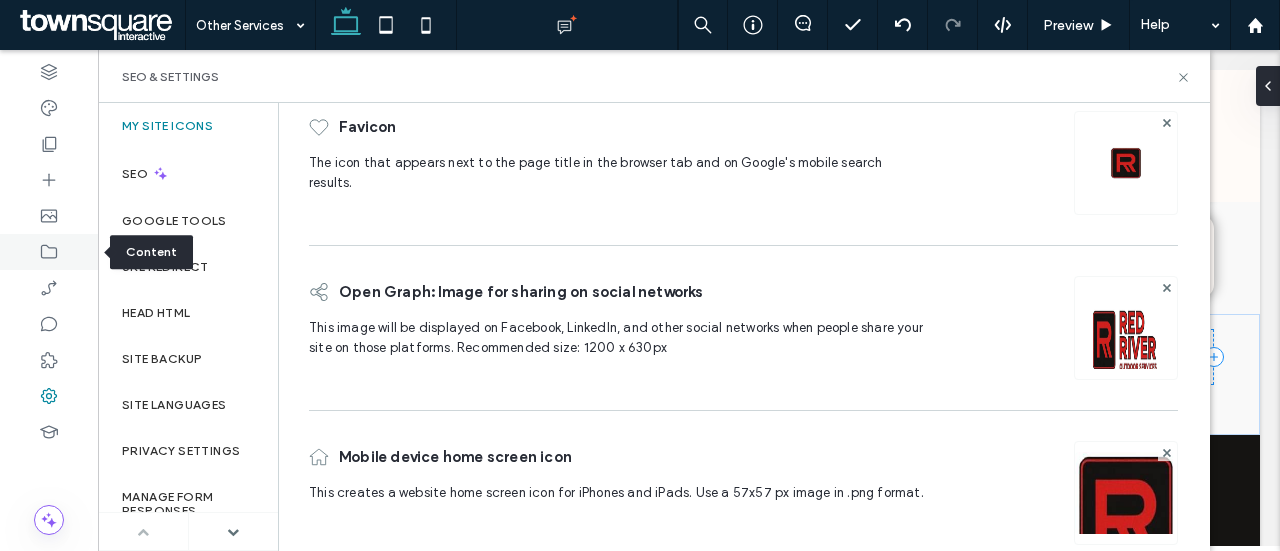 click 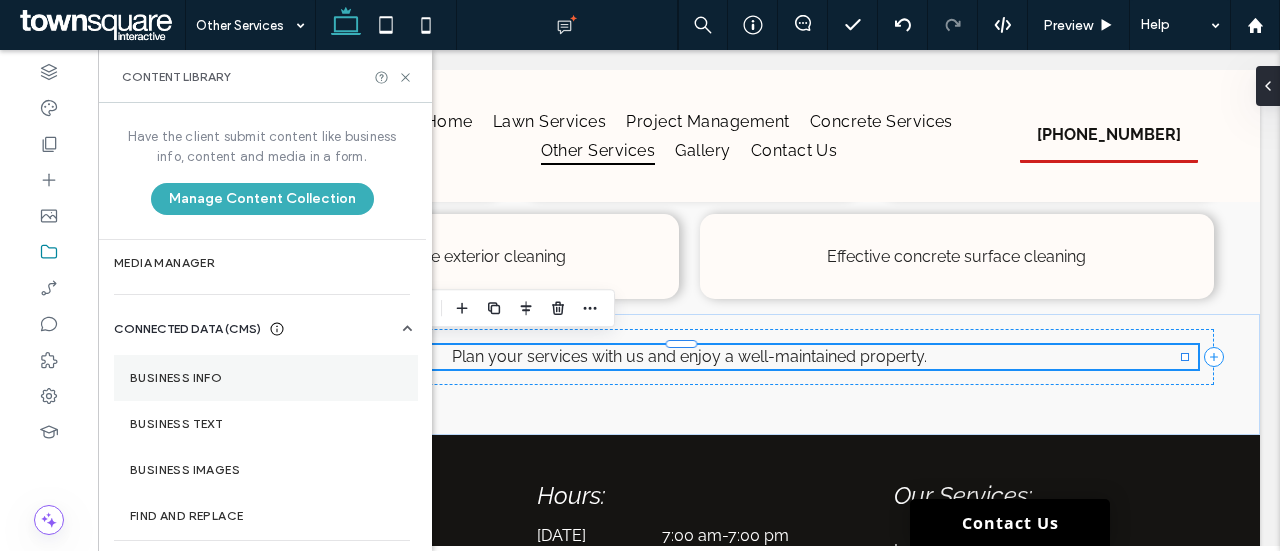 click on "Business Info" at bounding box center (266, 378) 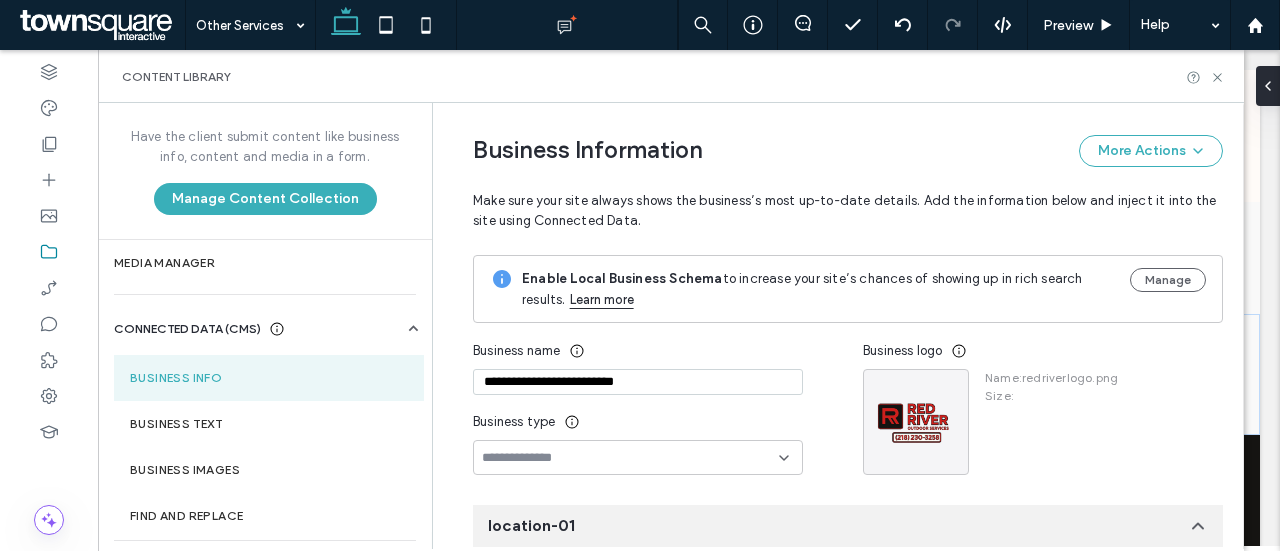 scroll, scrollTop: 112, scrollLeft: 0, axis: vertical 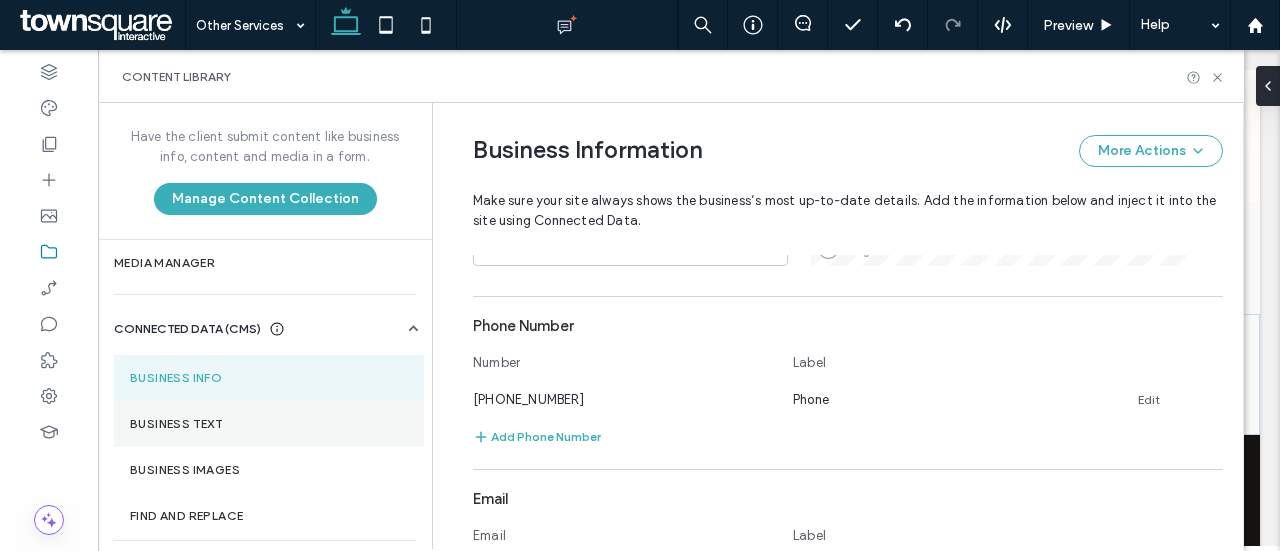 click on "Business Text" at bounding box center (269, 424) 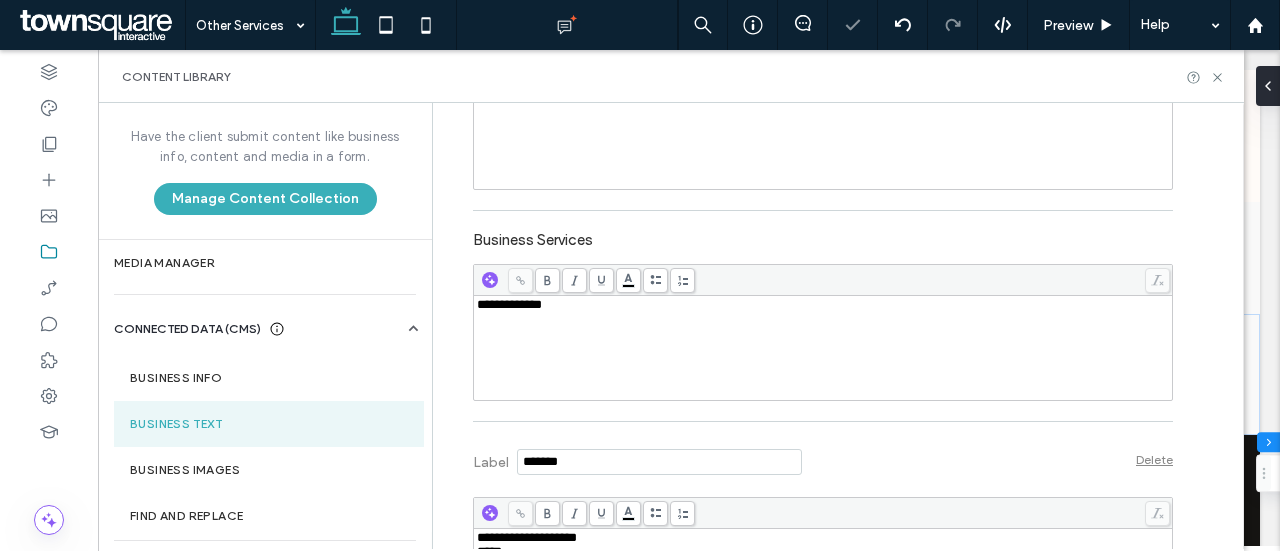scroll, scrollTop: 743, scrollLeft: 0, axis: vertical 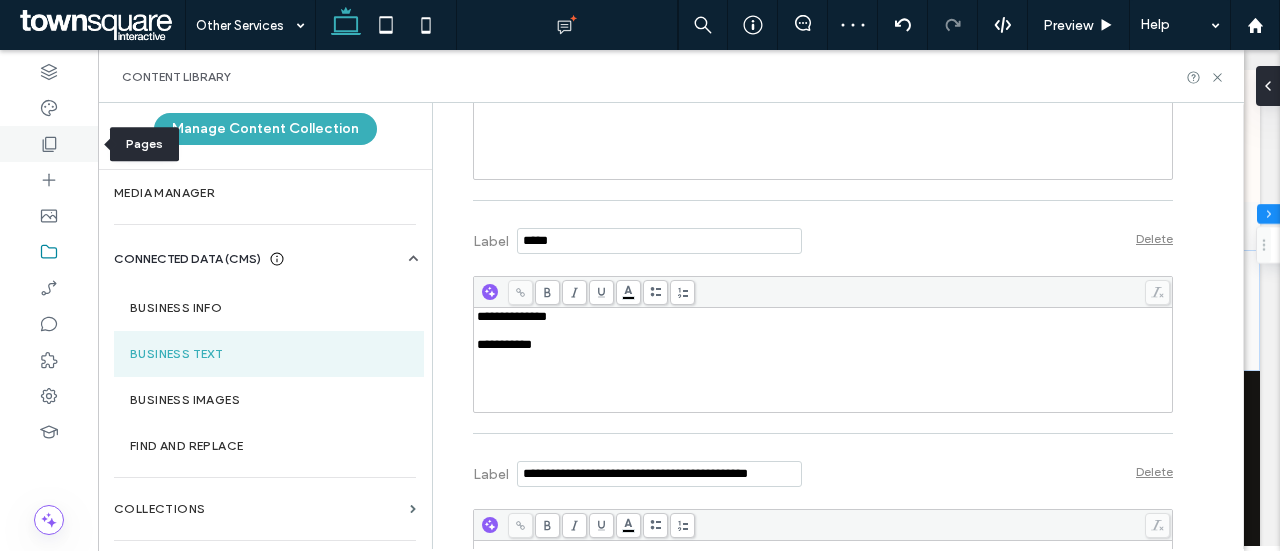 click at bounding box center (49, 144) 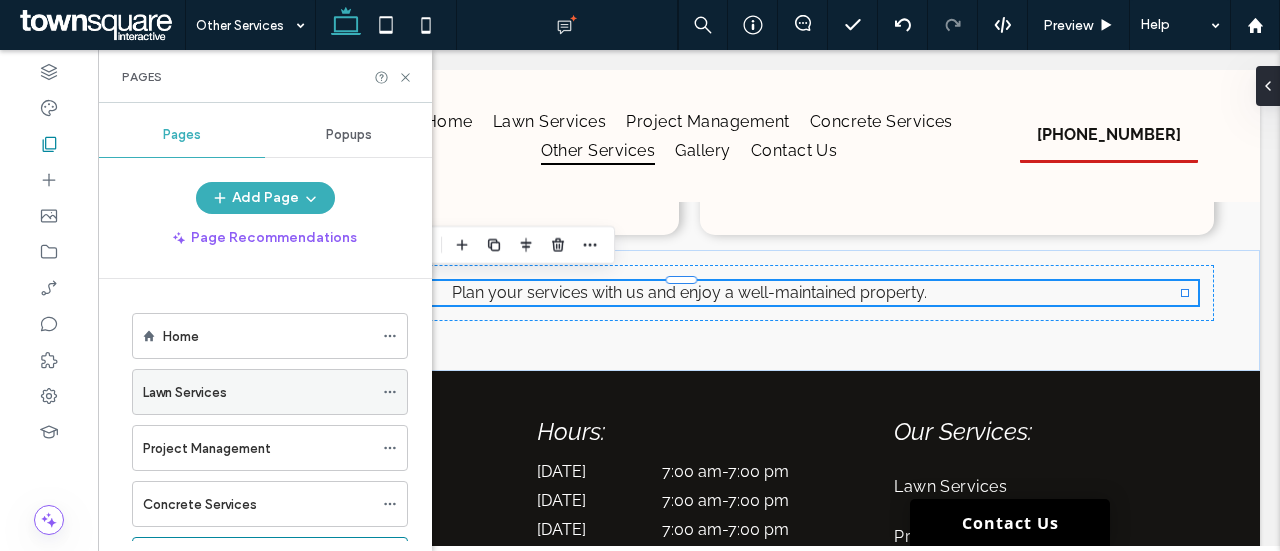 click 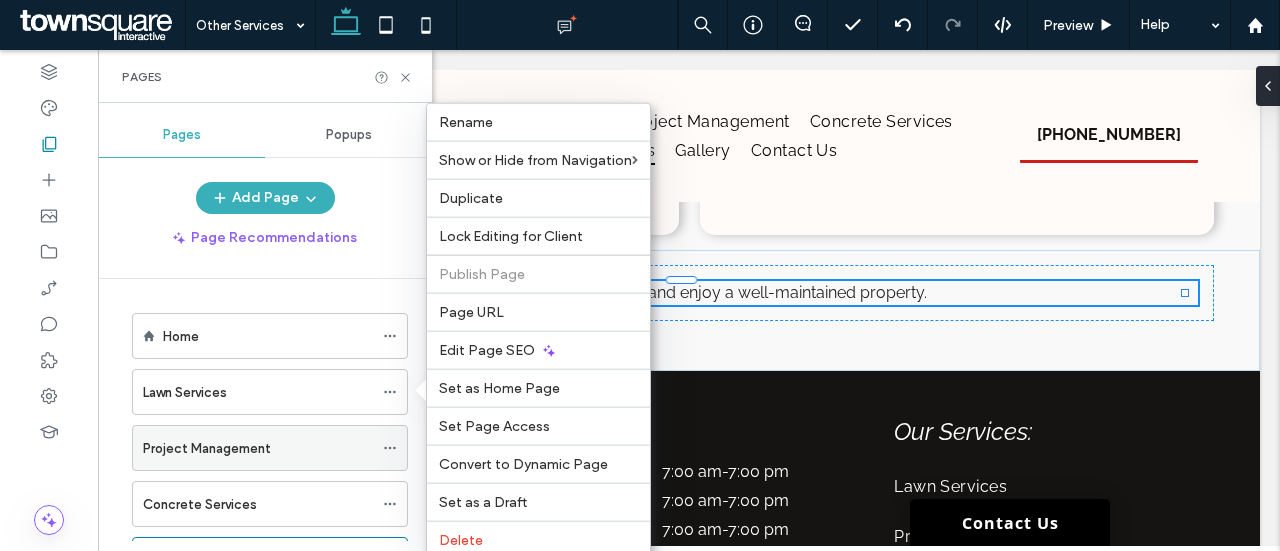 click on "Page URL" at bounding box center [538, 312] 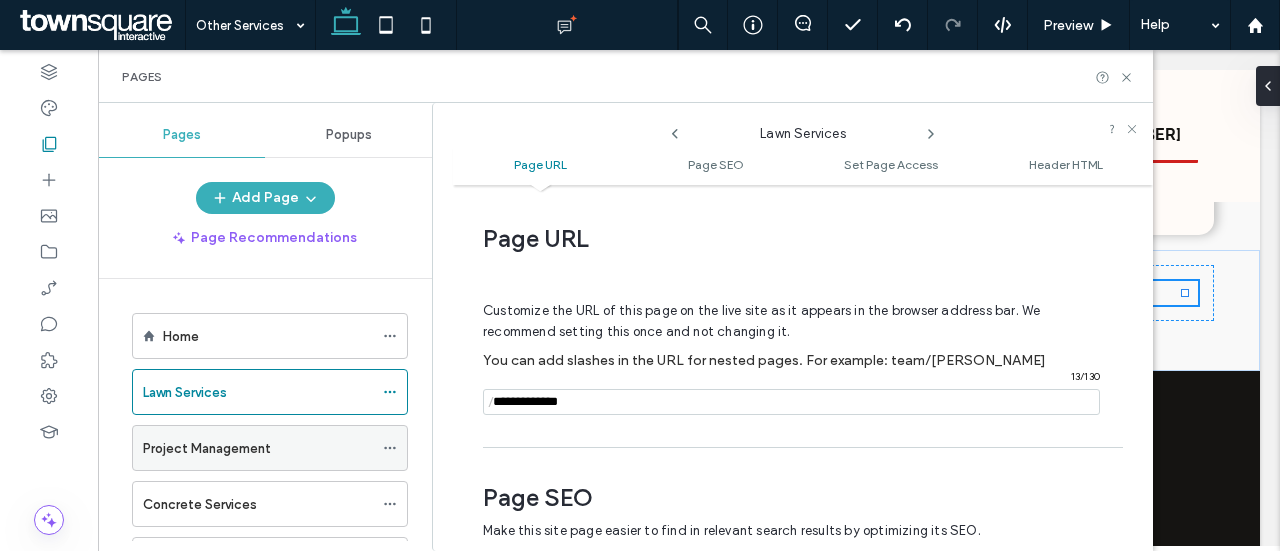 scroll, scrollTop: 10, scrollLeft: 0, axis: vertical 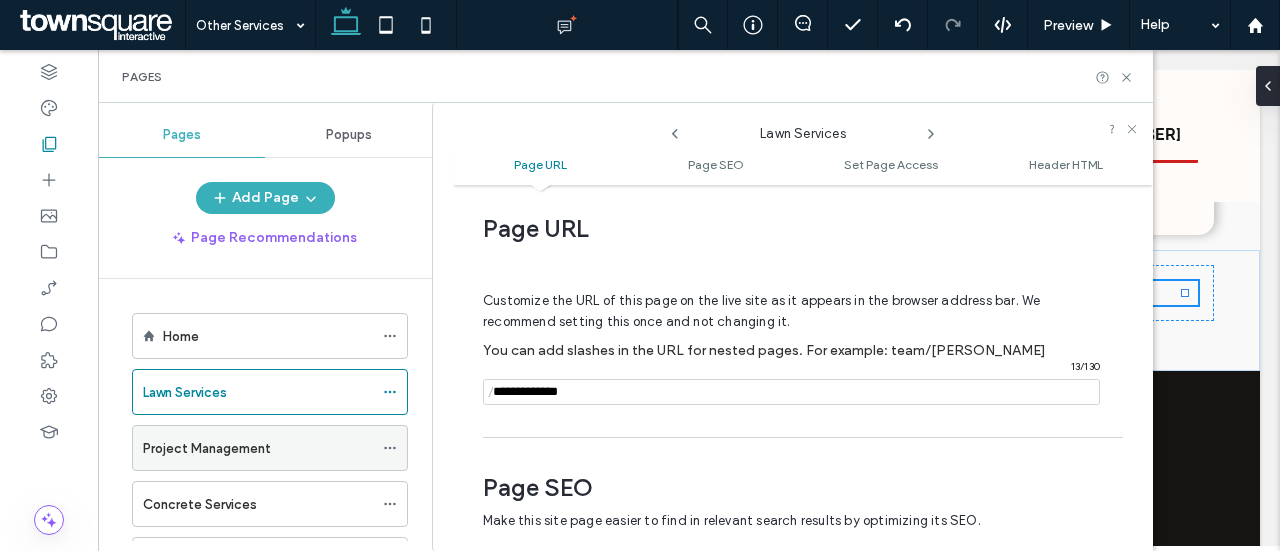 click 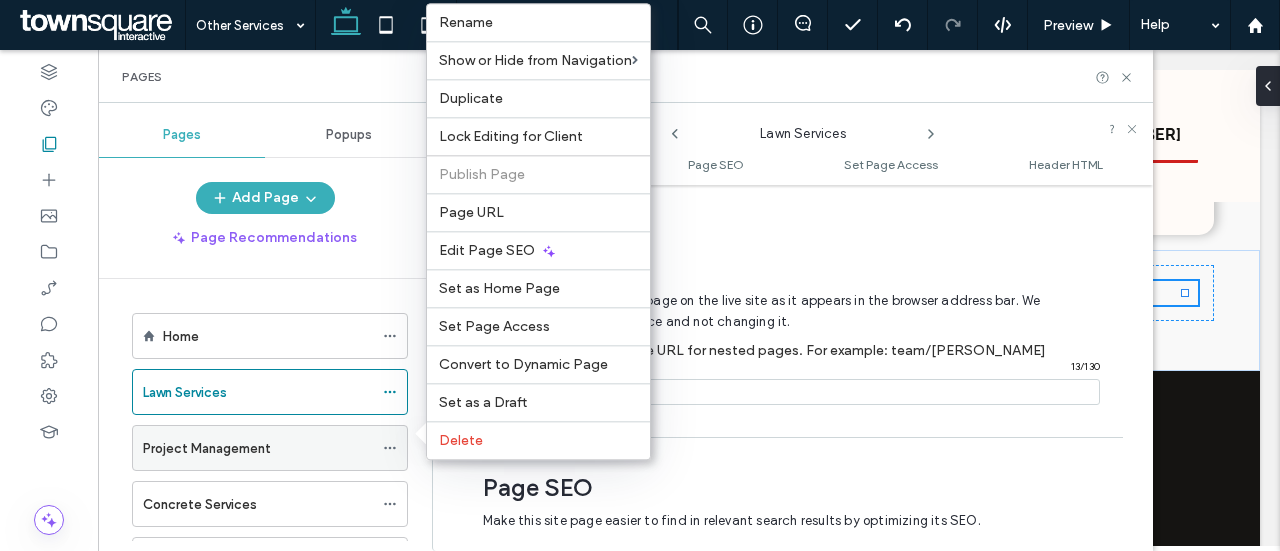 click on "Page URL" at bounding box center [538, 212] 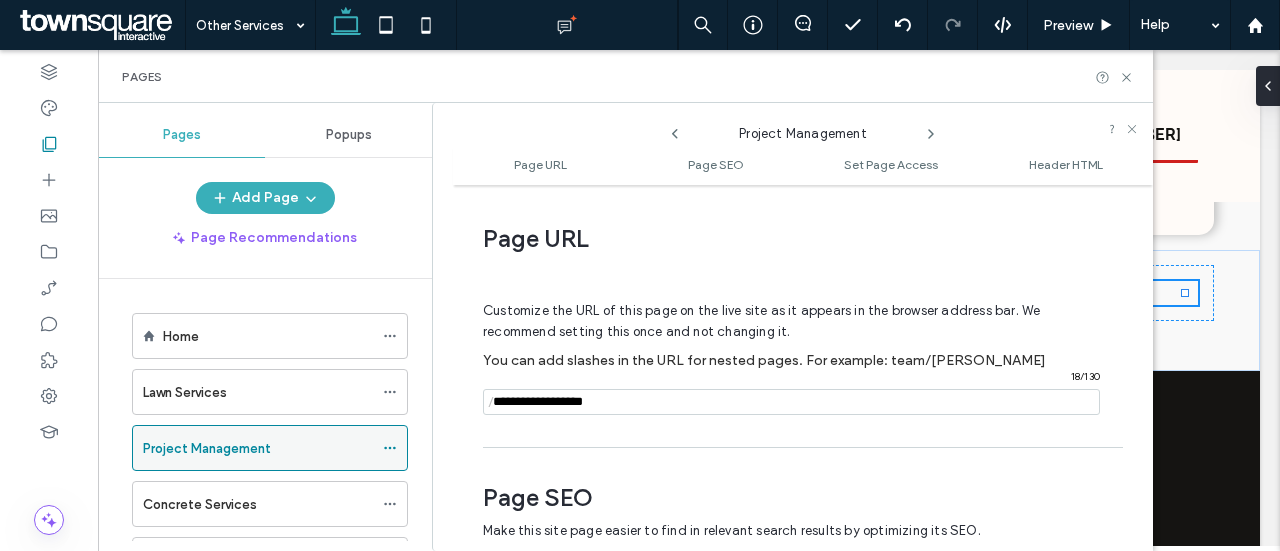 scroll, scrollTop: 10, scrollLeft: 0, axis: vertical 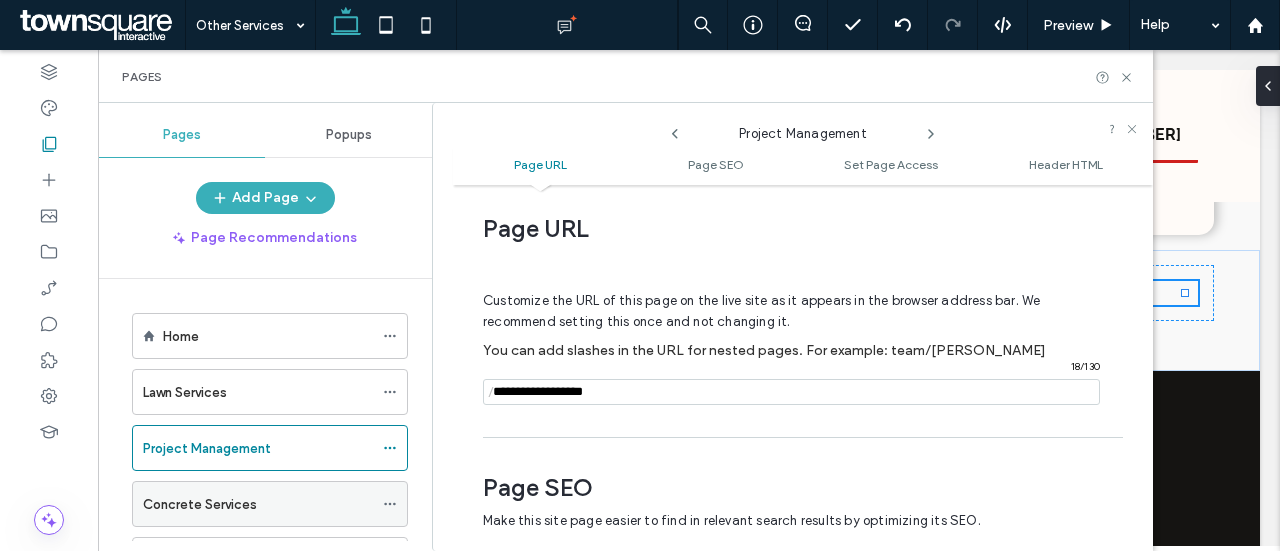 click 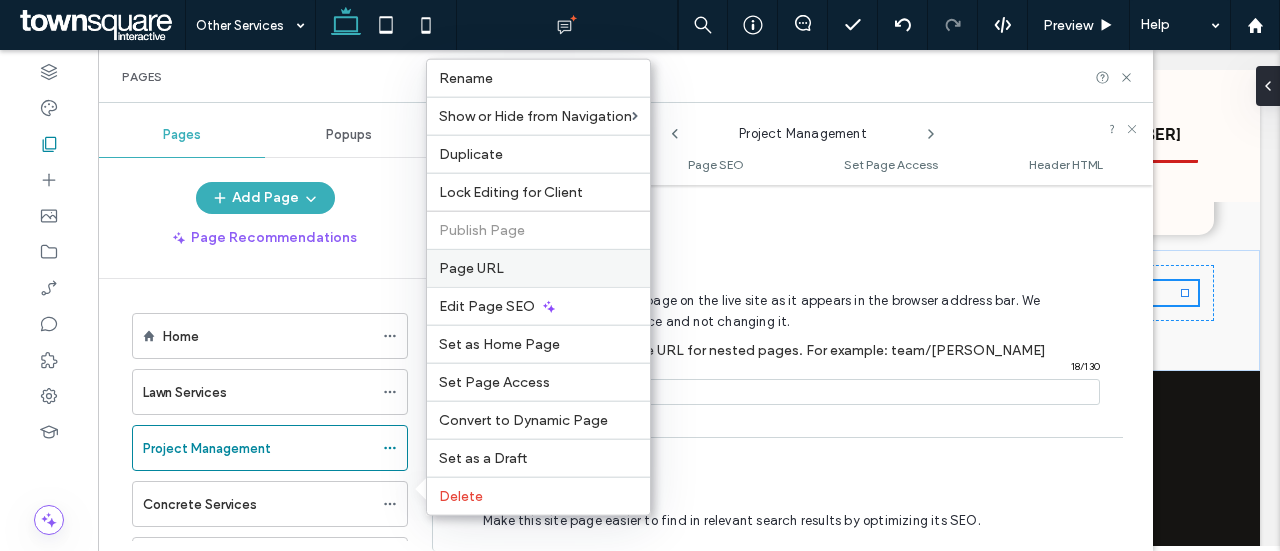 click on "Page URL" at bounding box center (471, 268) 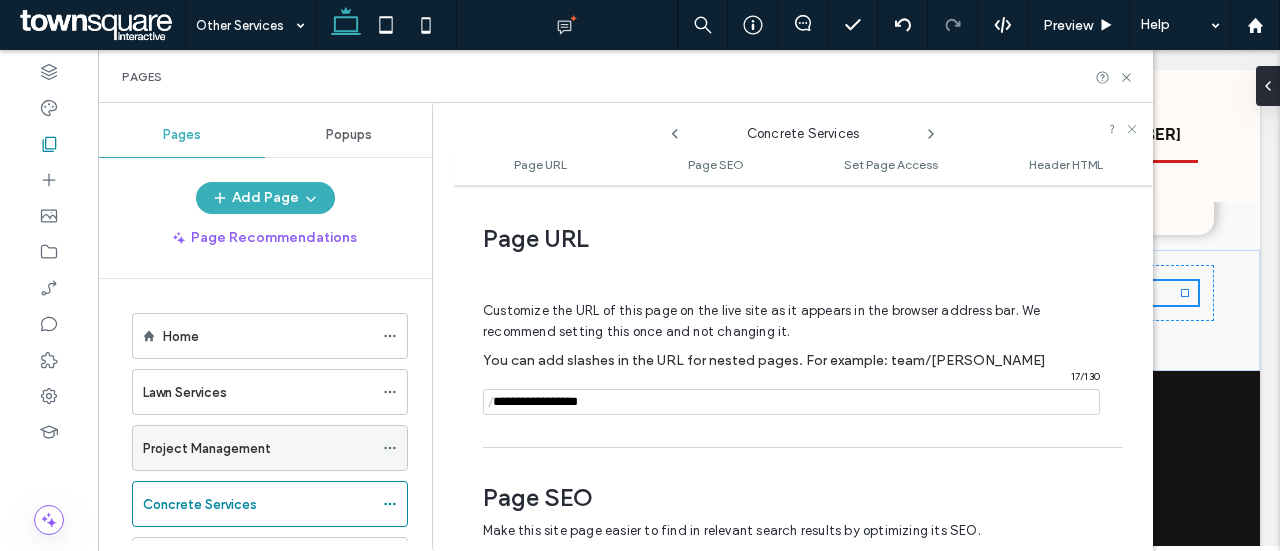 scroll, scrollTop: 10, scrollLeft: 0, axis: vertical 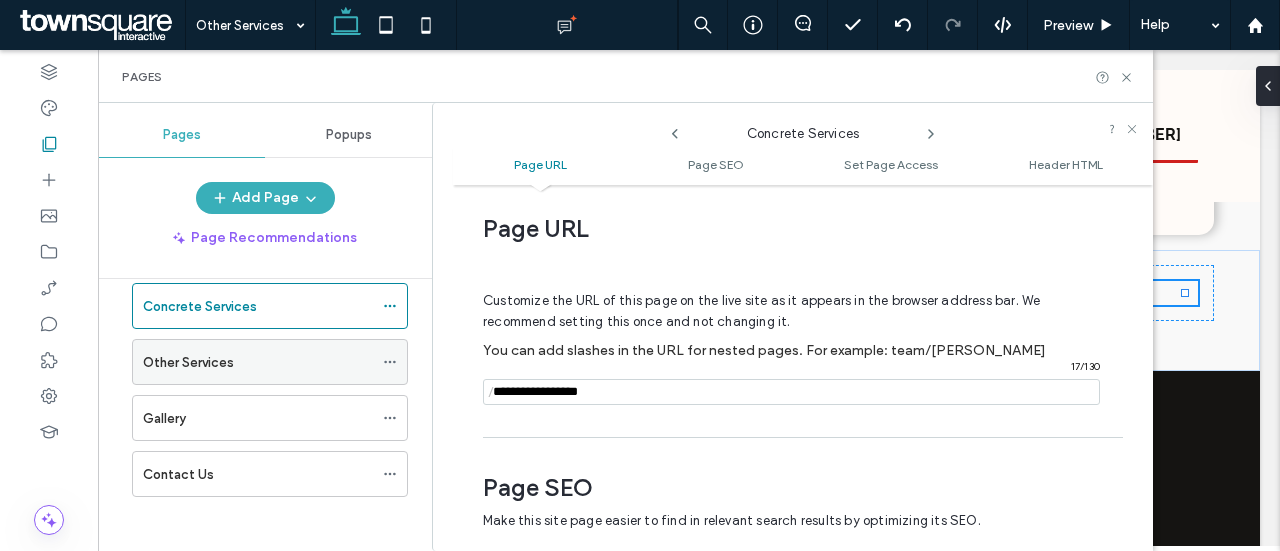 click 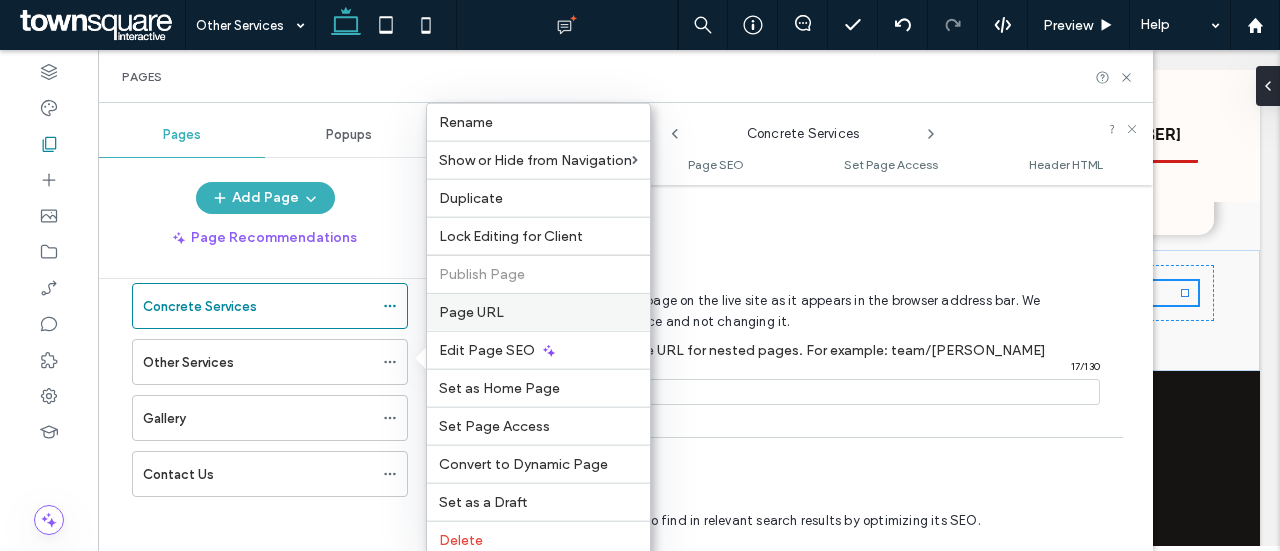 click on "Page URL" at bounding box center [471, 312] 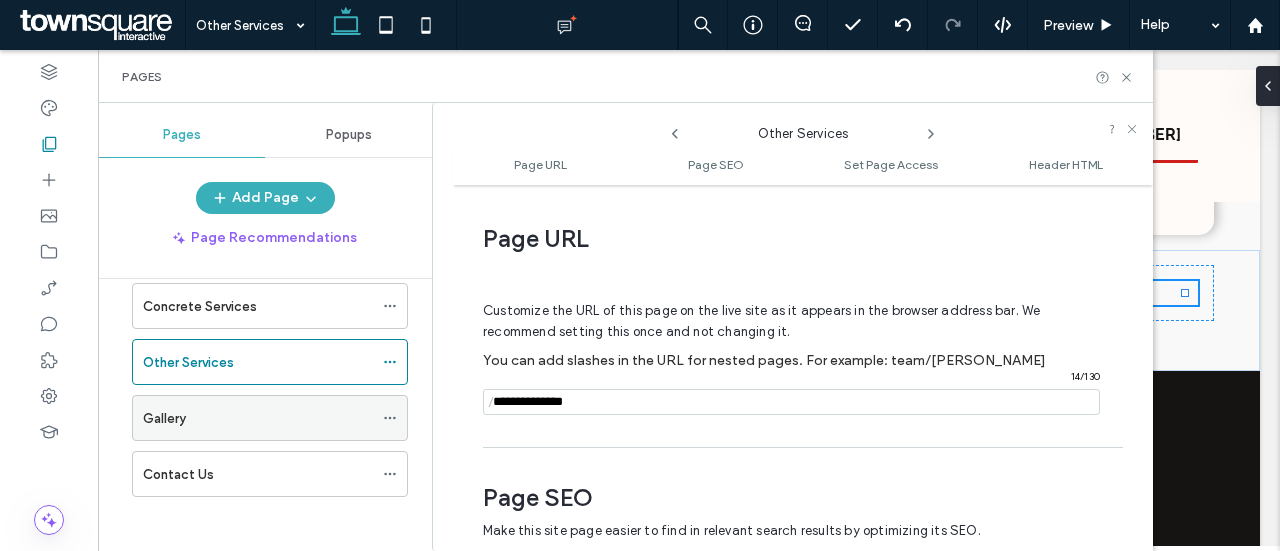 scroll, scrollTop: 10, scrollLeft: 0, axis: vertical 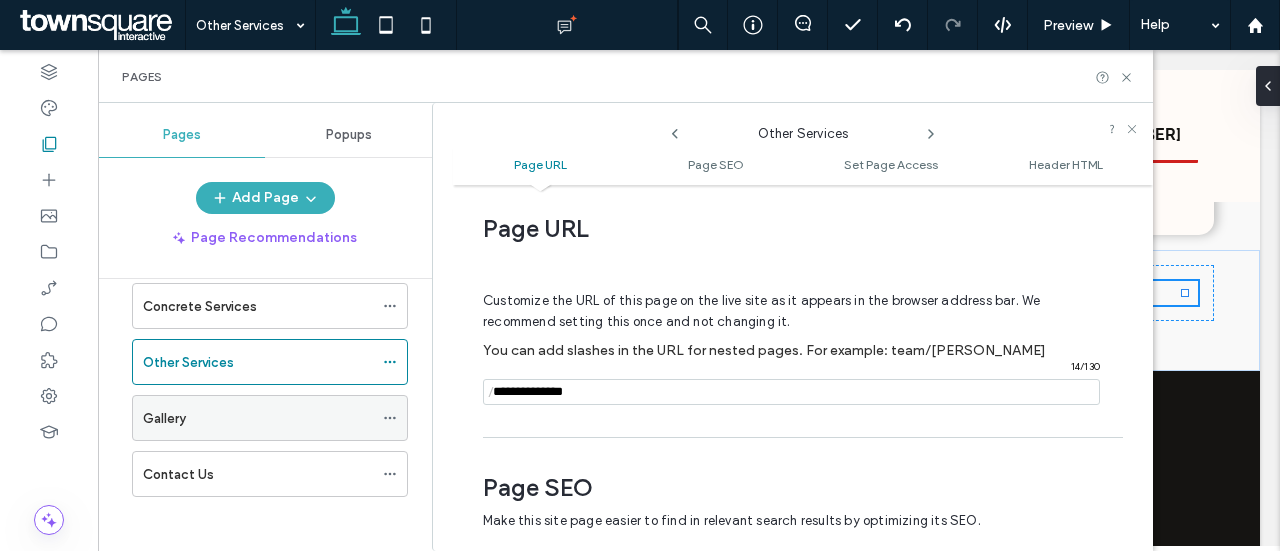 click 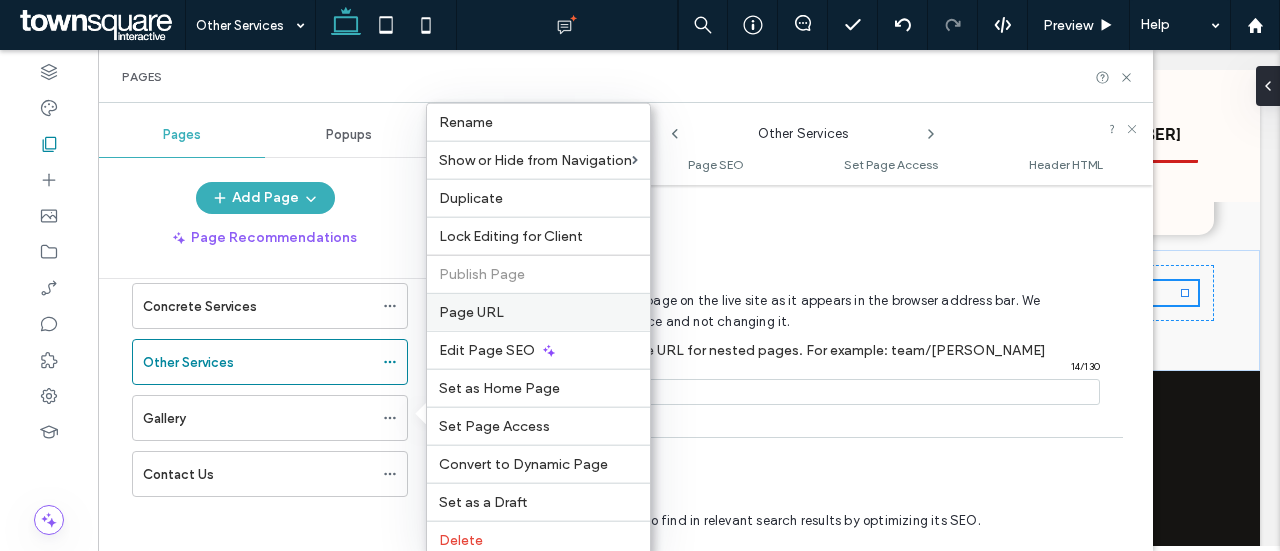 click on "Page URL" at bounding box center [471, 312] 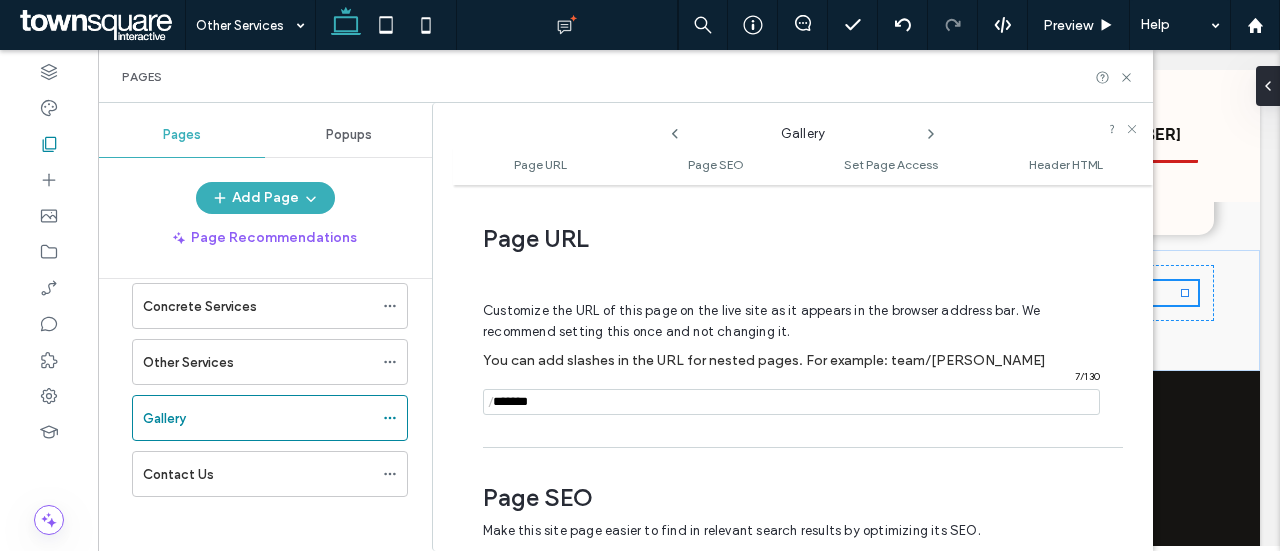 scroll, scrollTop: 10, scrollLeft: 0, axis: vertical 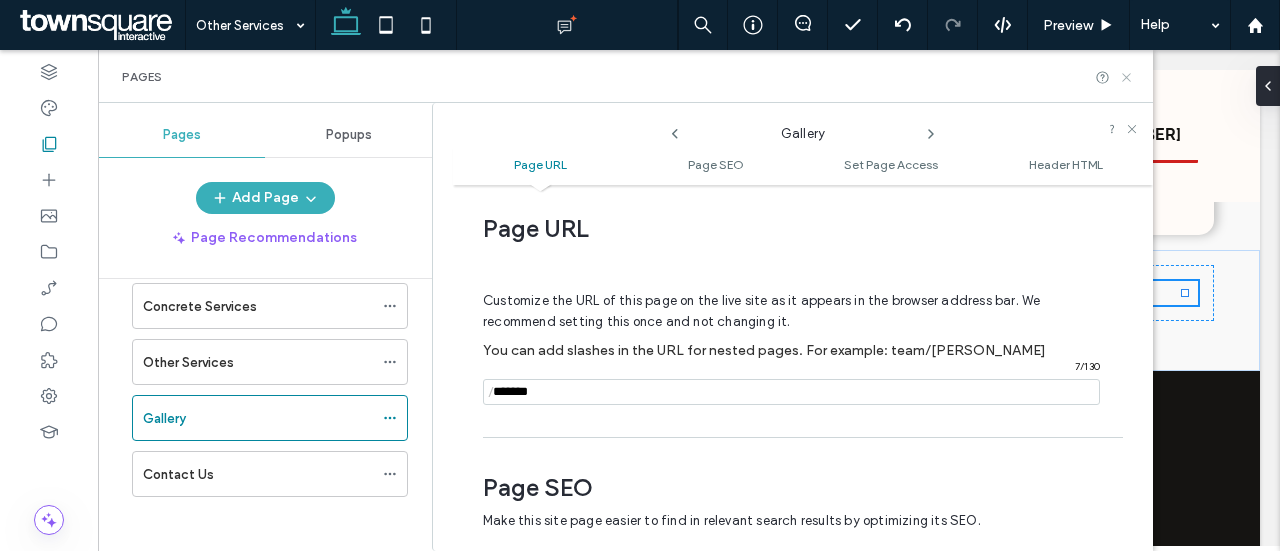 click 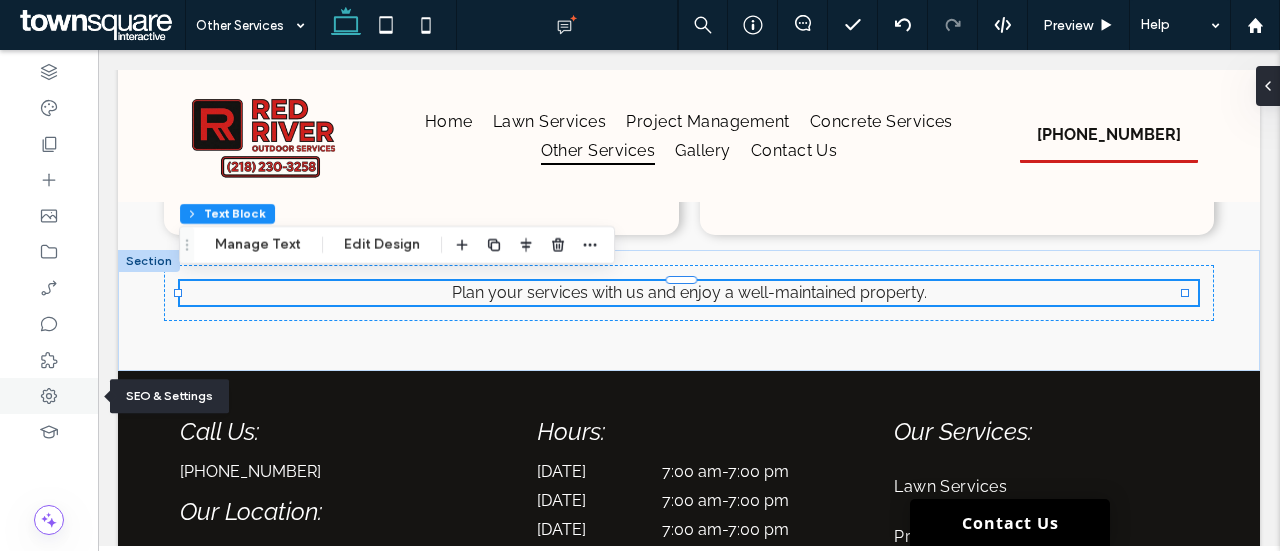 click at bounding box center [49, 396] 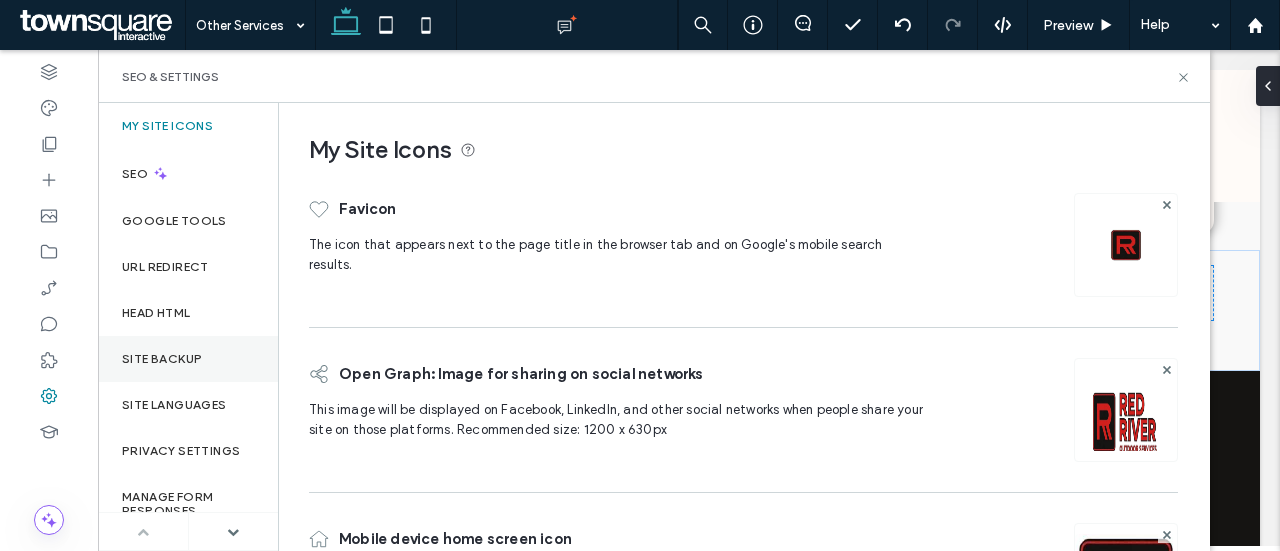 click on "Site Backup" at bounding box center (188, 359) 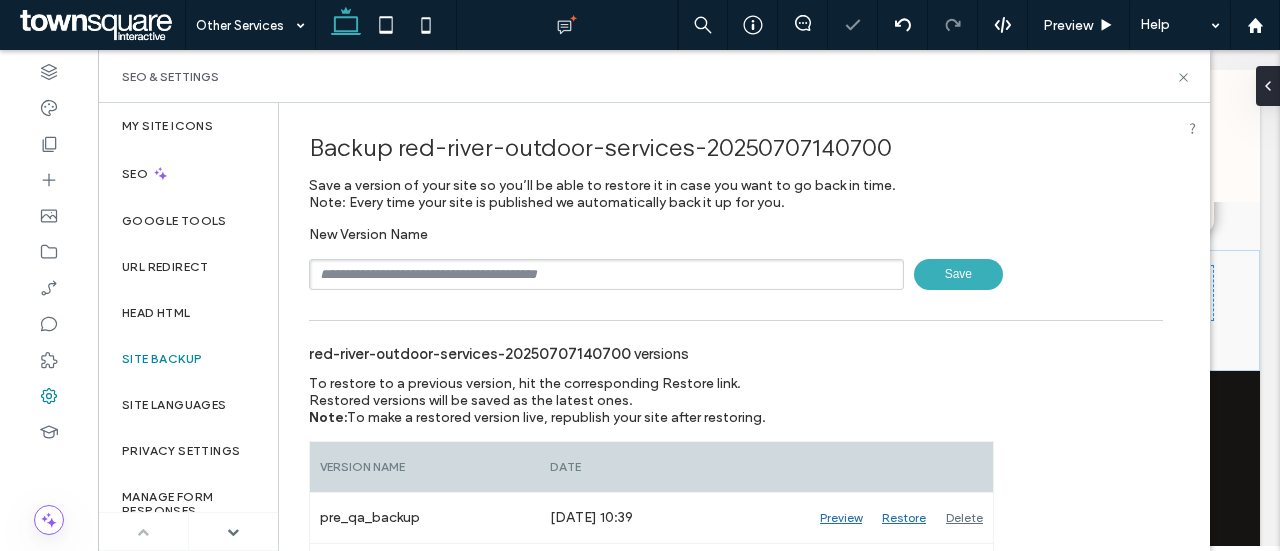 click at bounding box center (606, 274) 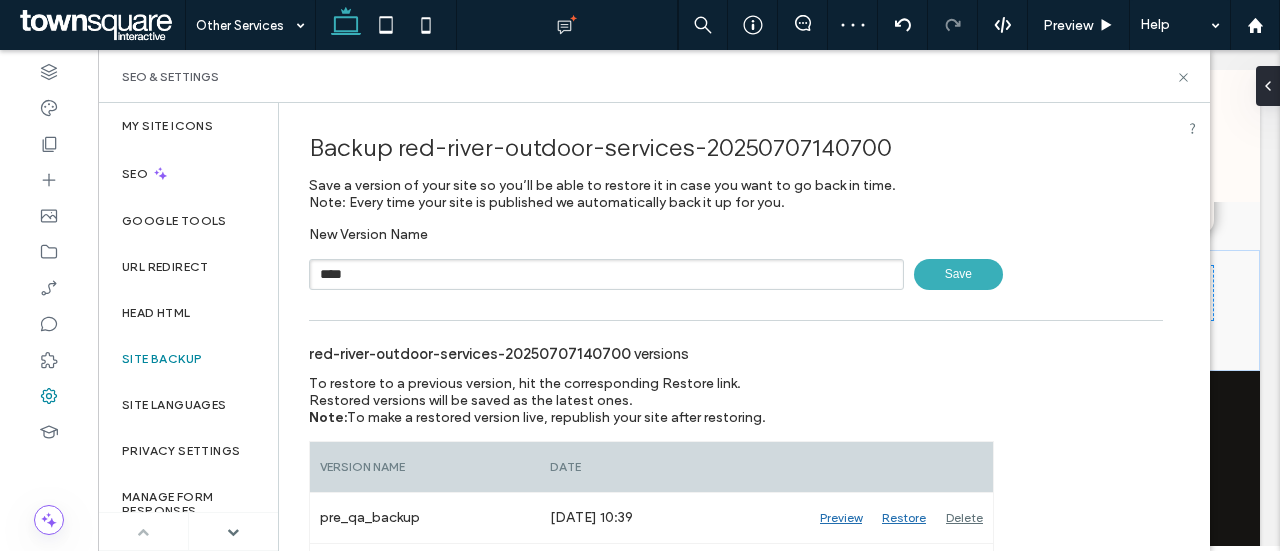type on "****" 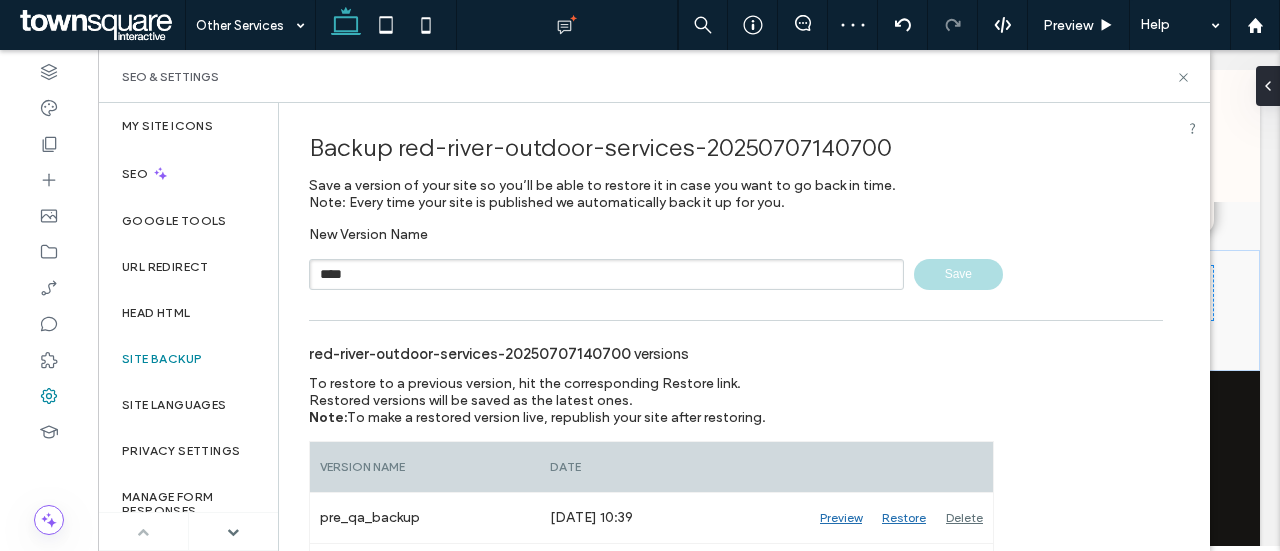 type 